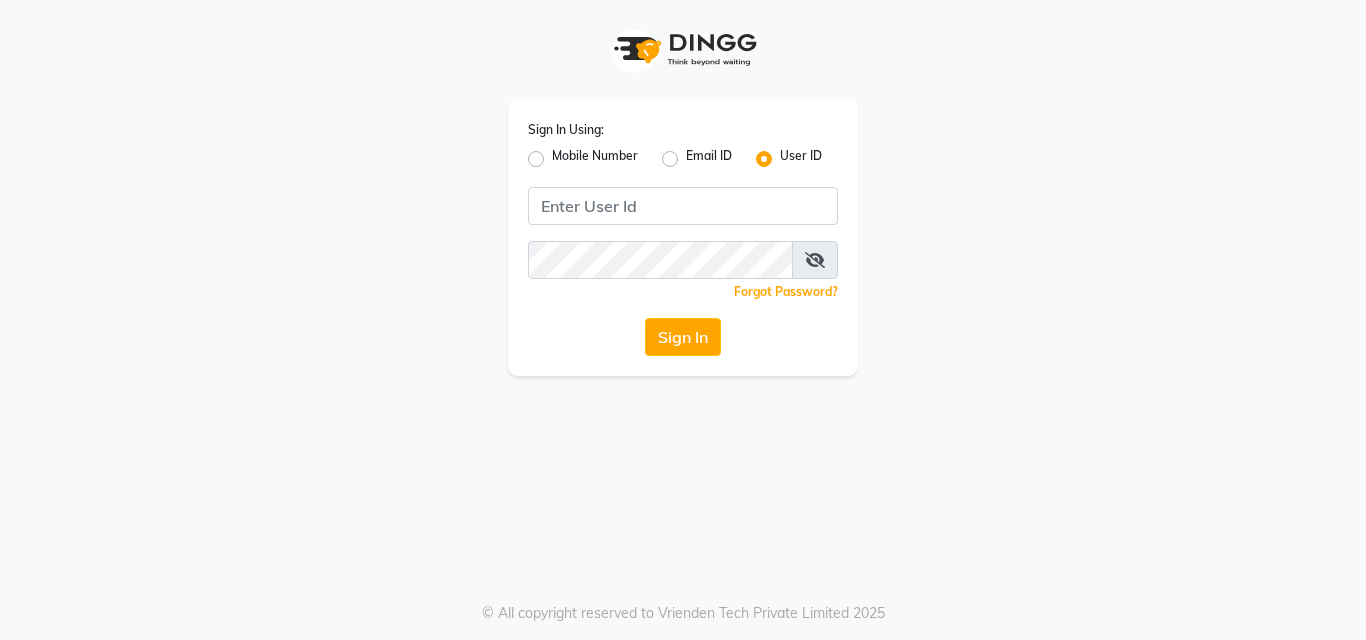 scroll, scrollTop: 0, scrollLeft: 0, axis: both 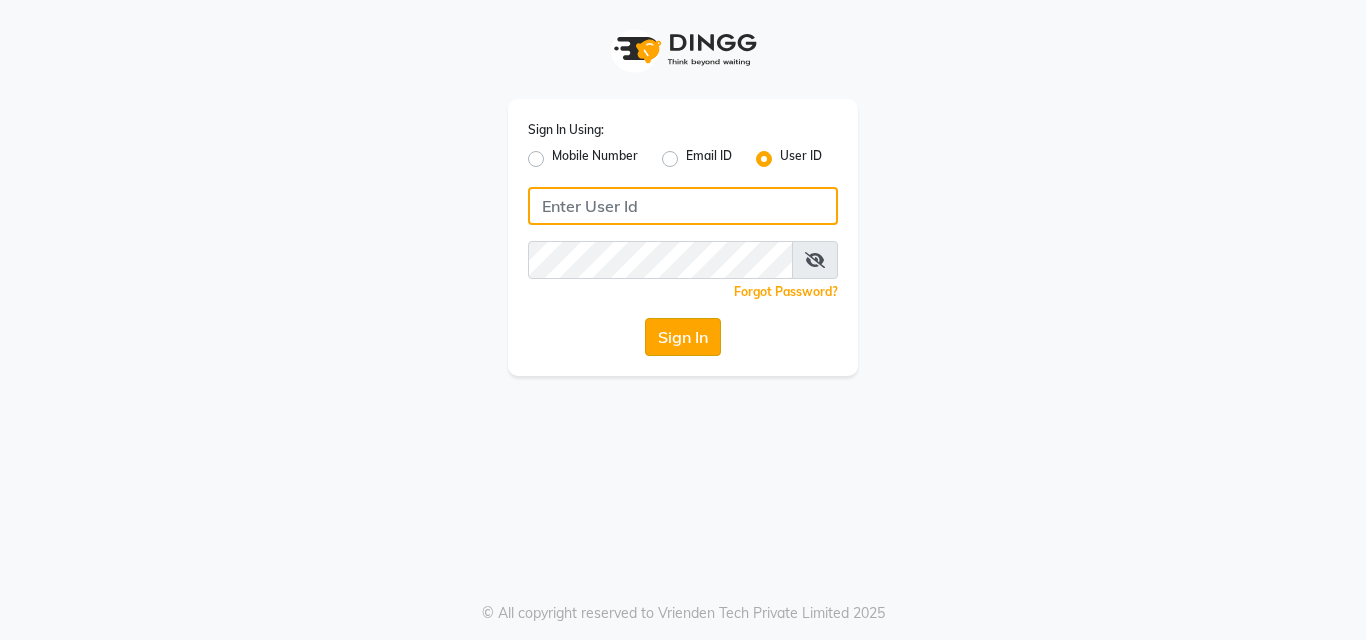 type on "anjali" 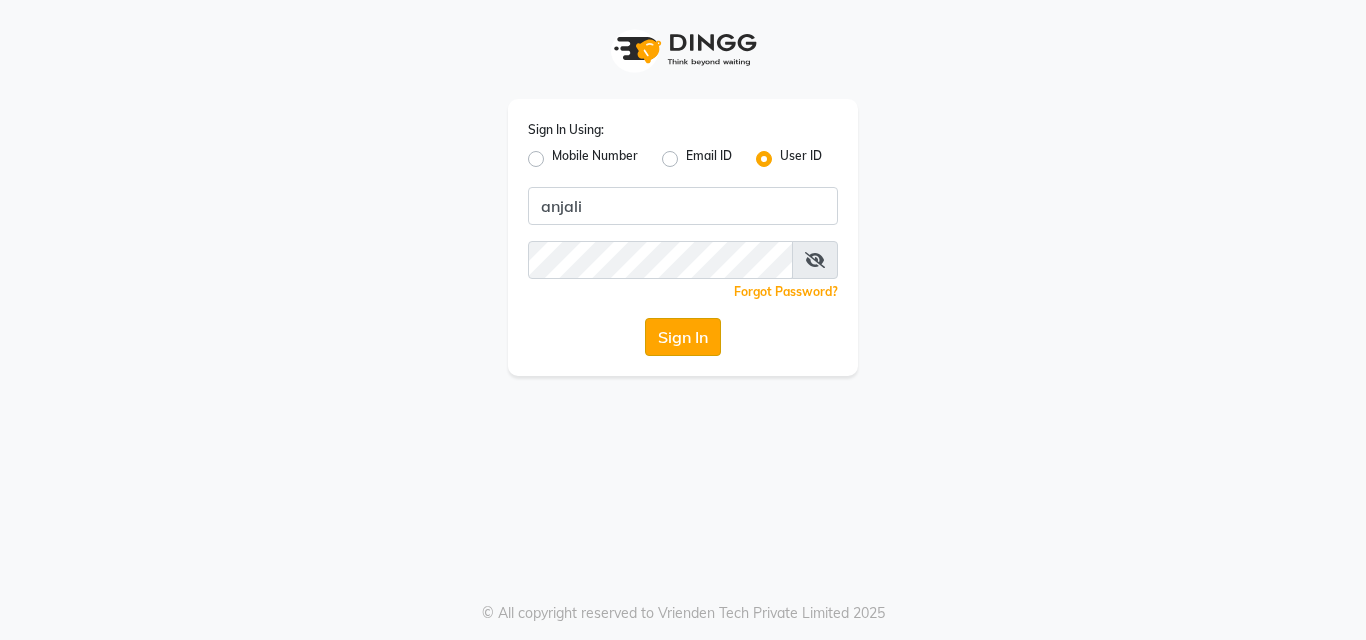 click on "Sign In" 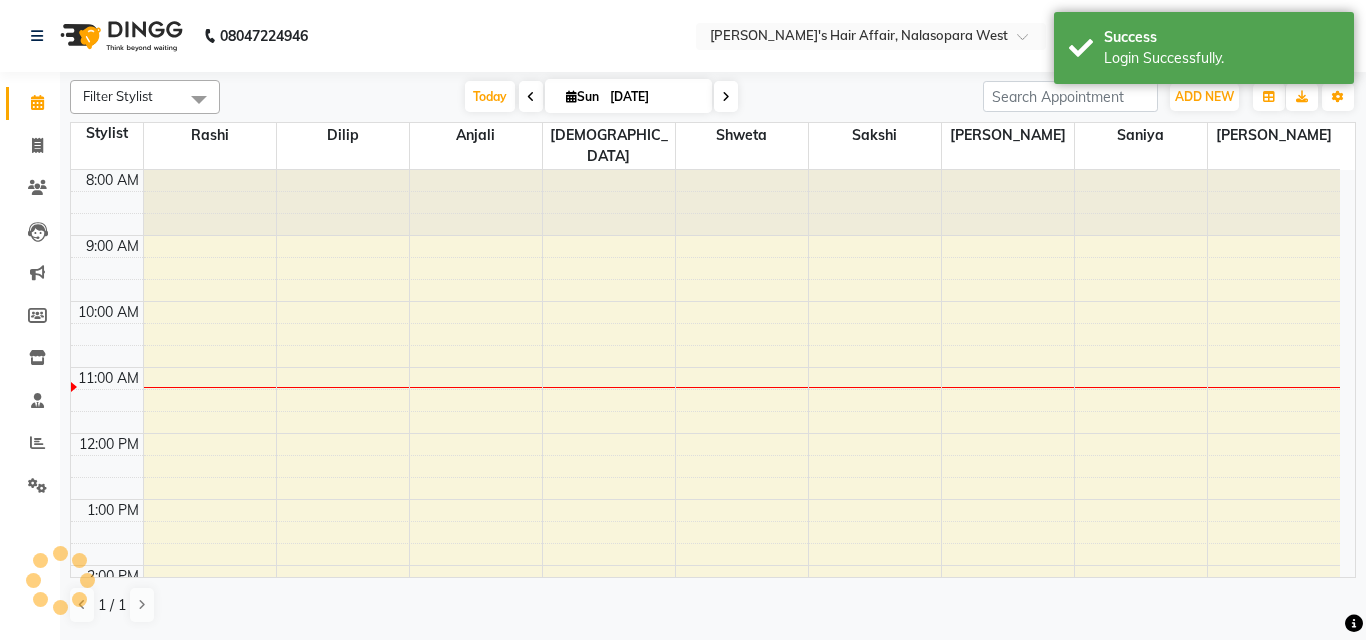 scroll, scrollTop: 0, scrollLeft: 0, axis: both 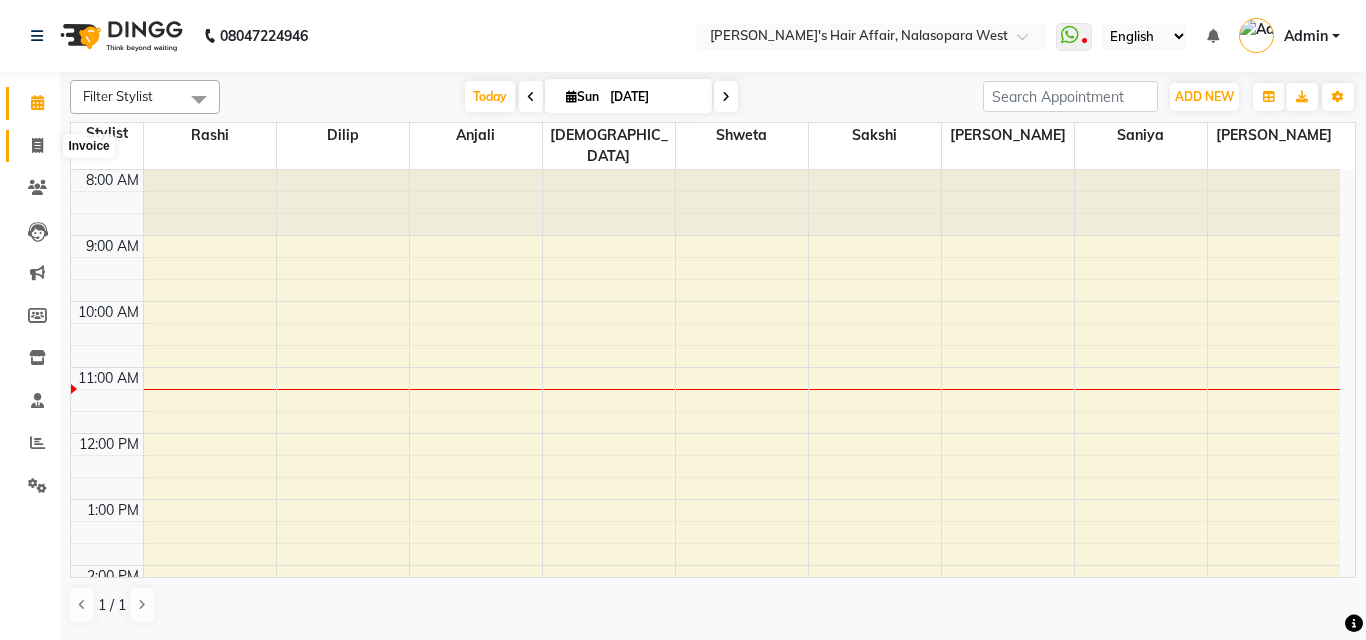 click 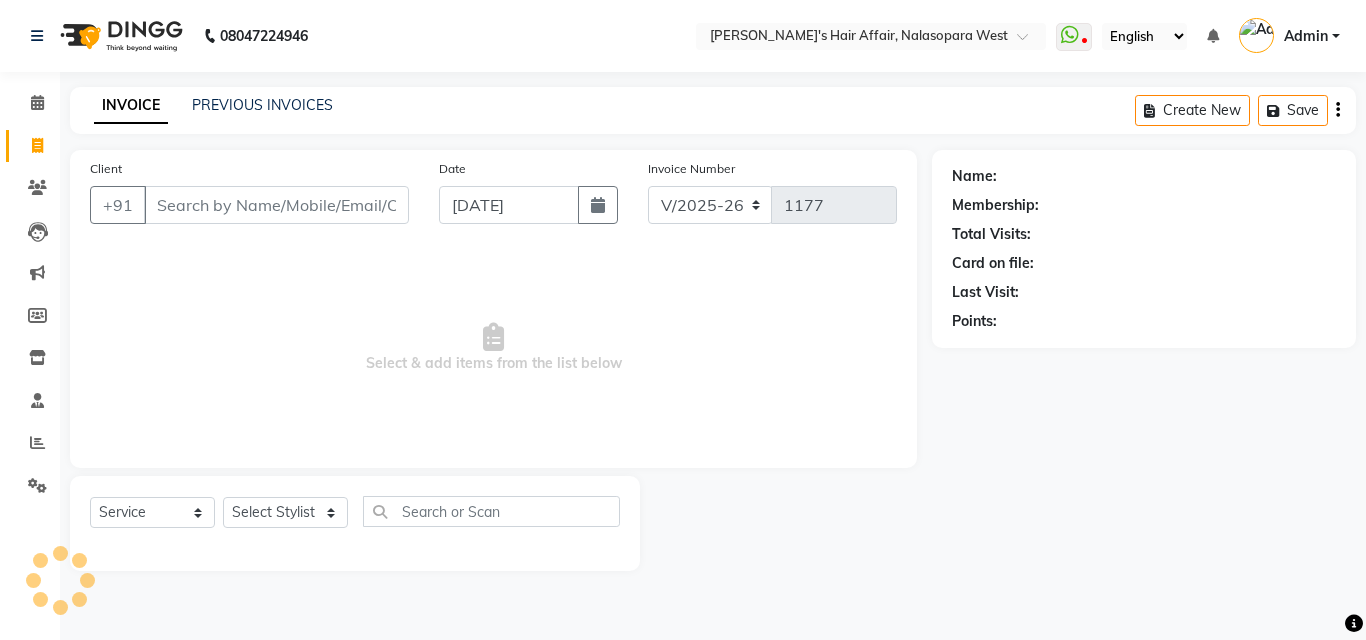 click on "Client" at bounding box center [276, 205] 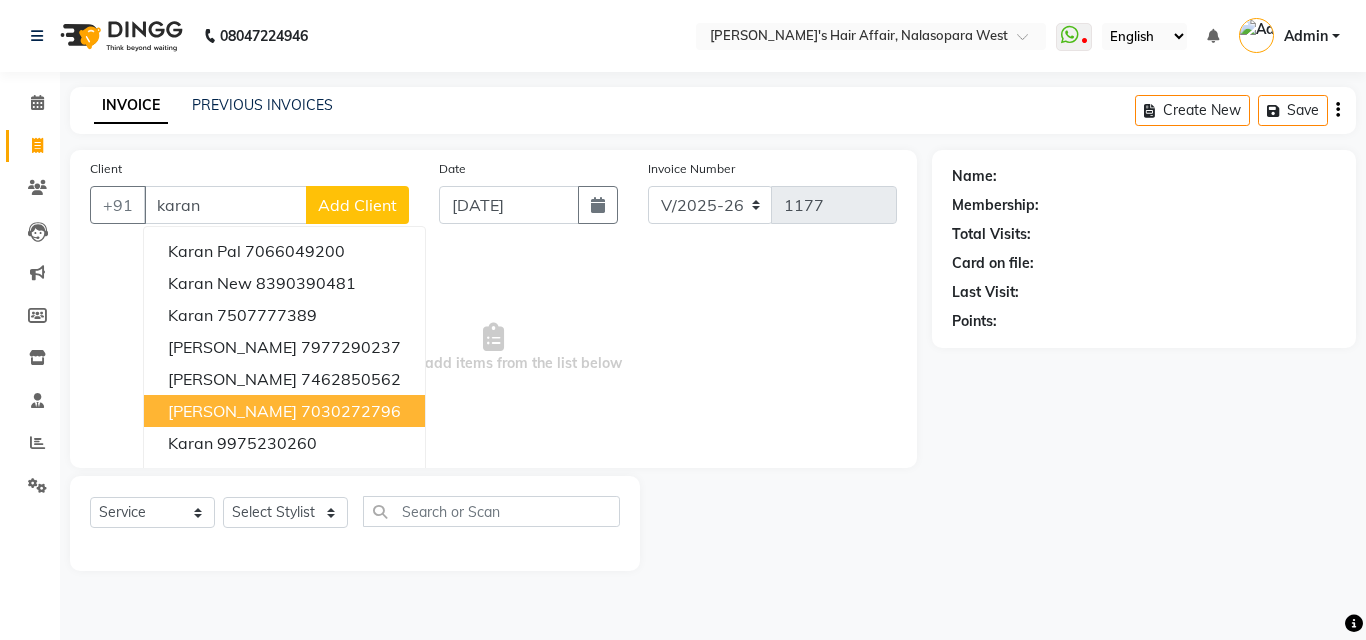 click on "7030272796" at bounding box center (351, 411) 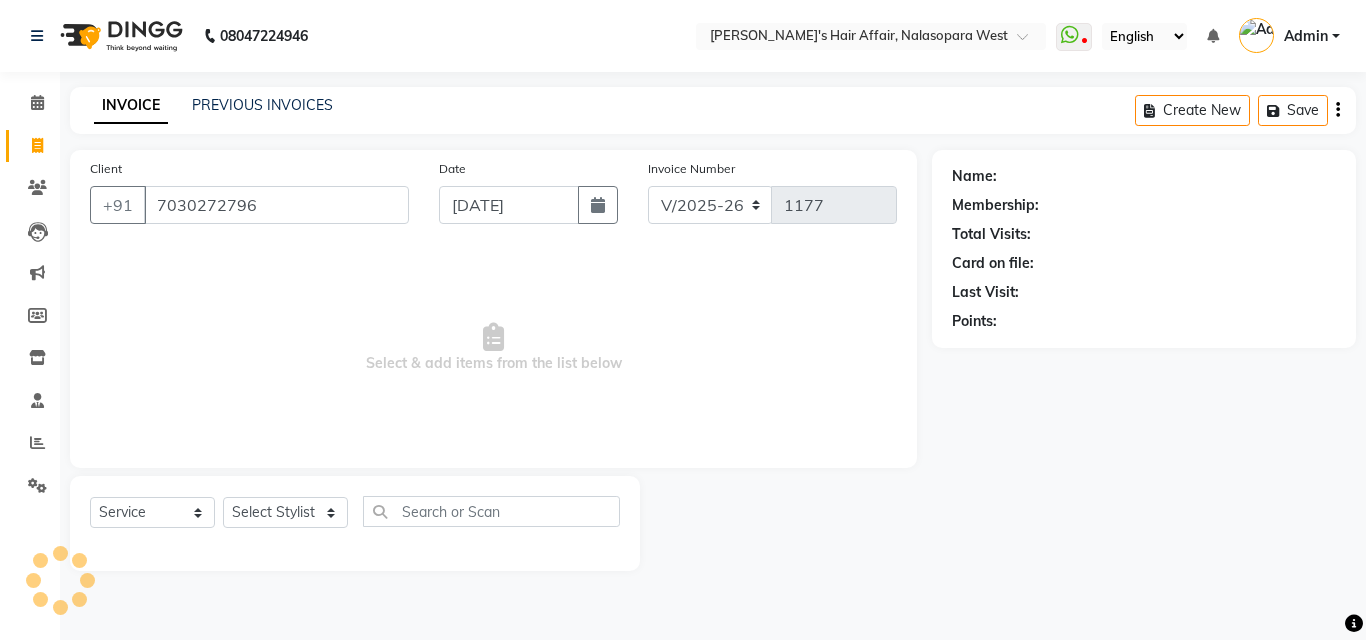 type on "7030272796" 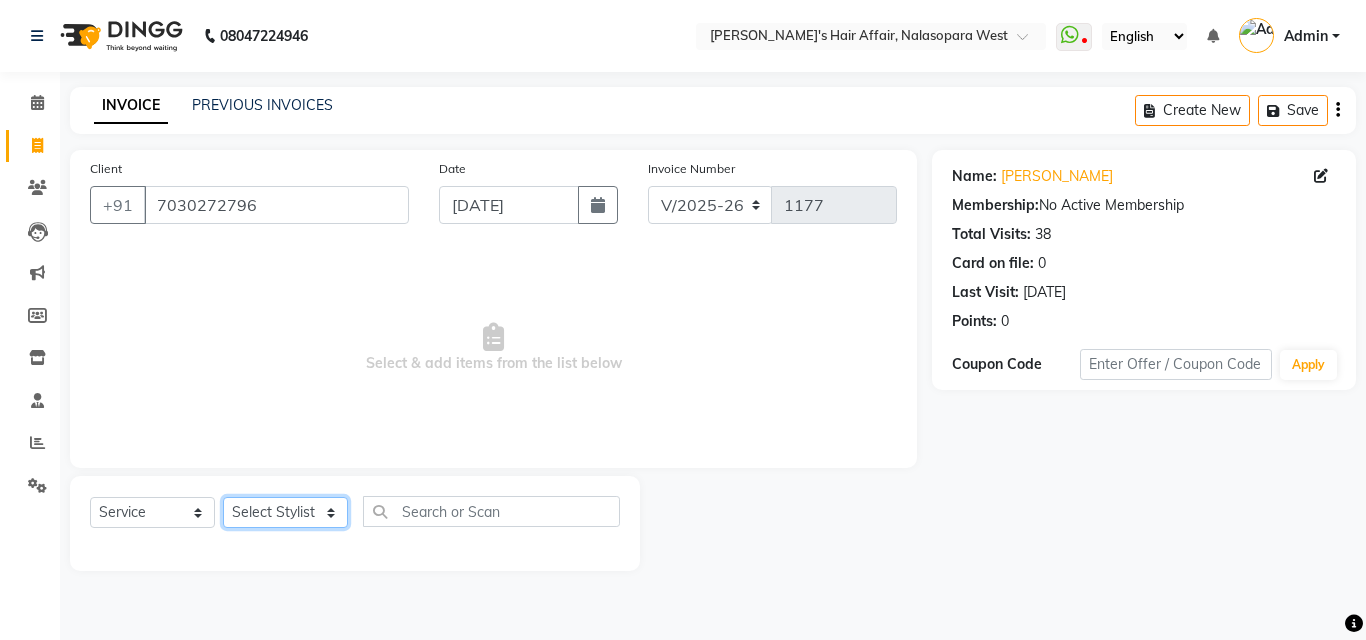 click on "Select Stylist [PERSON_NAME] [PERSON_NAME] Hair Affair [PERSON_NAME] Rashi [PERSON_NAME] [PERSON_NAME] [PERSON_NAME]" 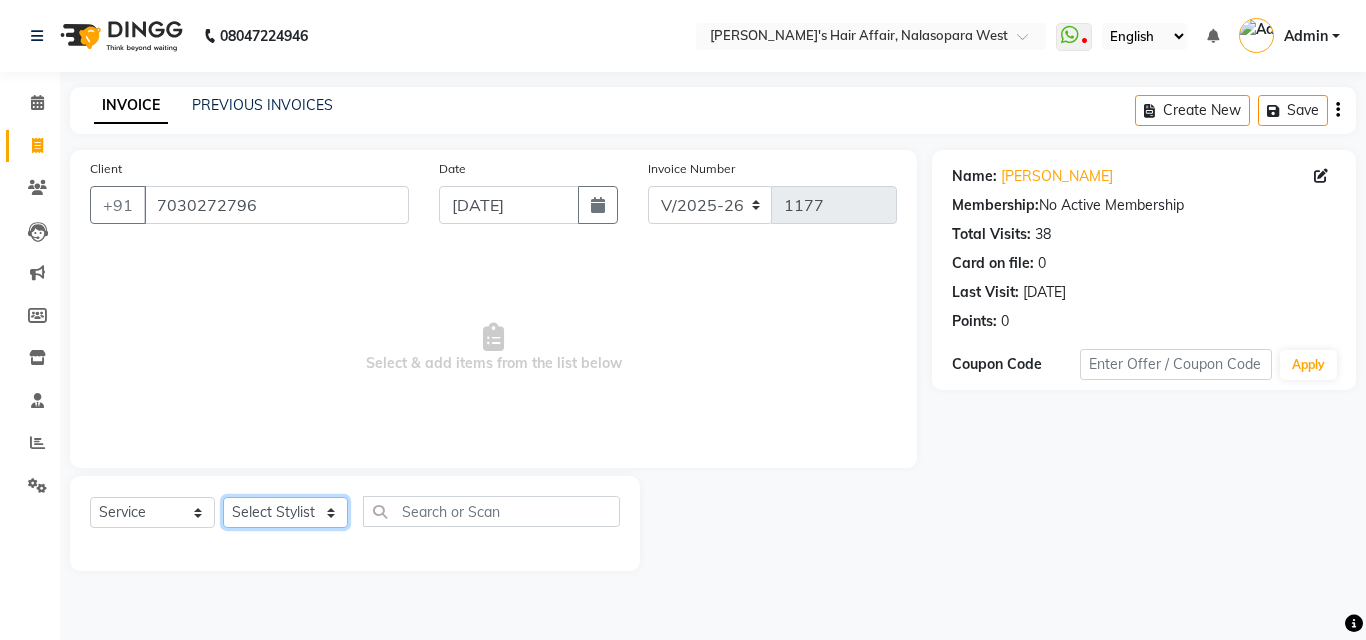 select on "45513" 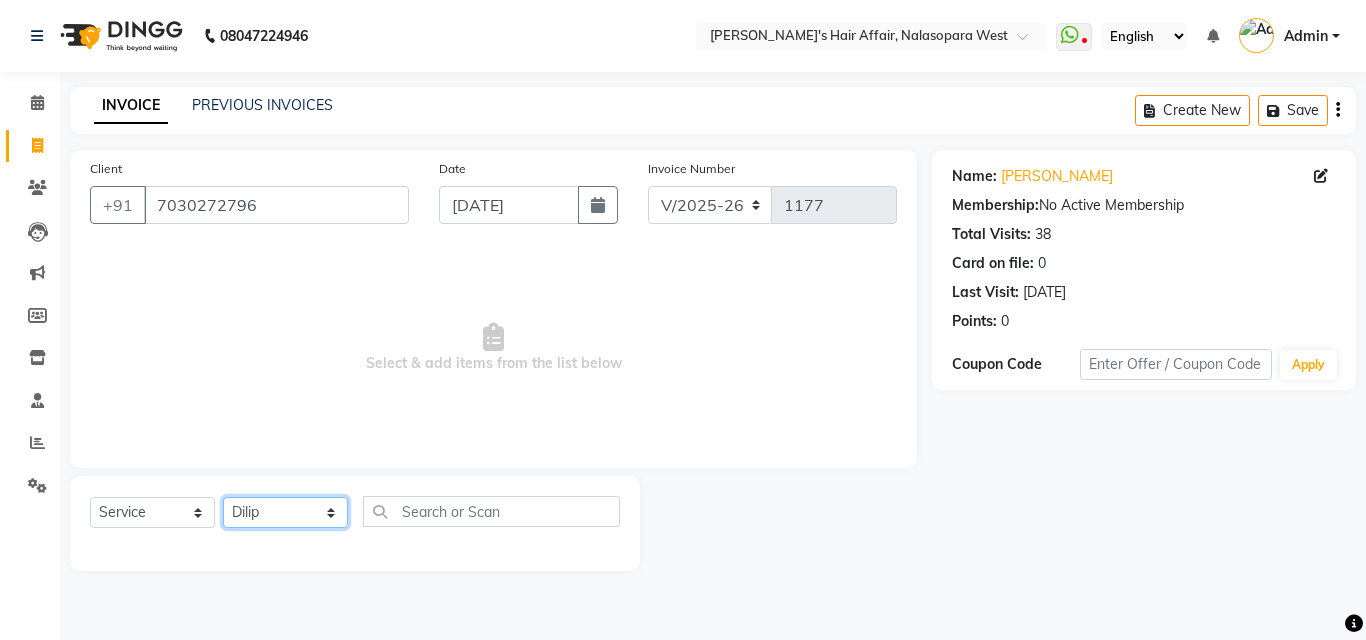 click on "Select Stylist Amruta Anjali Dilip Hair Affair Pranali Rashi Sakshi Saniya Shweta Umesh" 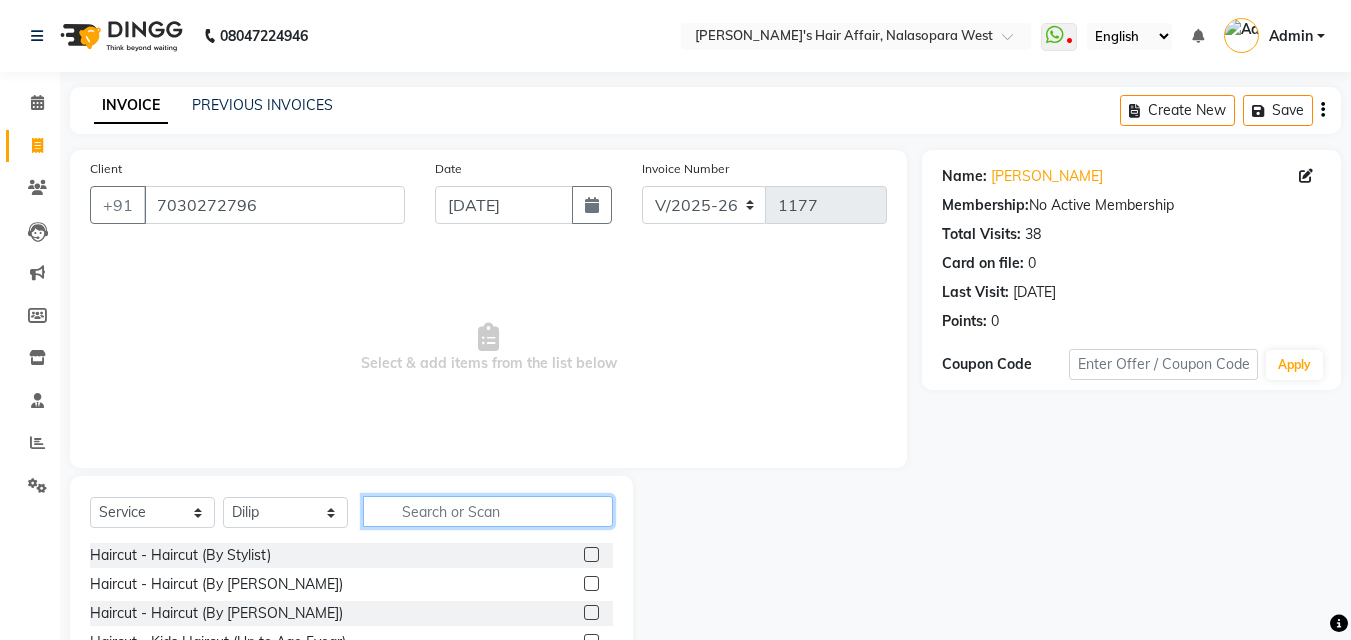 click 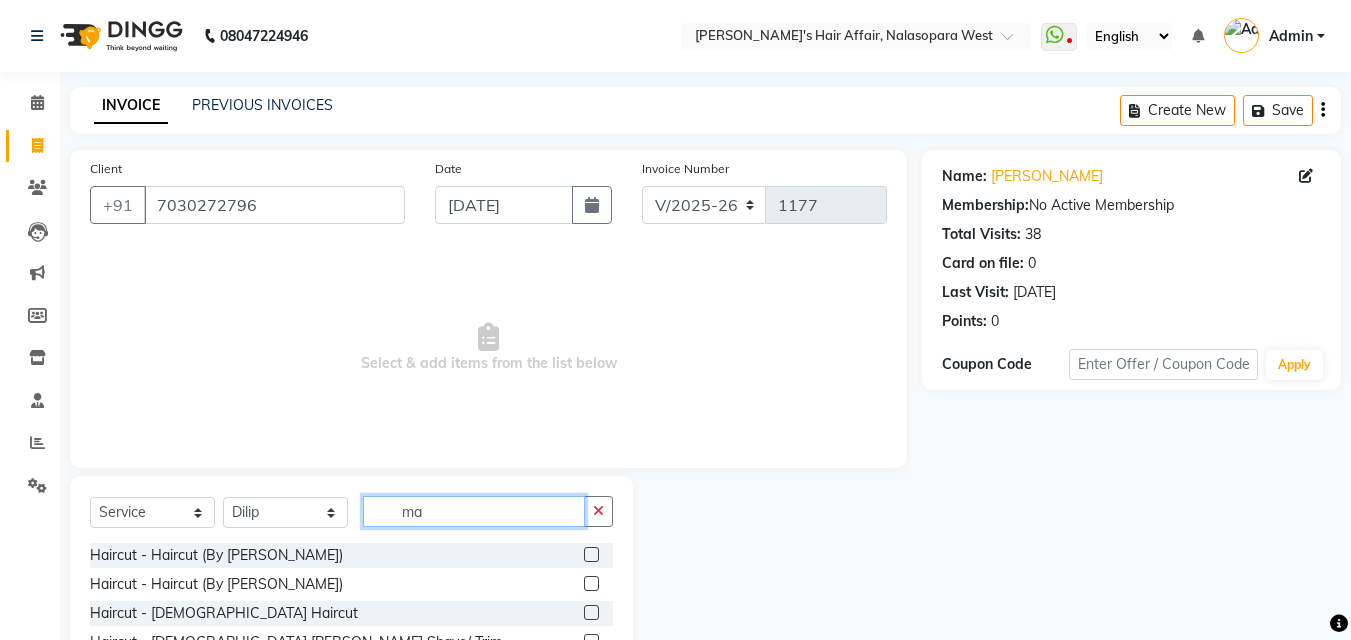 type on "m" 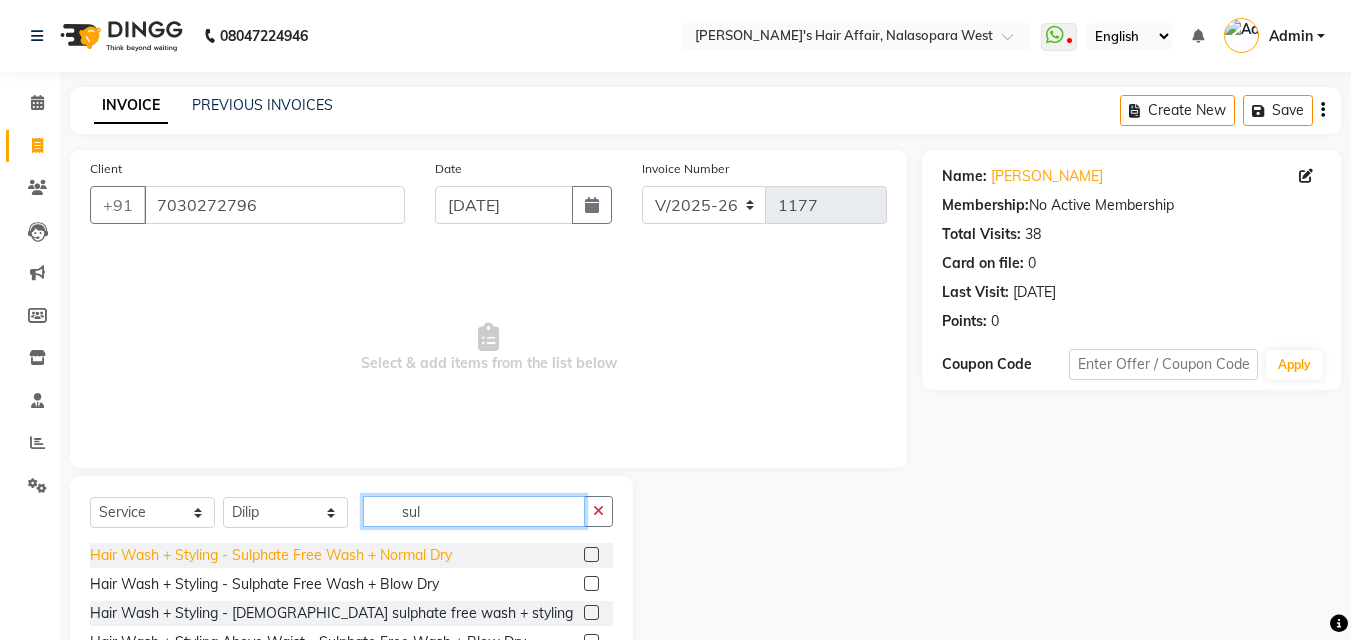 type on "sul" 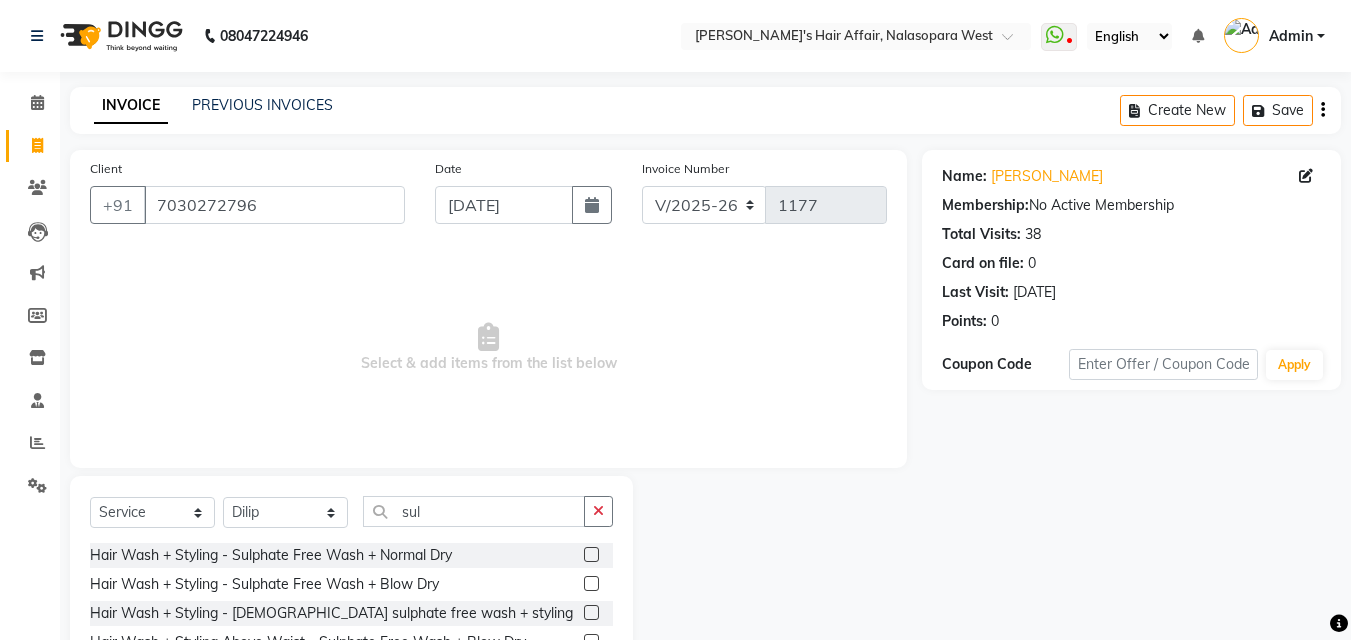 click on "Hair Wash + Styling - Sulphate Free Wash + Normal Dry" 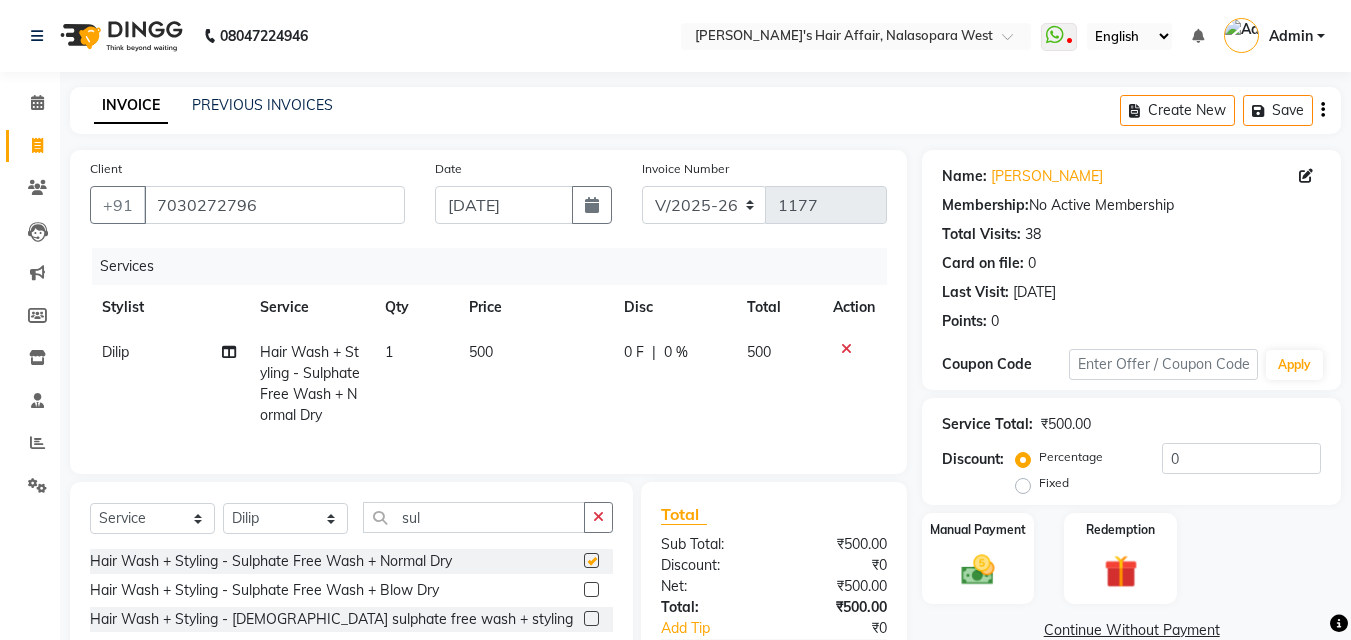 checkbox on "false" 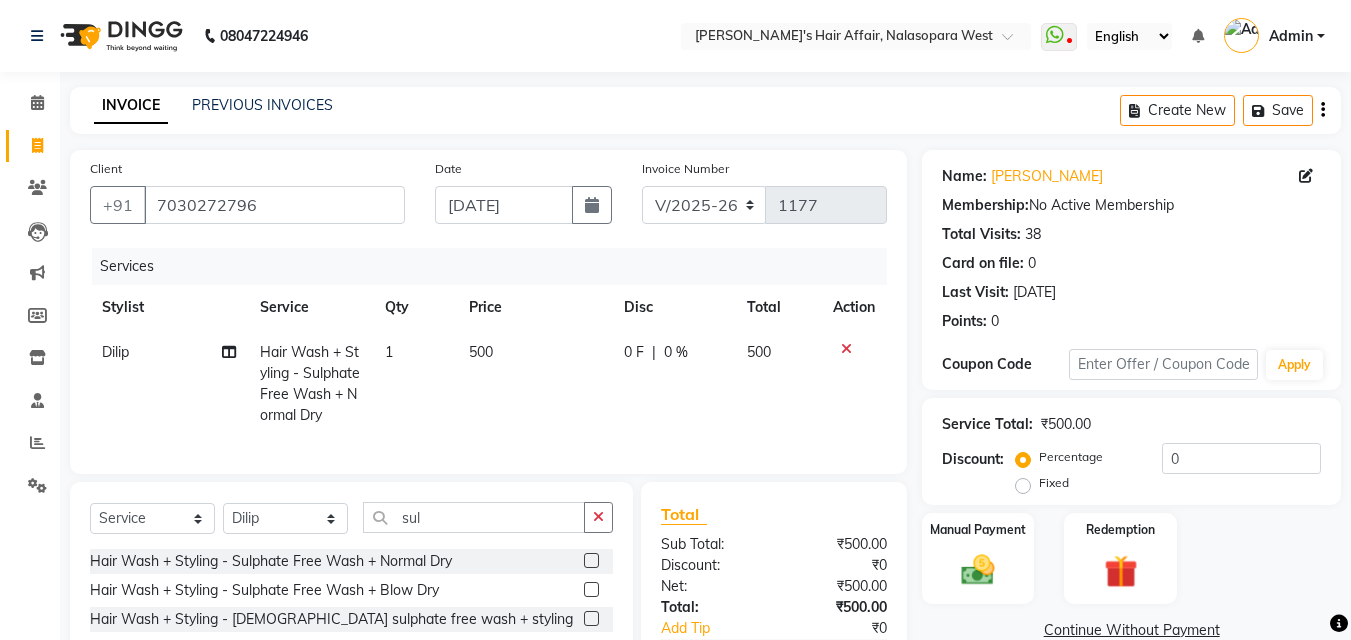 click on "0 F" 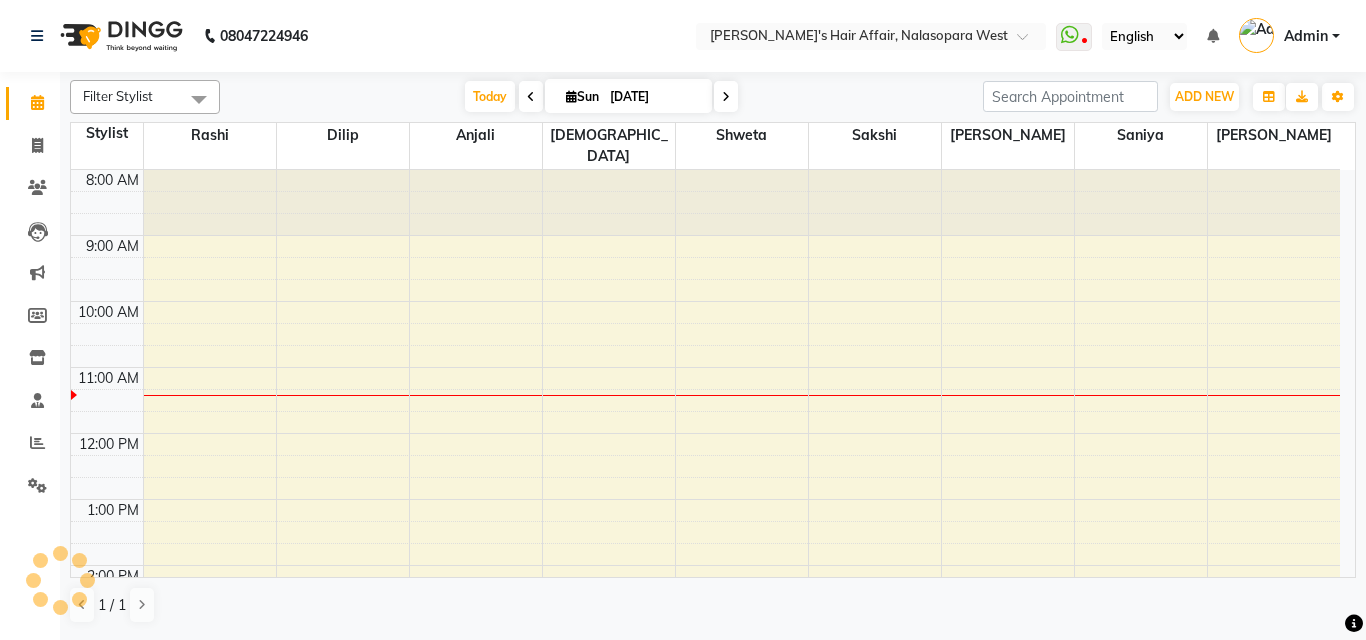 scroll, scrollTop: 0, scrollLeft: 0, axis: both 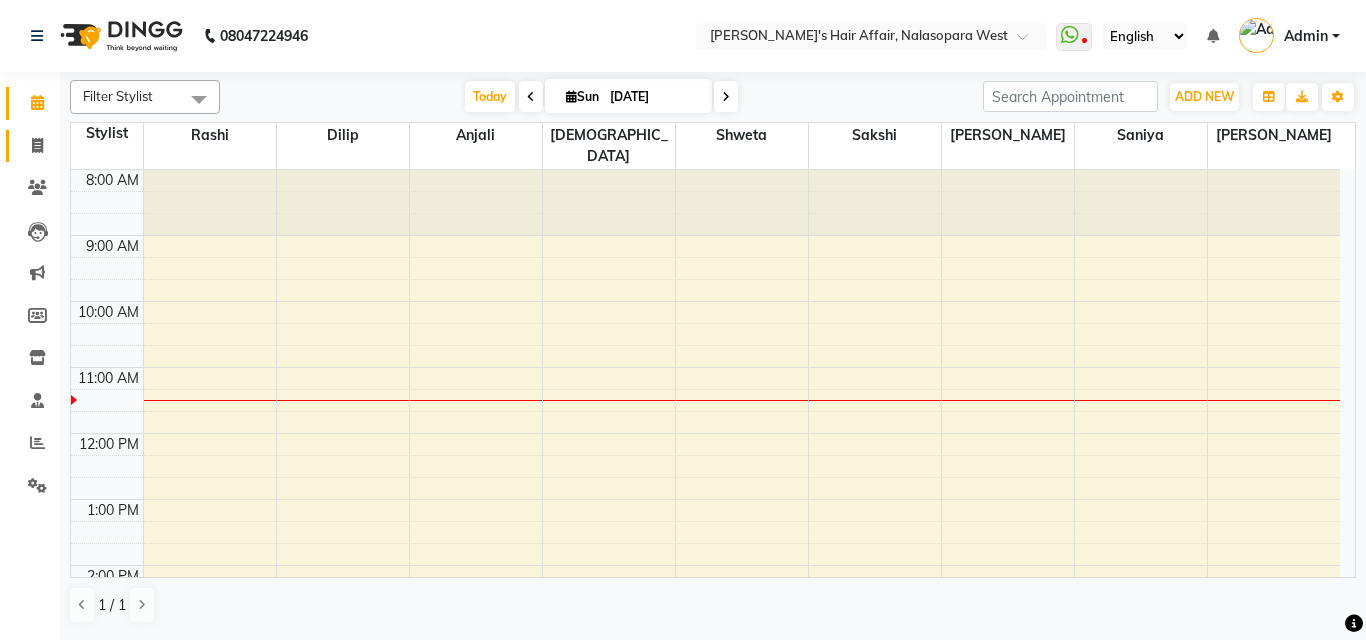 click 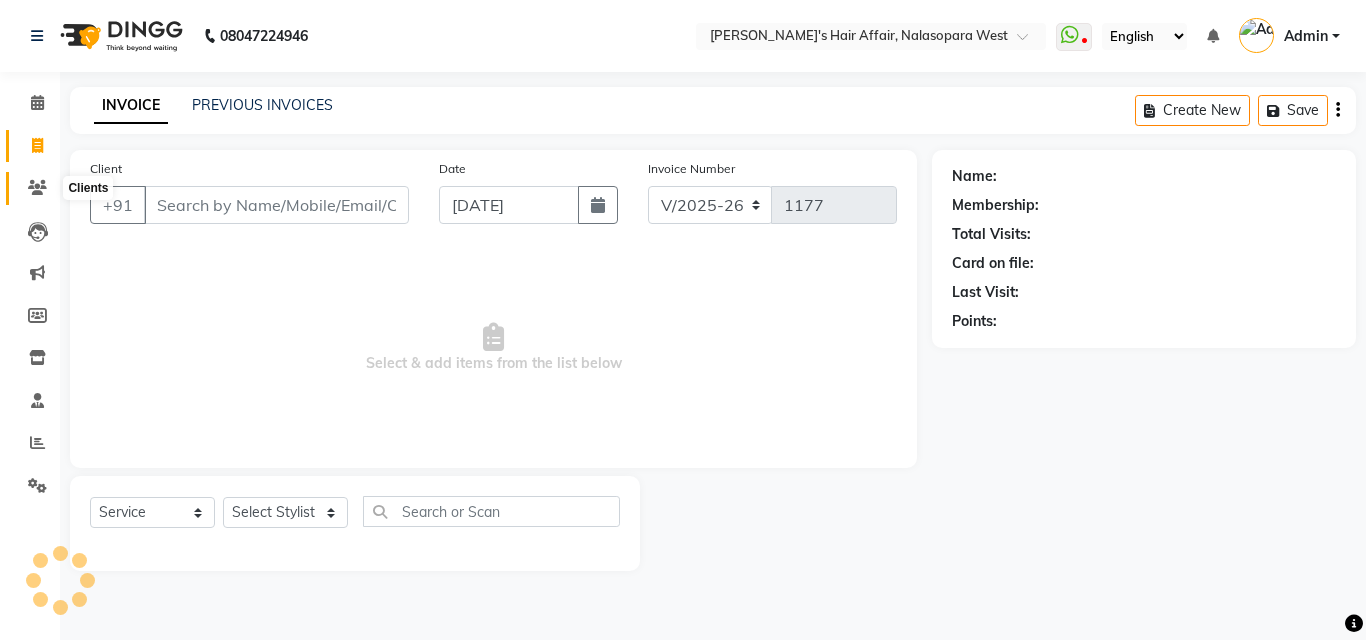 click 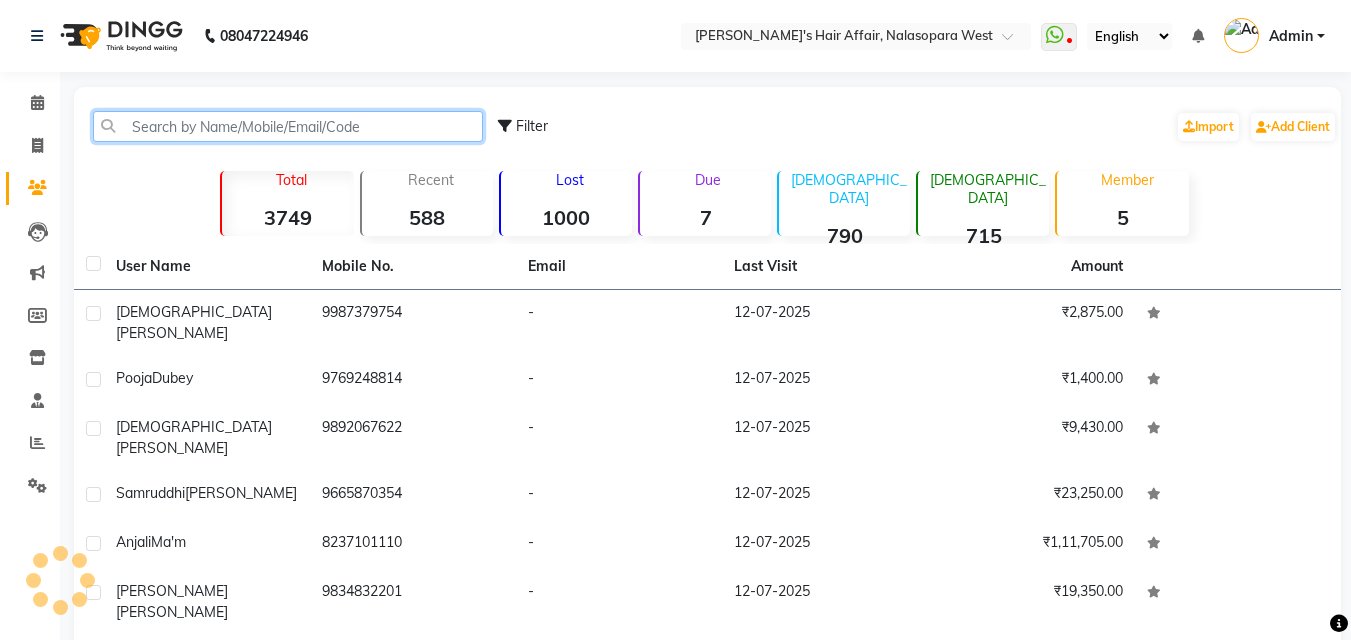 click 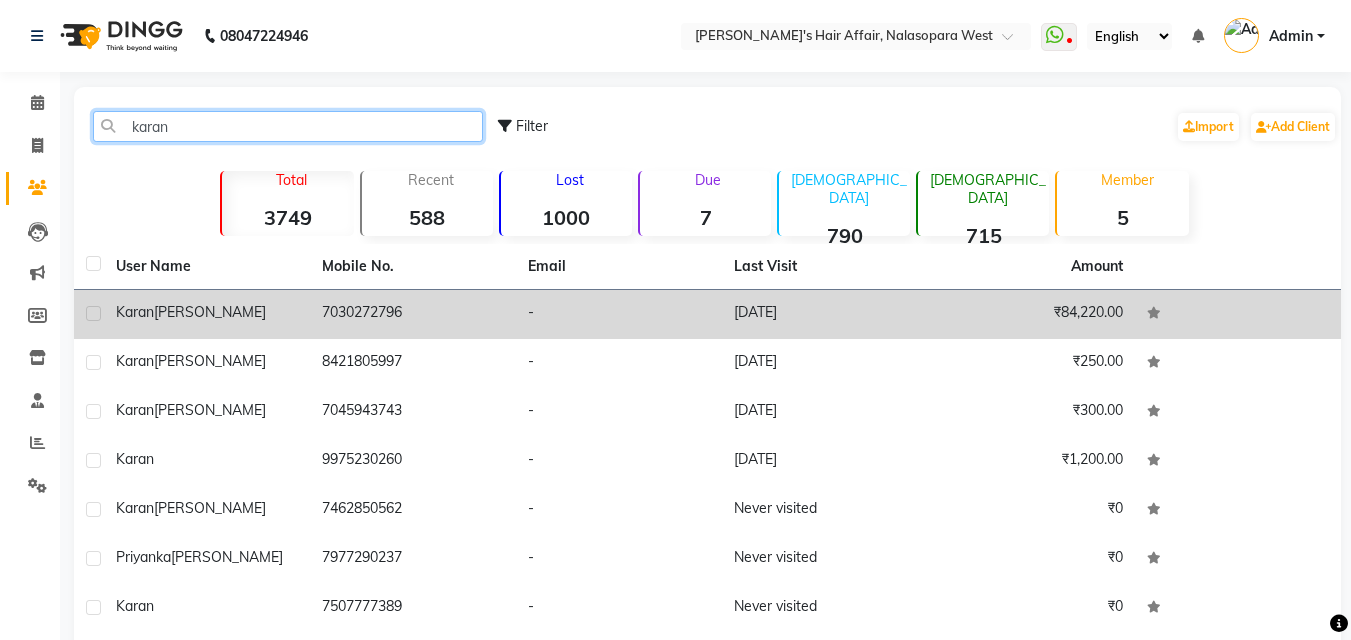 type on "karan" 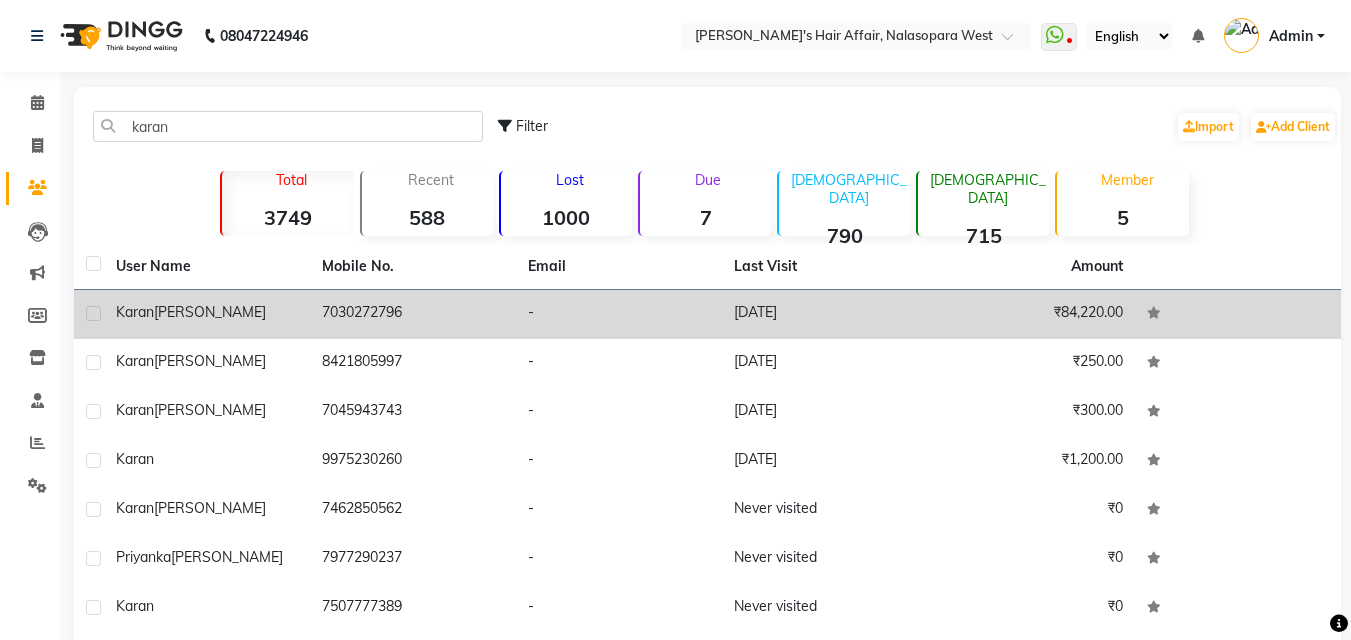 click on "Karan  Maurya" 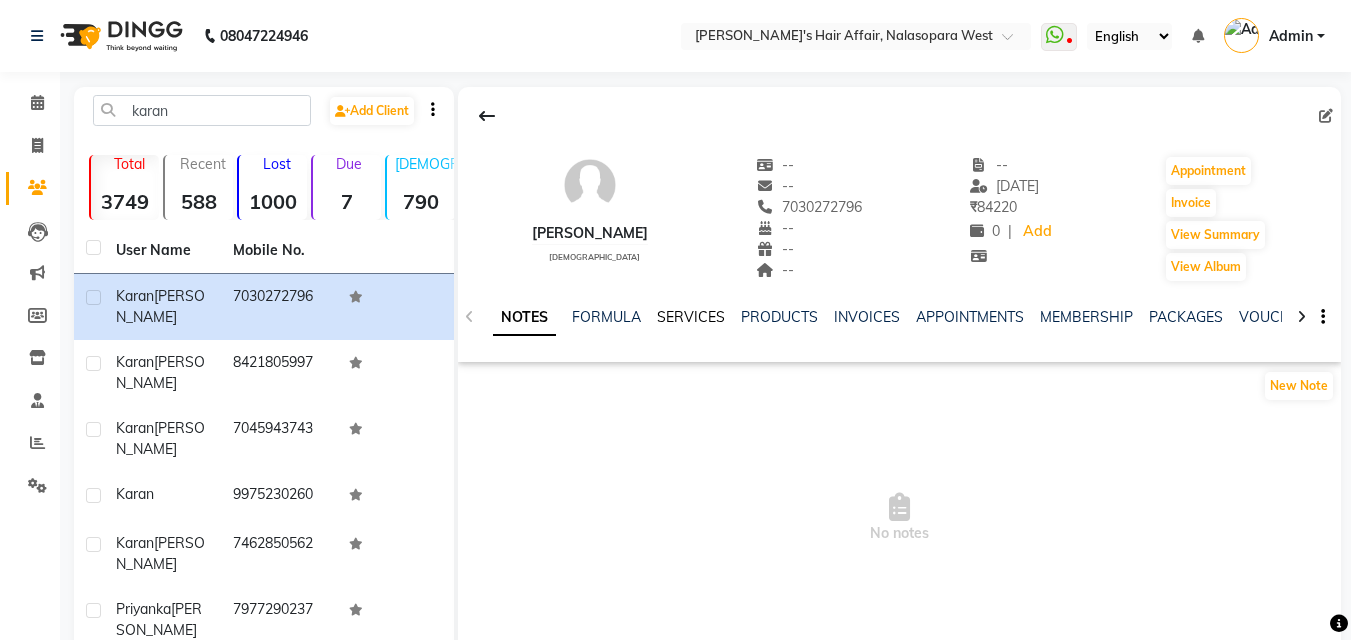 click on "SERVICES" 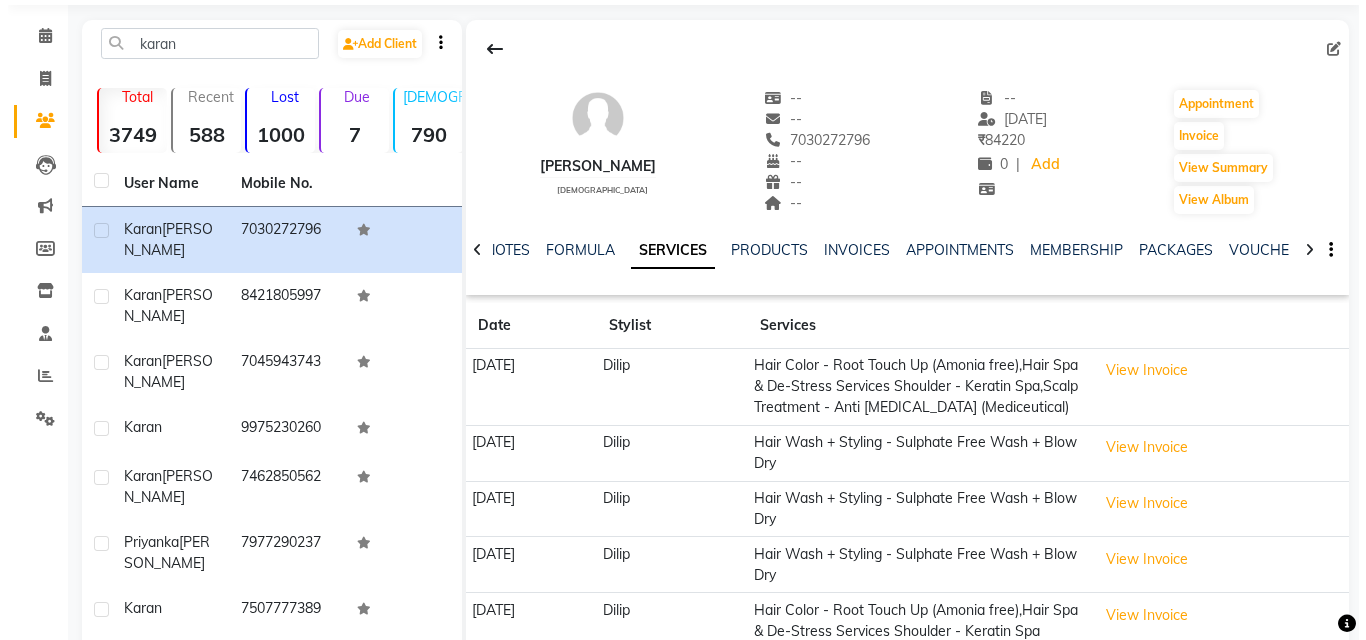 scroll, scrollTop: 100, scrollLeft: 0, axis: vertical 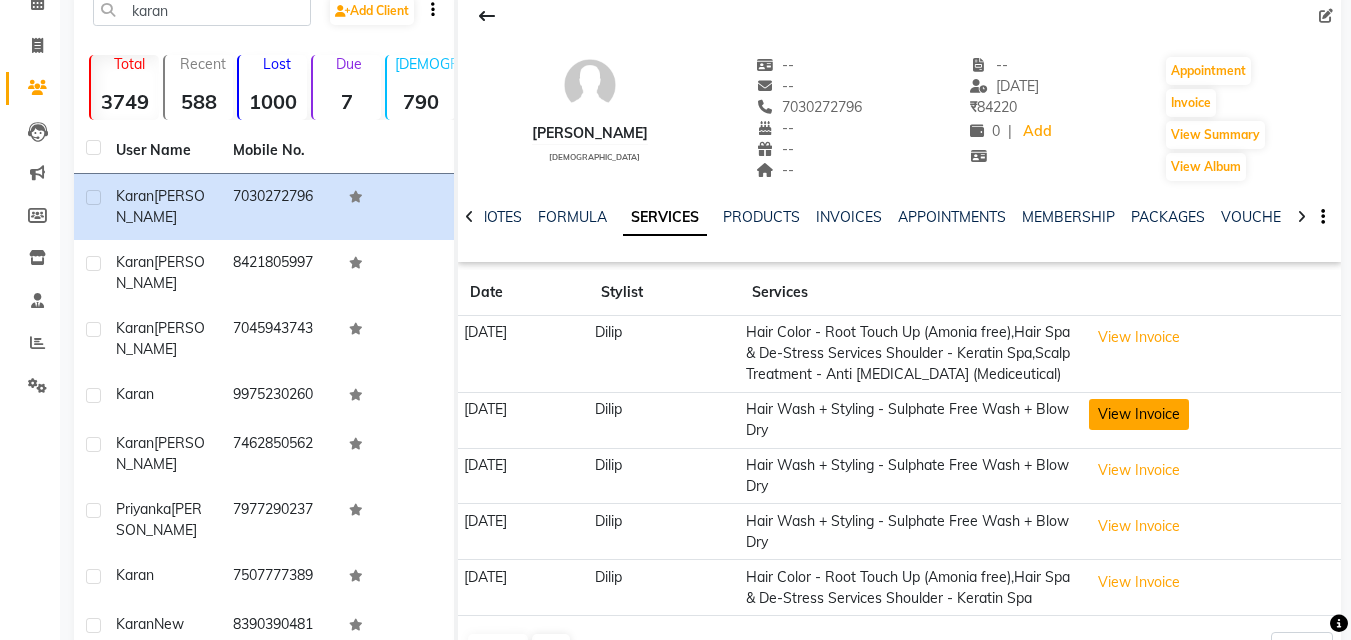 click on "View Invoice" 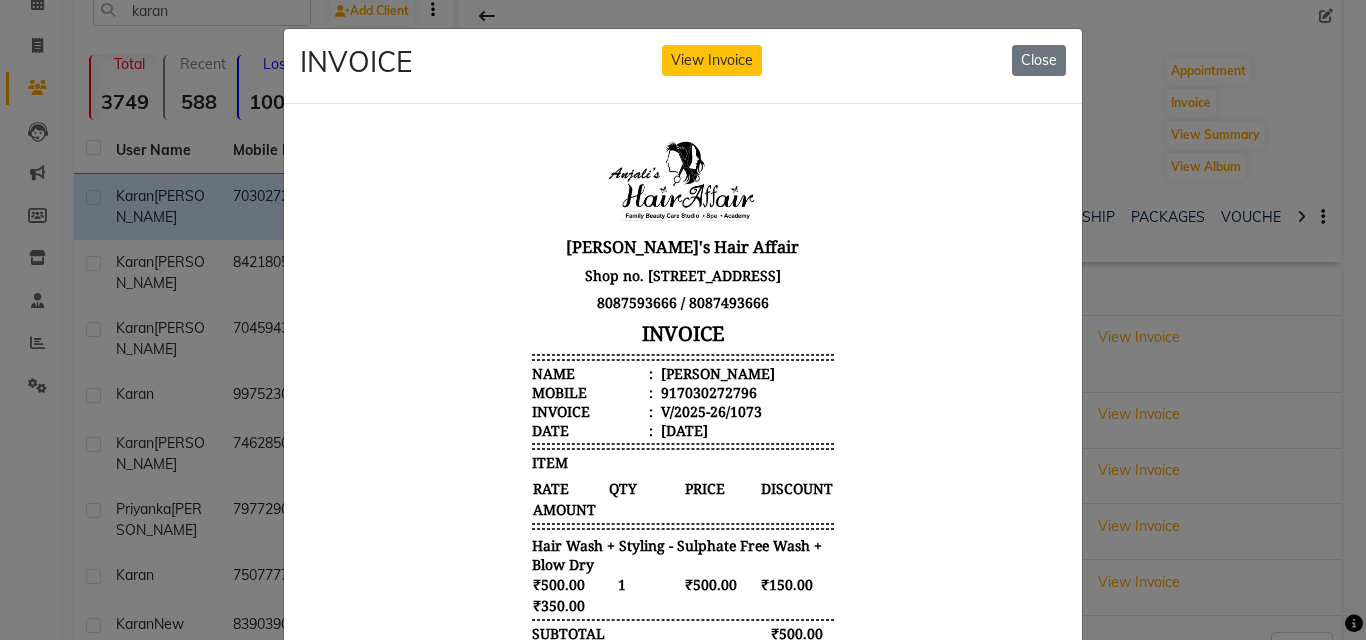 scroll, scrollTop: 16, scrollLeft: 0, axis: vertical 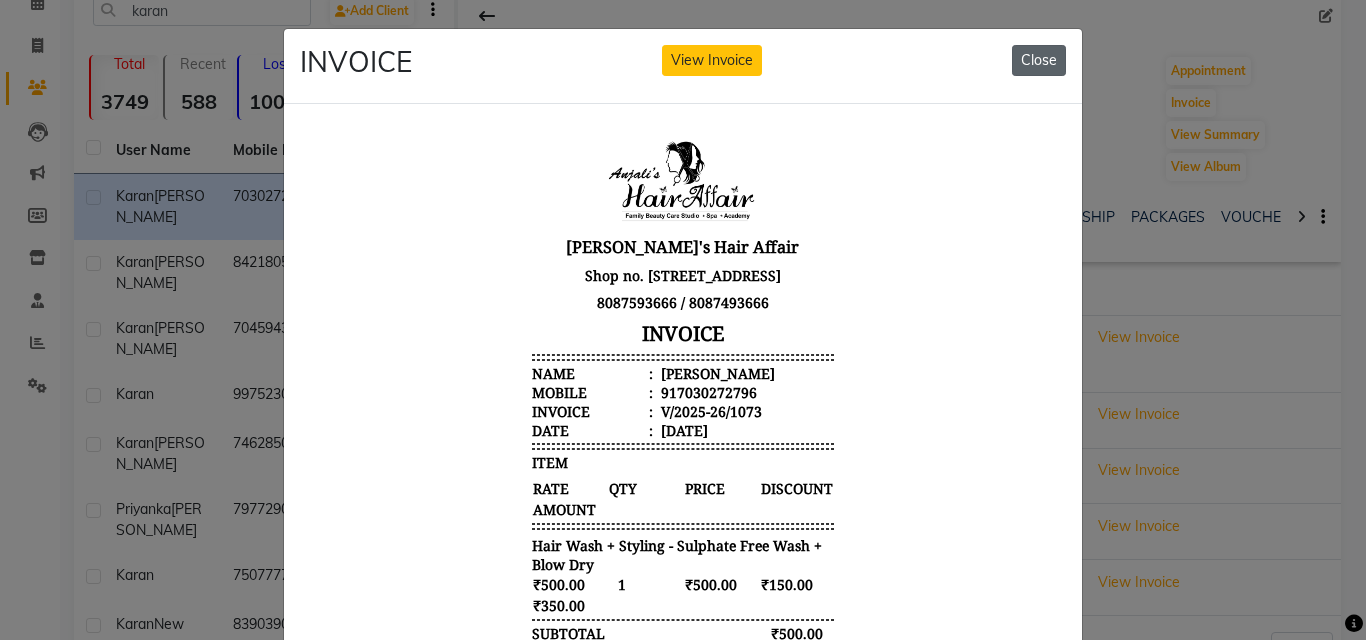 drag, startPoint x: 1026, startPoint y: 42, endPoint x: 1034, endPoint y: 50, distance: 11.313708 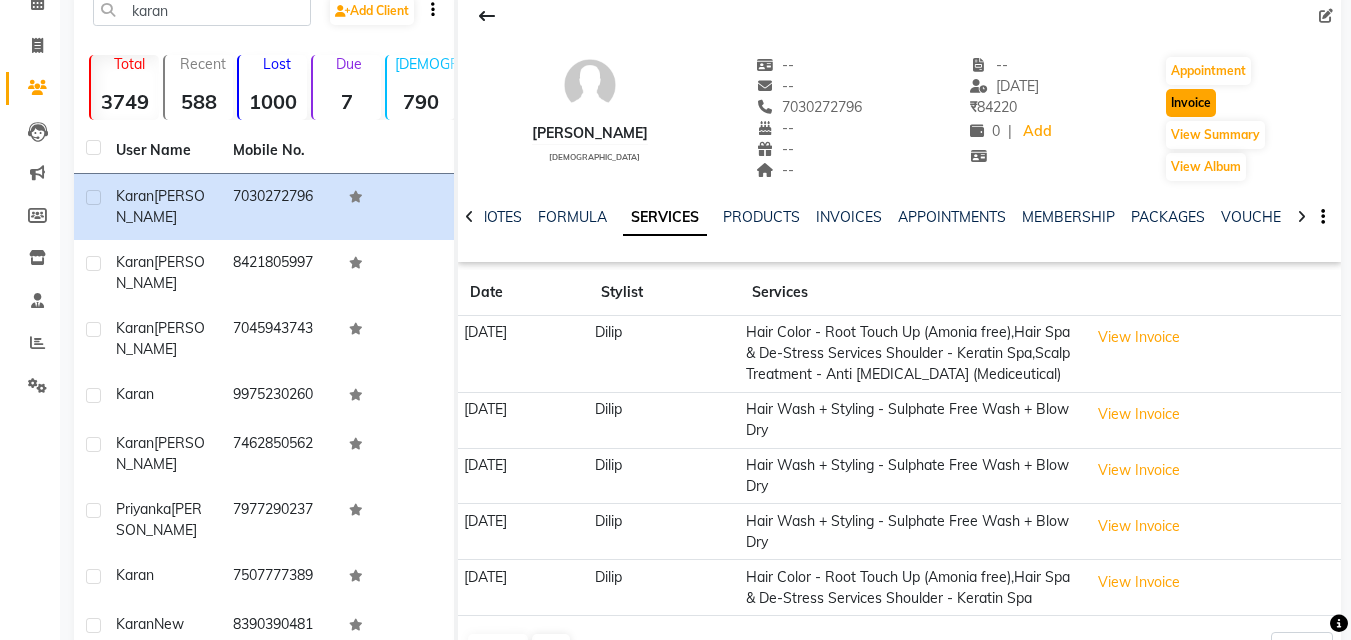 click on "Invoice" 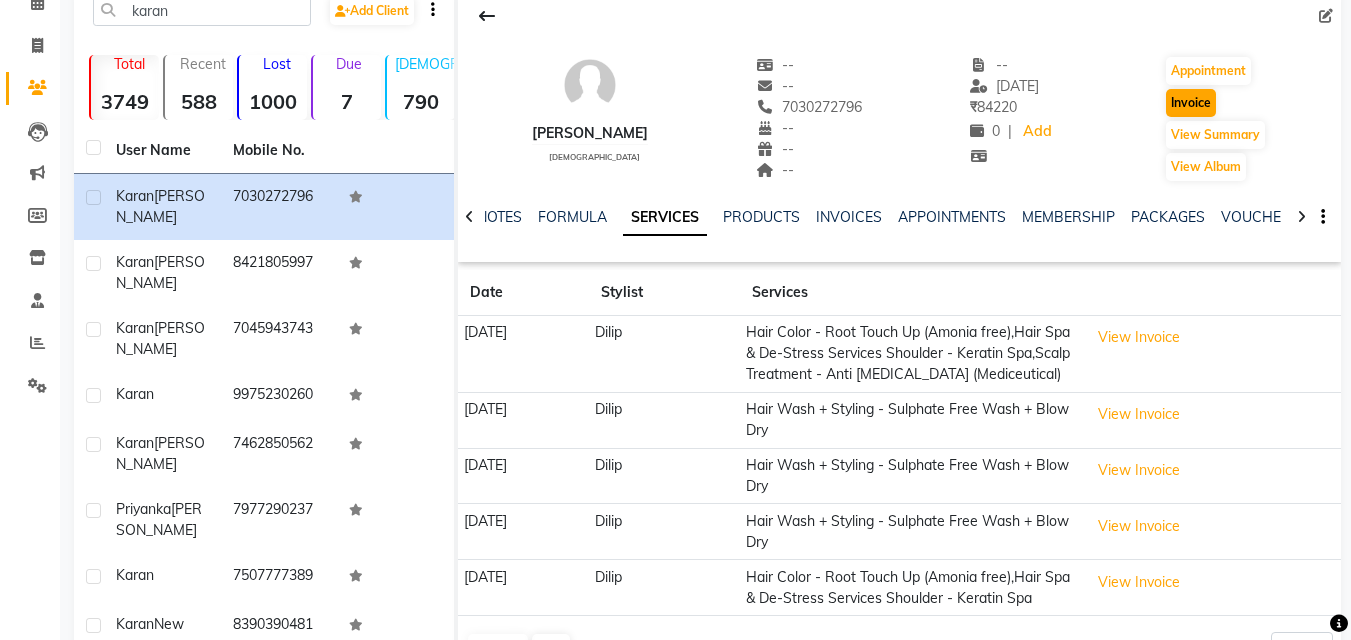 select on "6172" 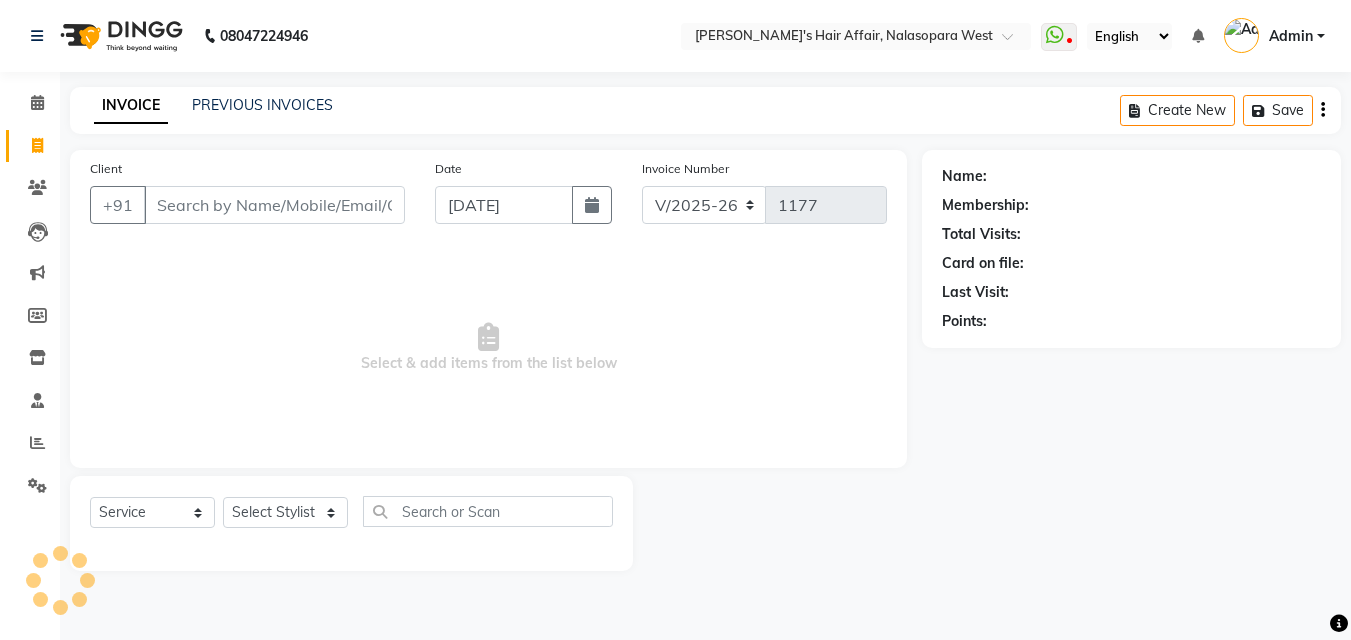 scroll, scrollTop: 0, scrollLeft: 0, axis: both 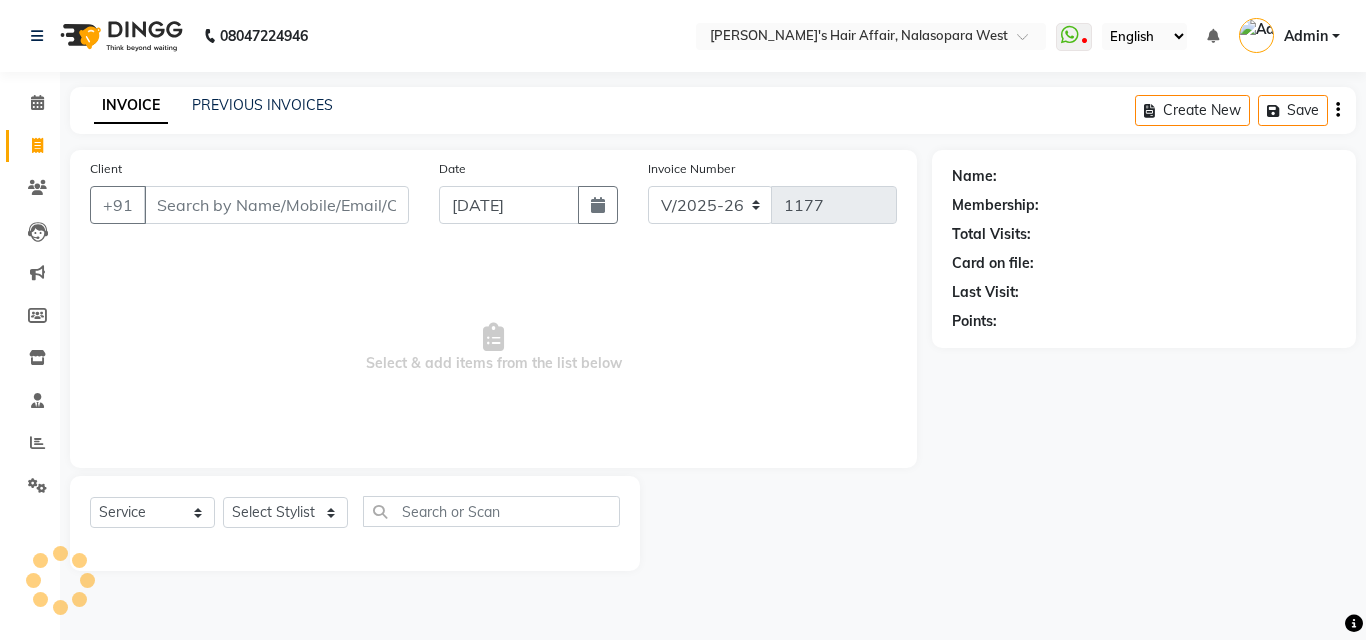 type on "7030272796" 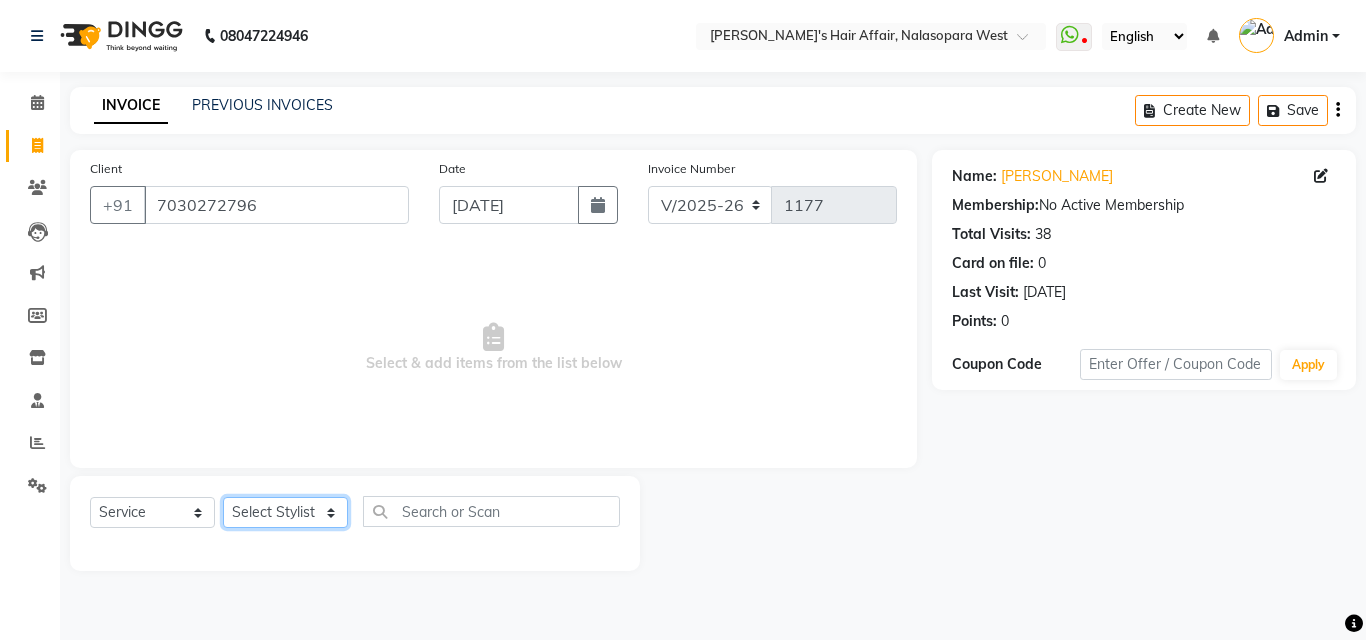 click on "Select Stylist Amruta Anjali Dilip Hair Affair Pranali Rashi Sakshi Saniya Shweta Umesh" 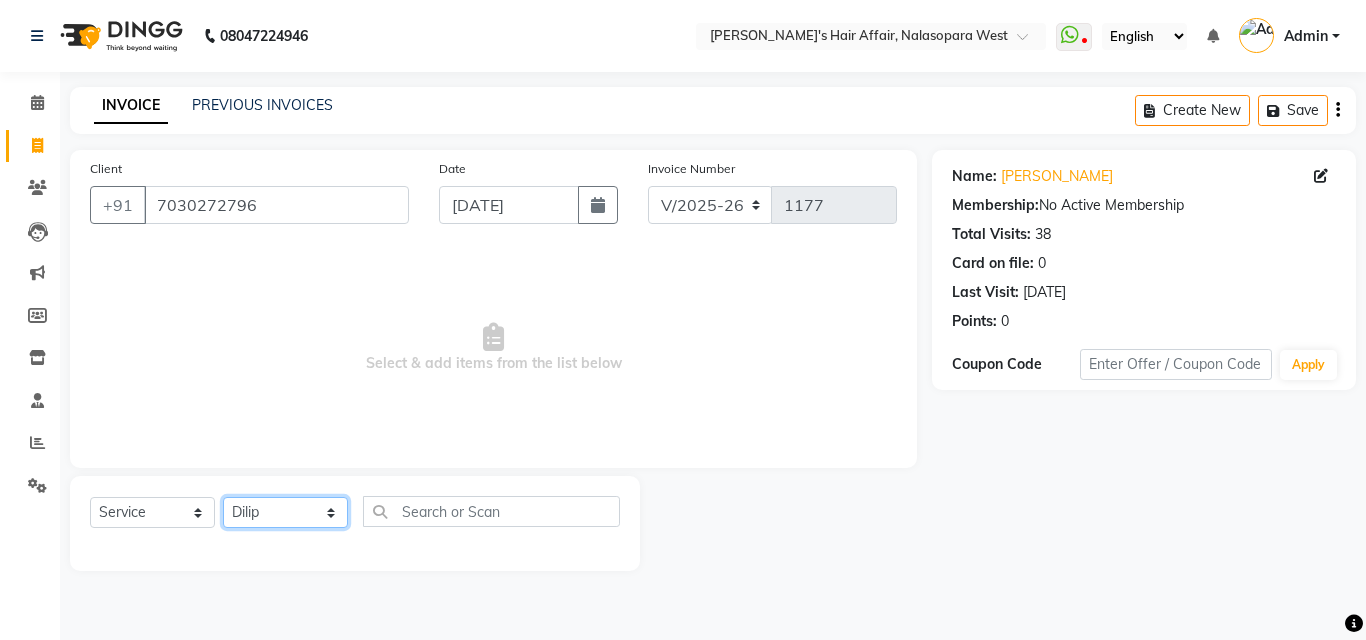 click on "Select Stylist Amruta Anjali Dilip Hair Affair Pranali Rashi Sakshi Saniya Shweta Umesh" 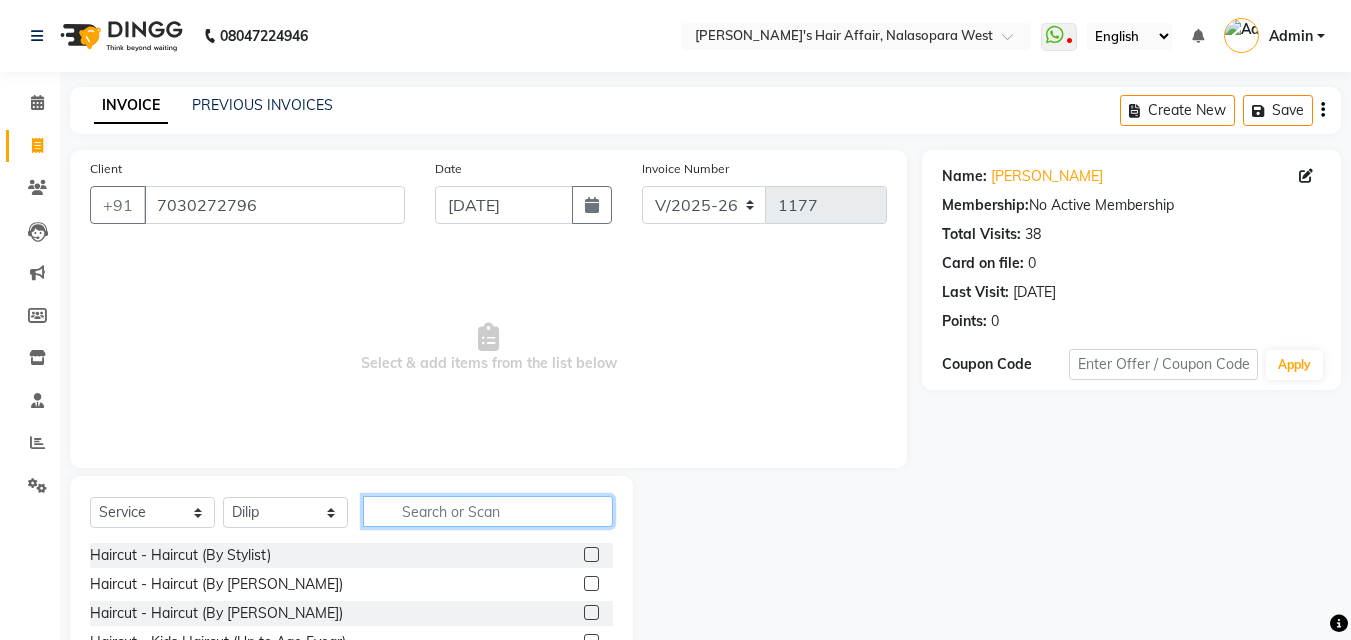 click 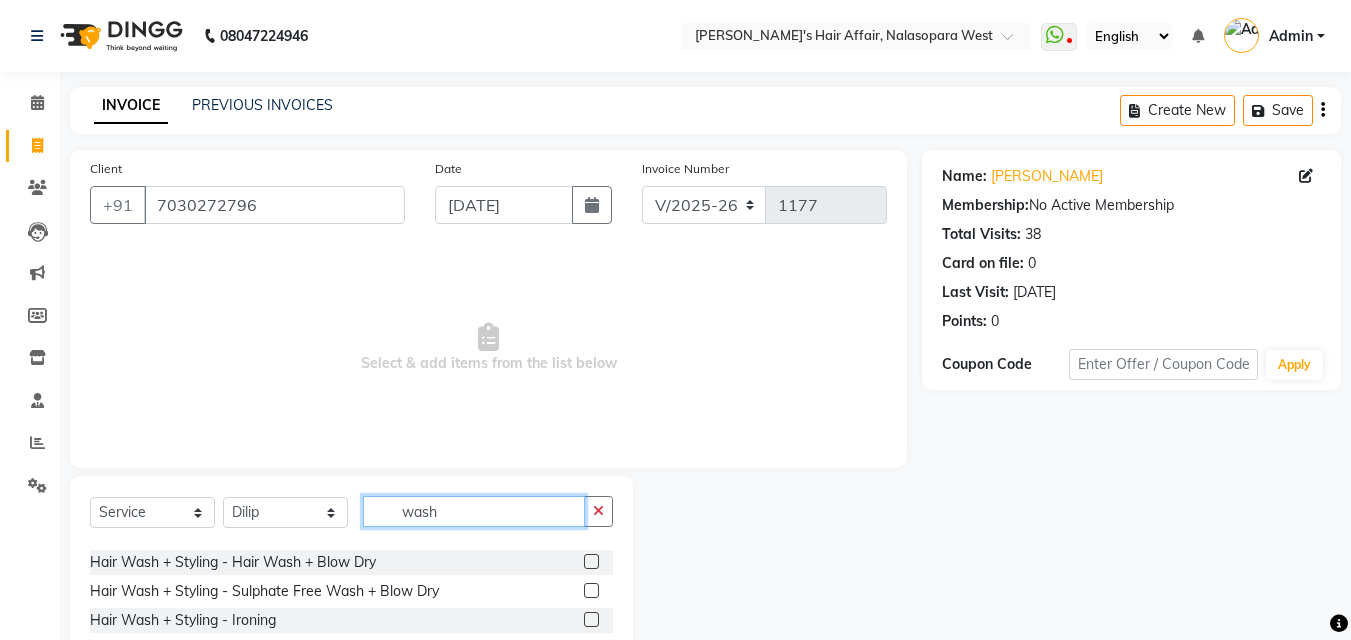 scroll, scrollTop: 100, scrollLeft: 0, axis: vertical 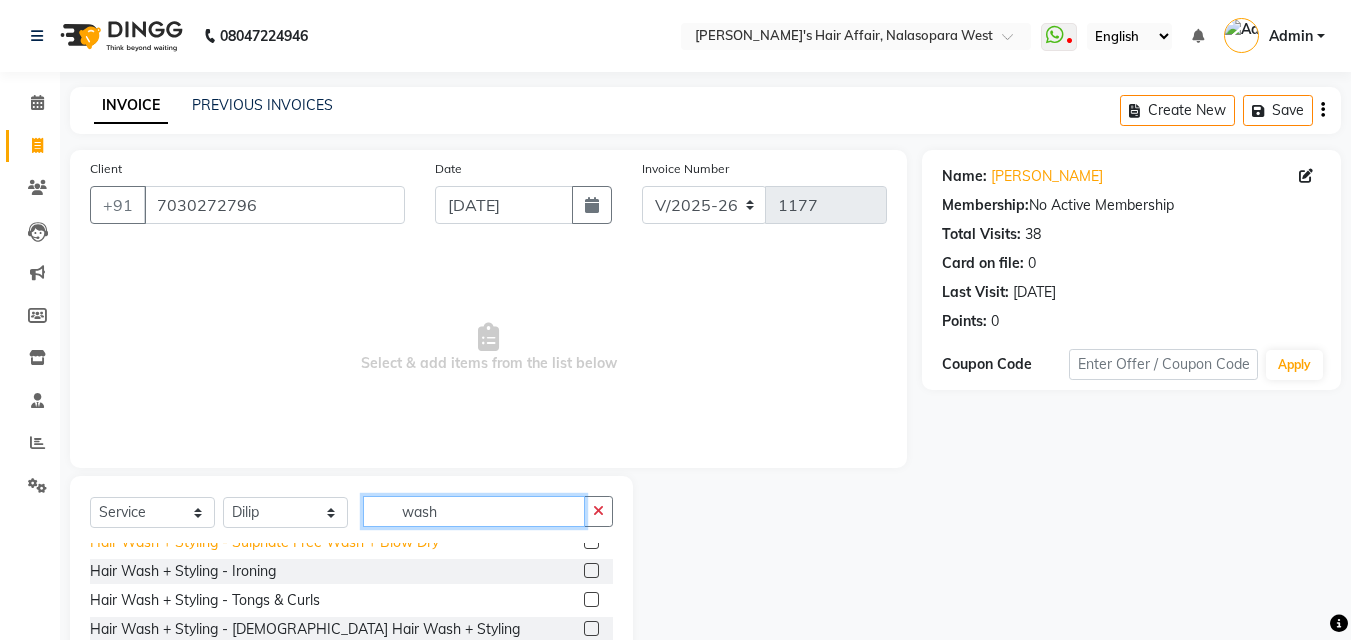 type on "wash" 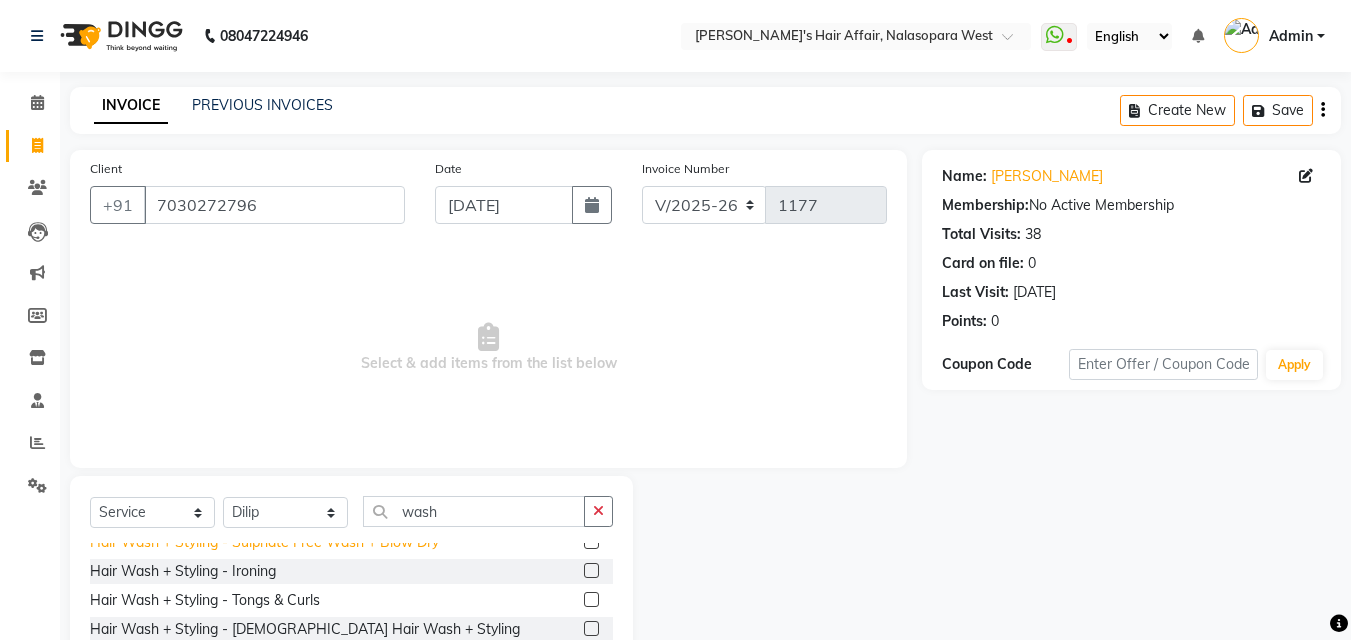 click on "Hair Wash + Styling - Sulphate Free Wash + Blow Dry" 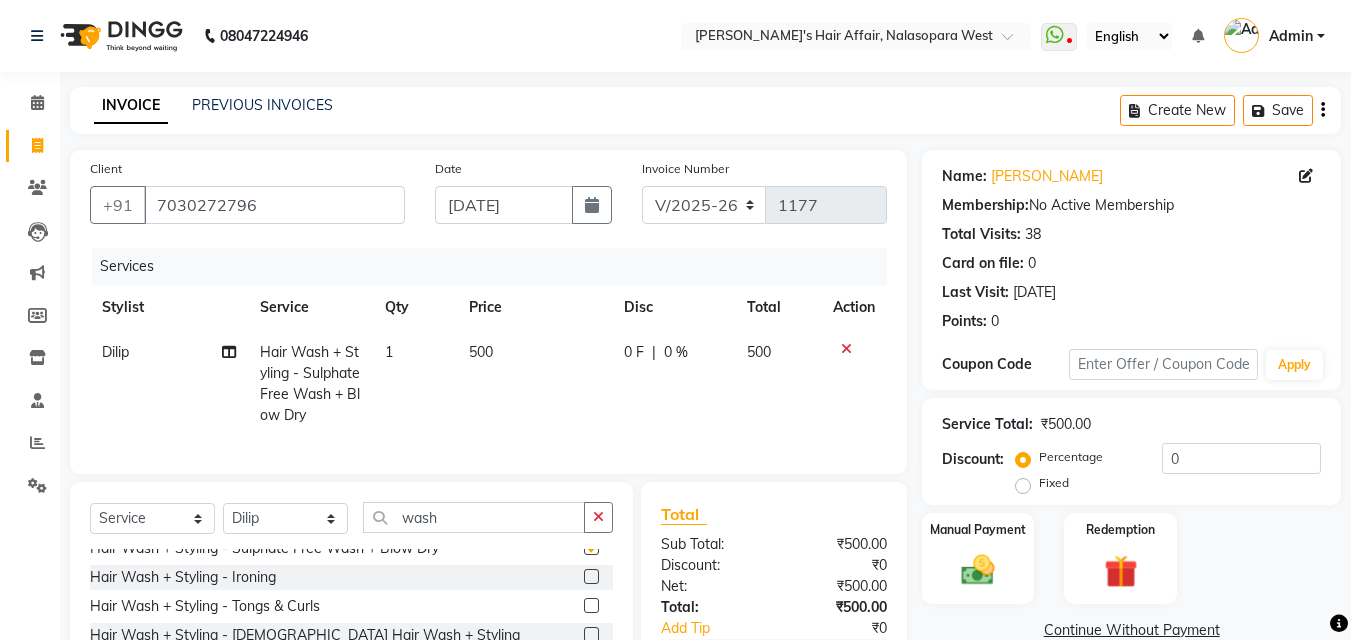 checkbox on "false" 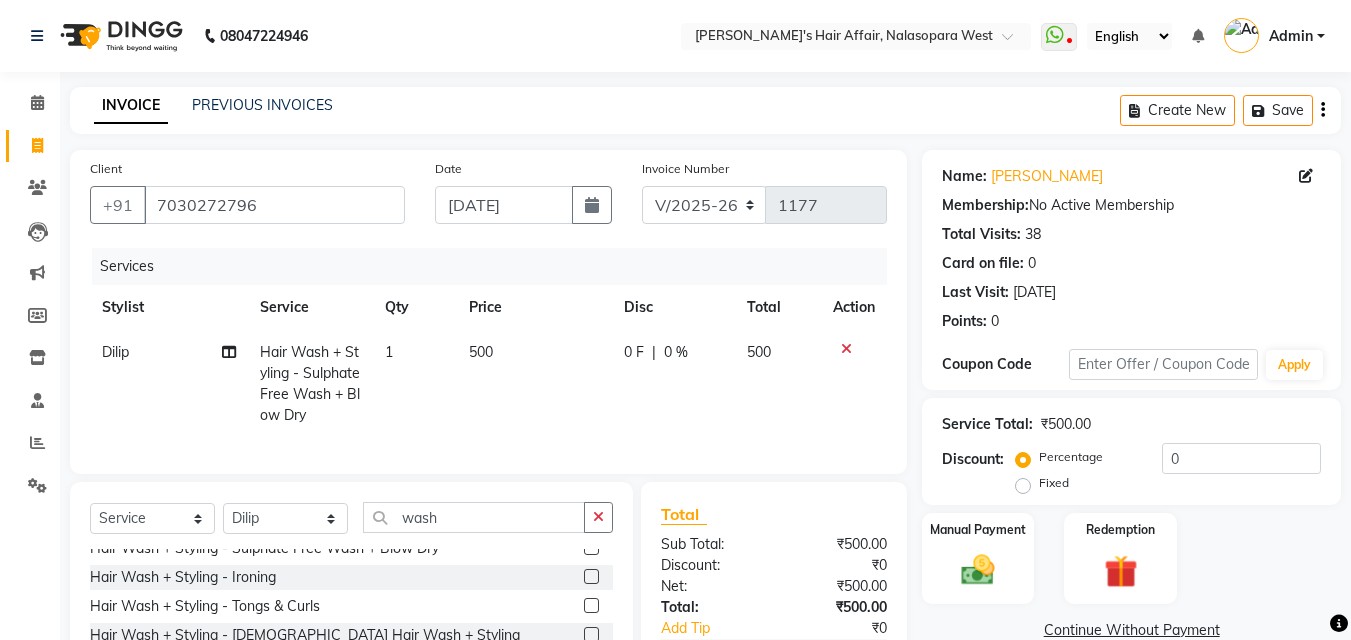 click on "0 F | 0 %" 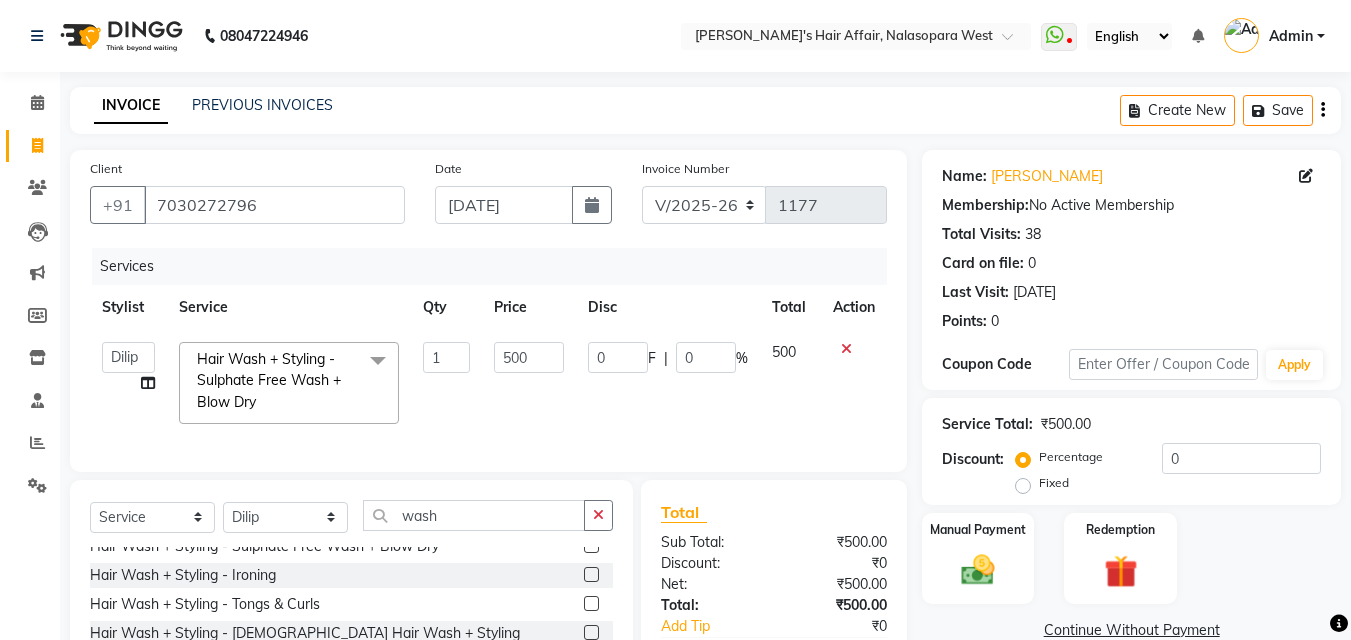click on "0 F | 0 %" 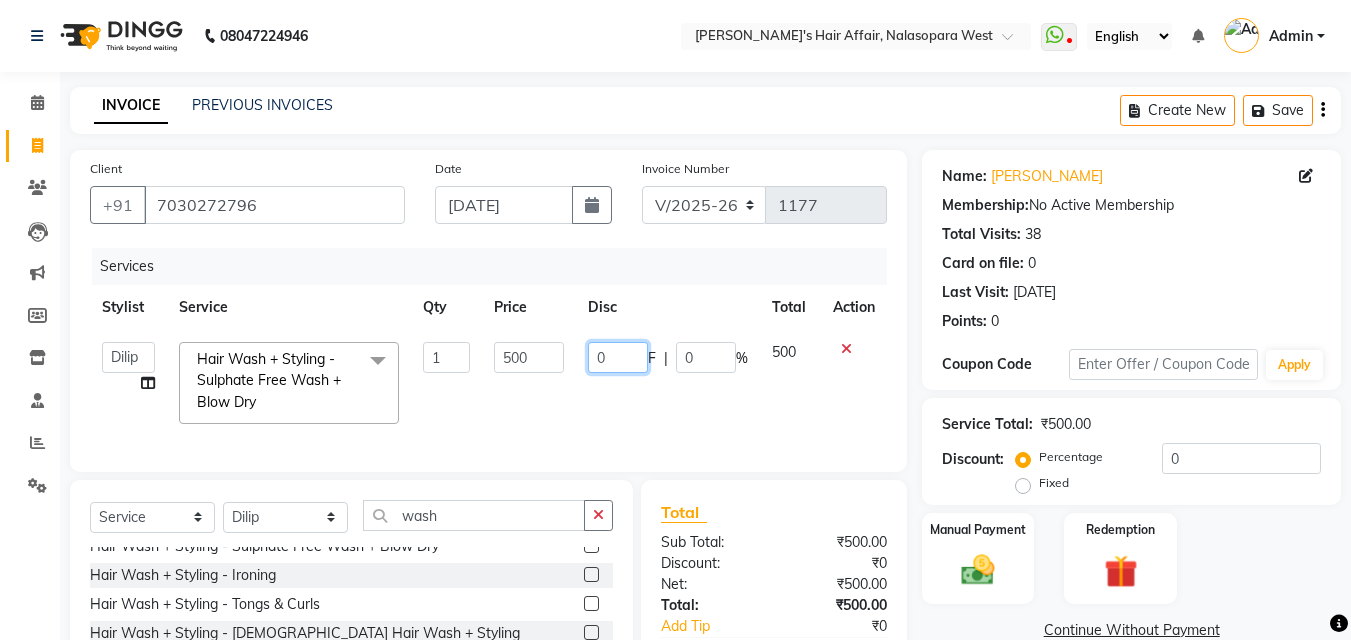 drag, startPoint x: 584, startPoint y: 366, endPoint x: 616, endPoint y: 361, distance: 32.38827 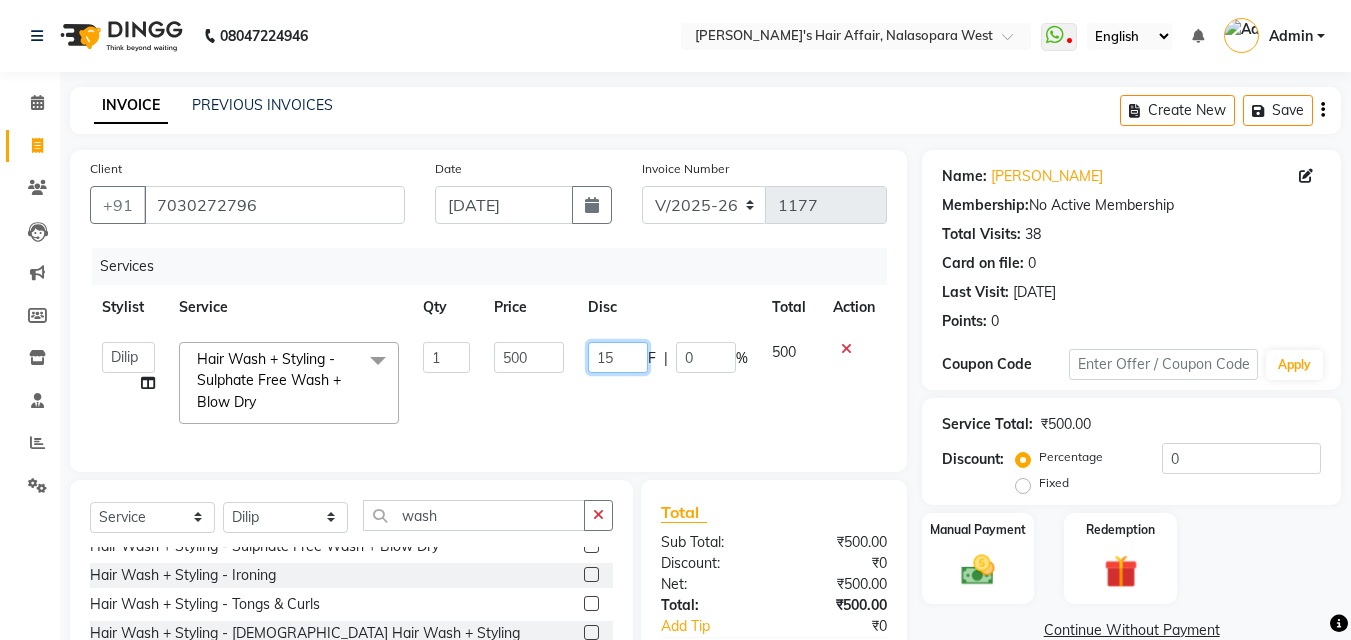 type on "150" 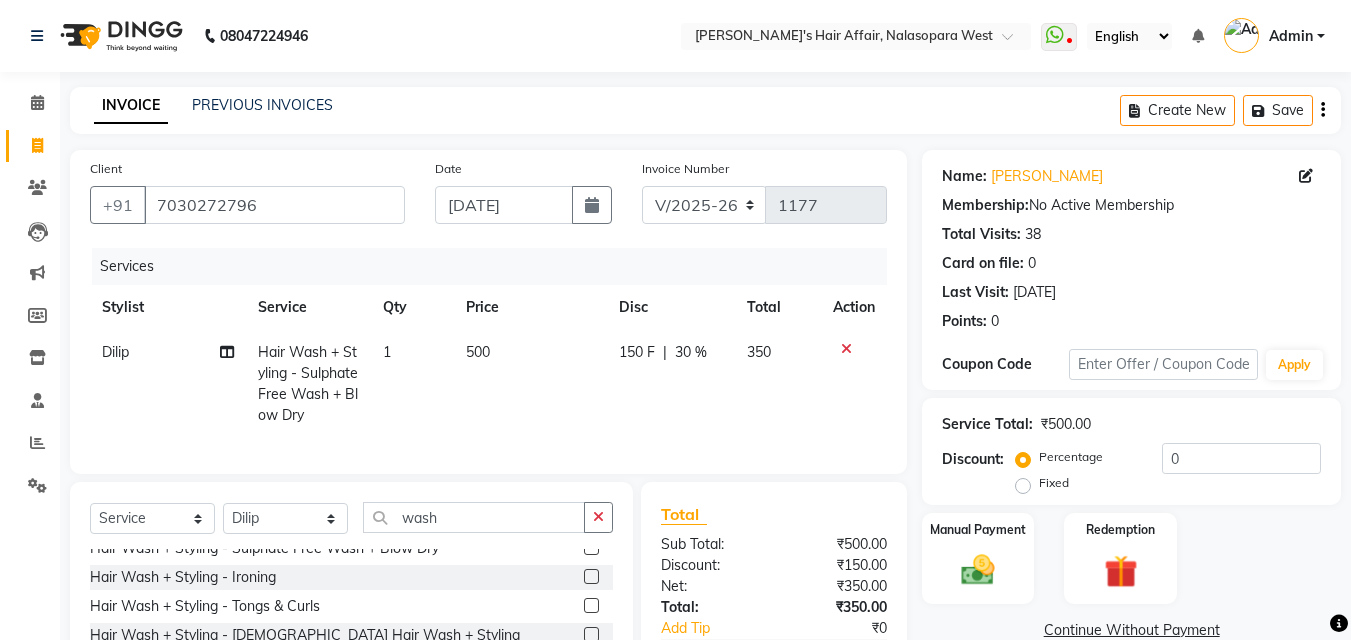 click on "150 F | 30 %" 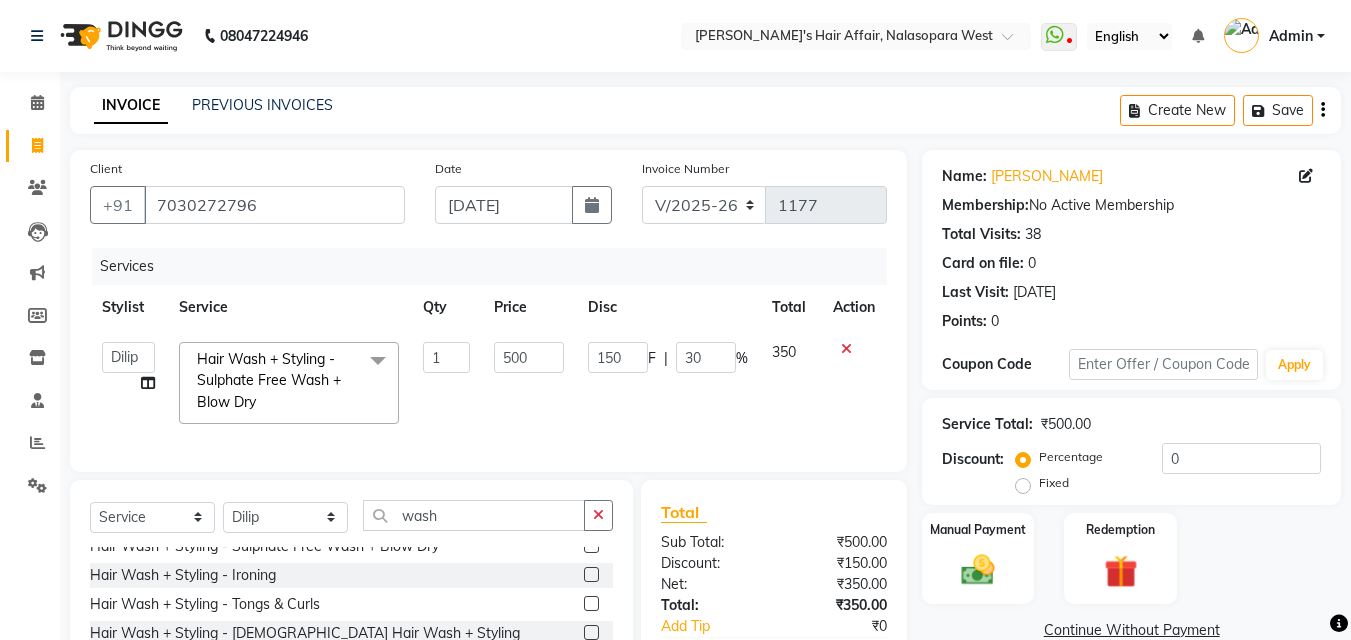 scroll, scrollTop: 180, scrollLeft: 0, axis: vertical 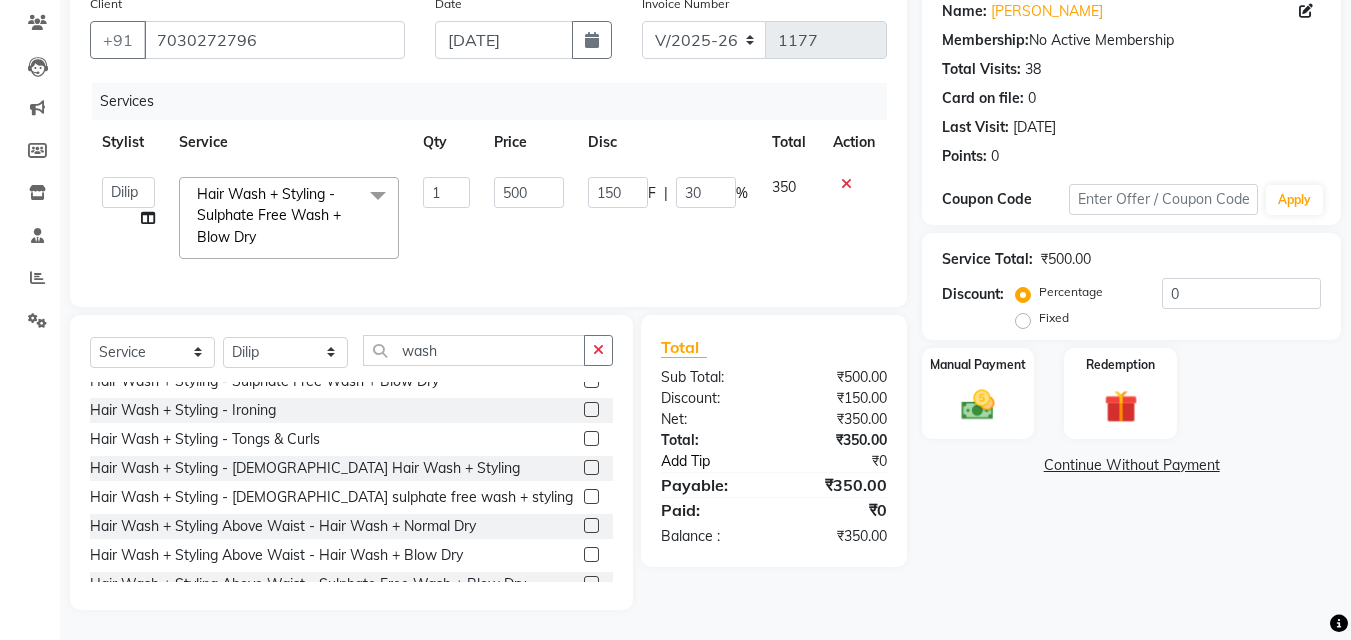 click on "Add Tip" 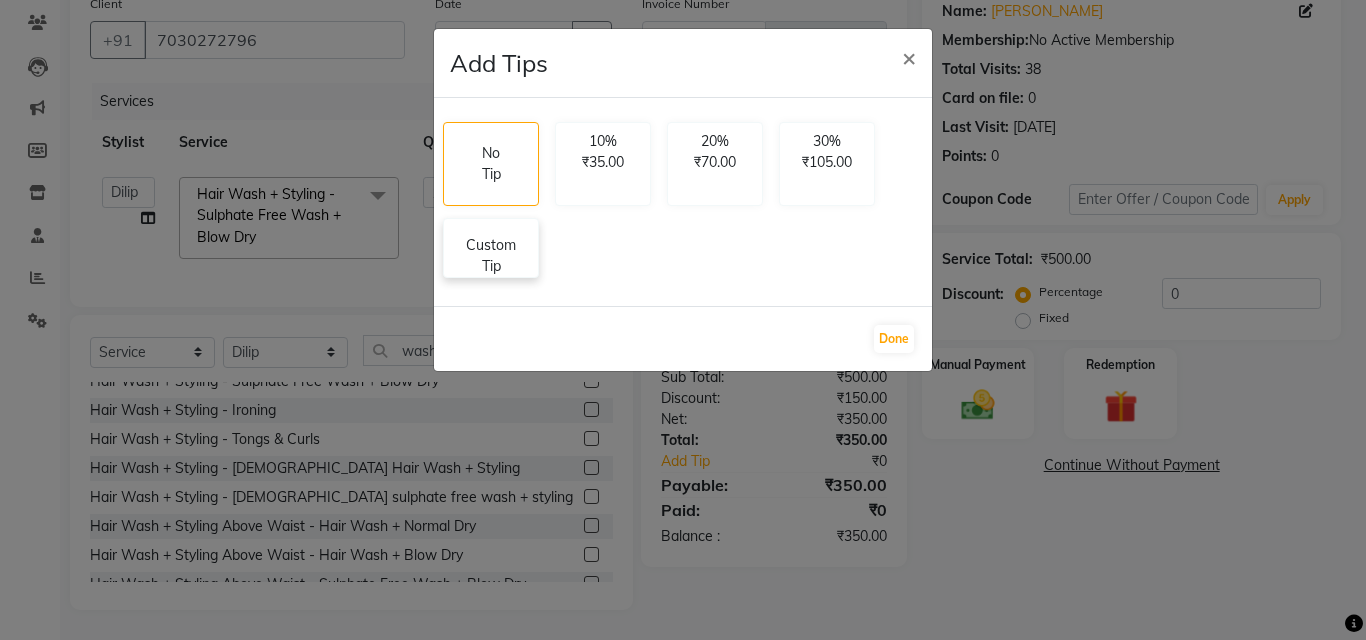 click on "Custom Tip" 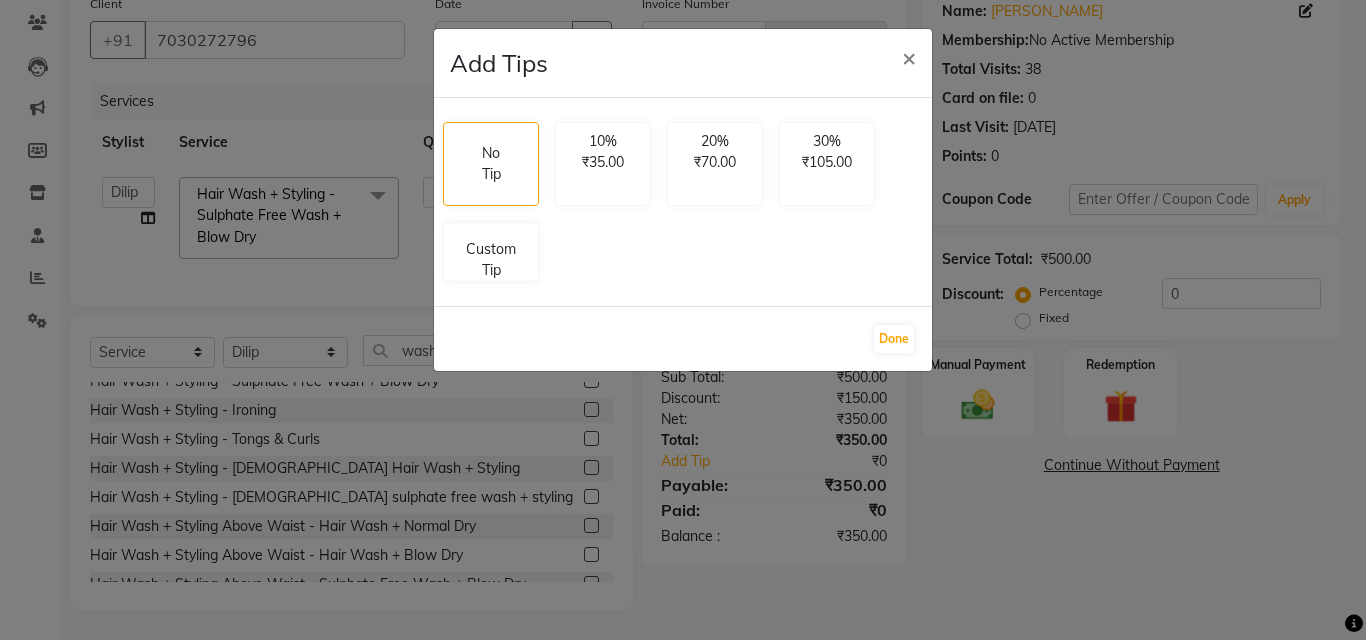 select on "45513" 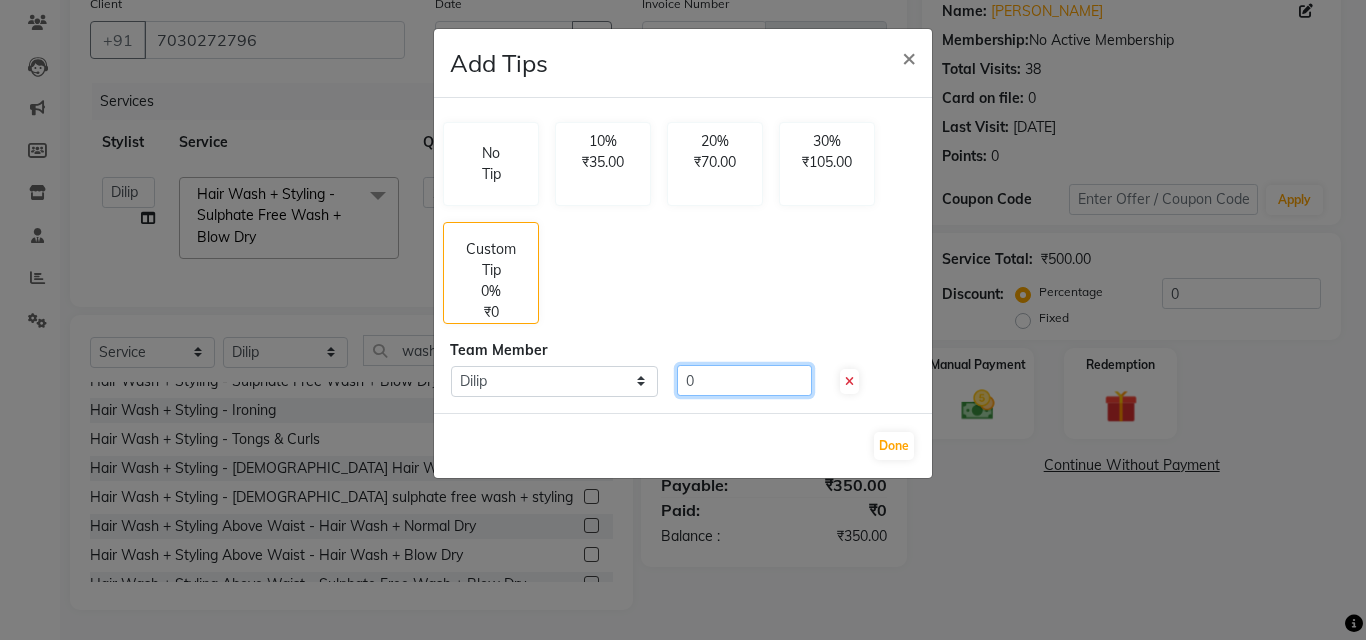drag, startPoint x: 784, startPoint y: 380, endPoint x: 543, endPoint y: 380, distance: 241 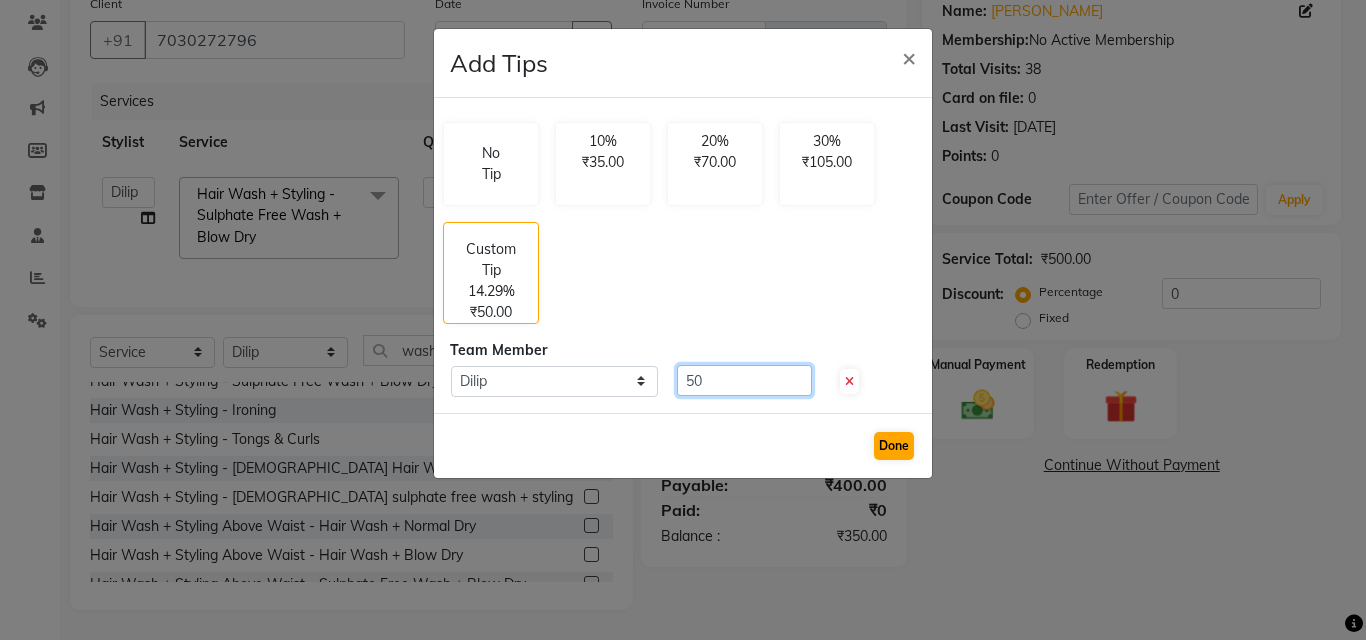 type on "50" 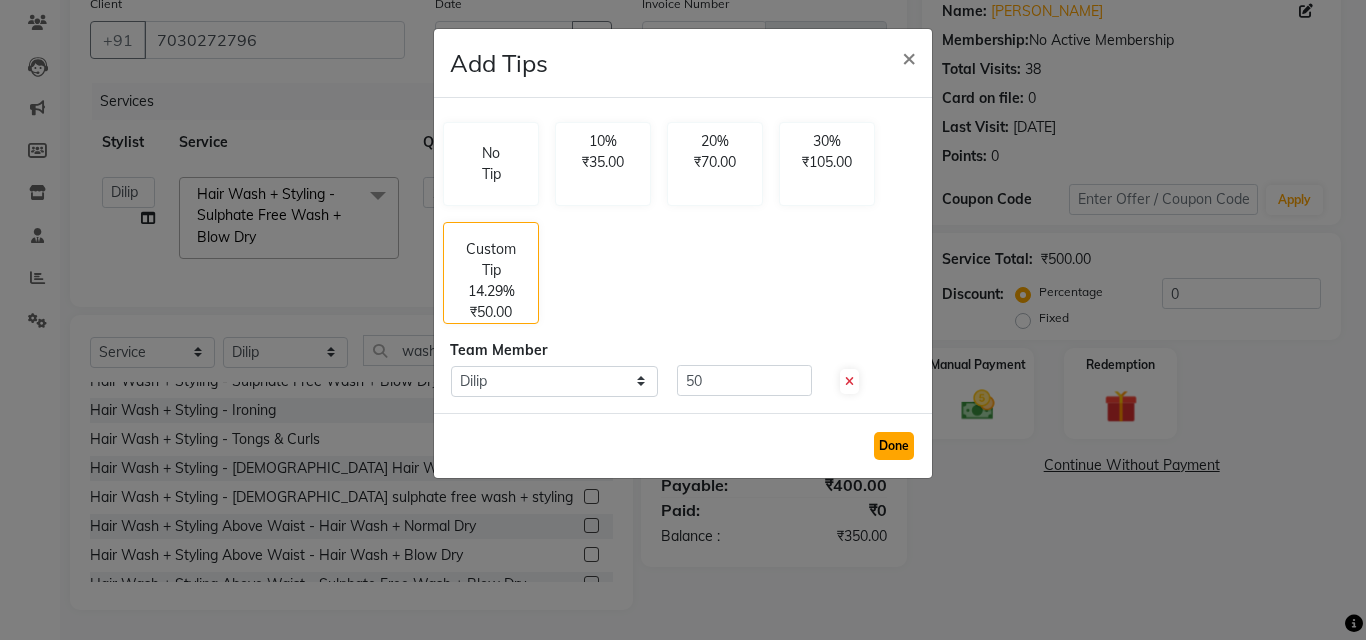 click on "Done" 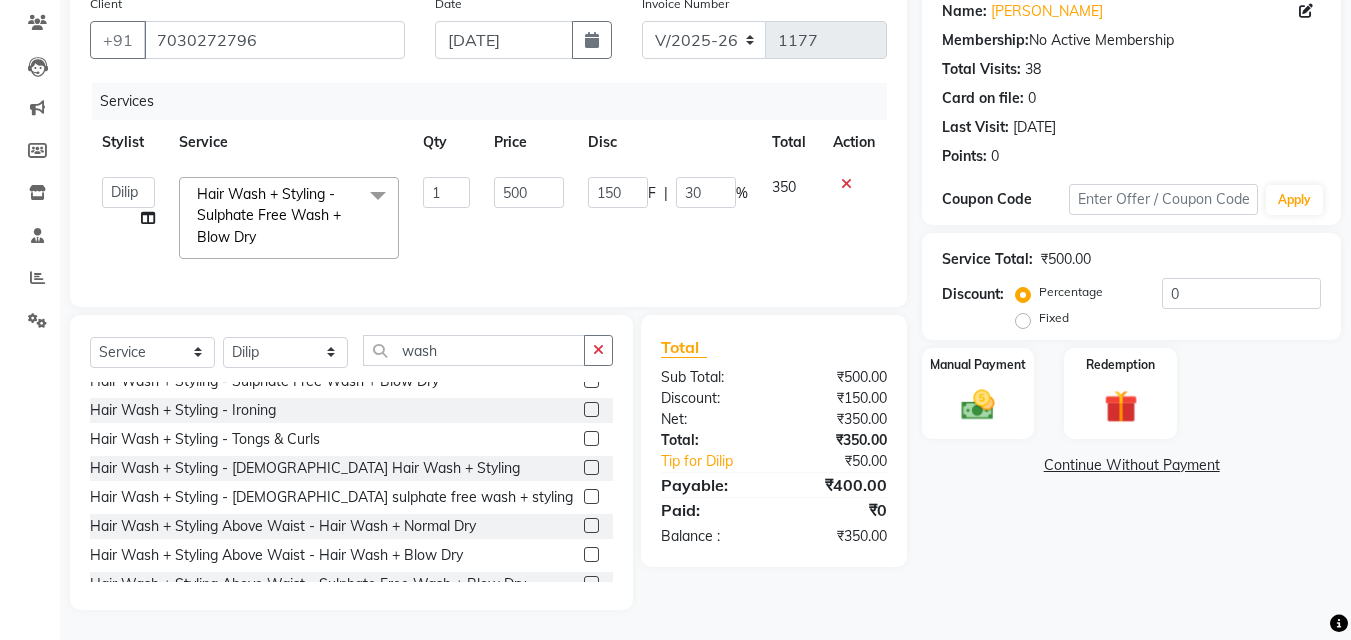 click on "Name: Karan Maurya Membership:  No Active Membership  Total Visits:  38 Card on file:  0 Last Visit:   10-07-2025 Points:   0  Coupon Code Apply Service Total:  ₹500.00  Discount:  Percentage   Fixed  0 Manual Payment Redemption  Continue Without Payment" 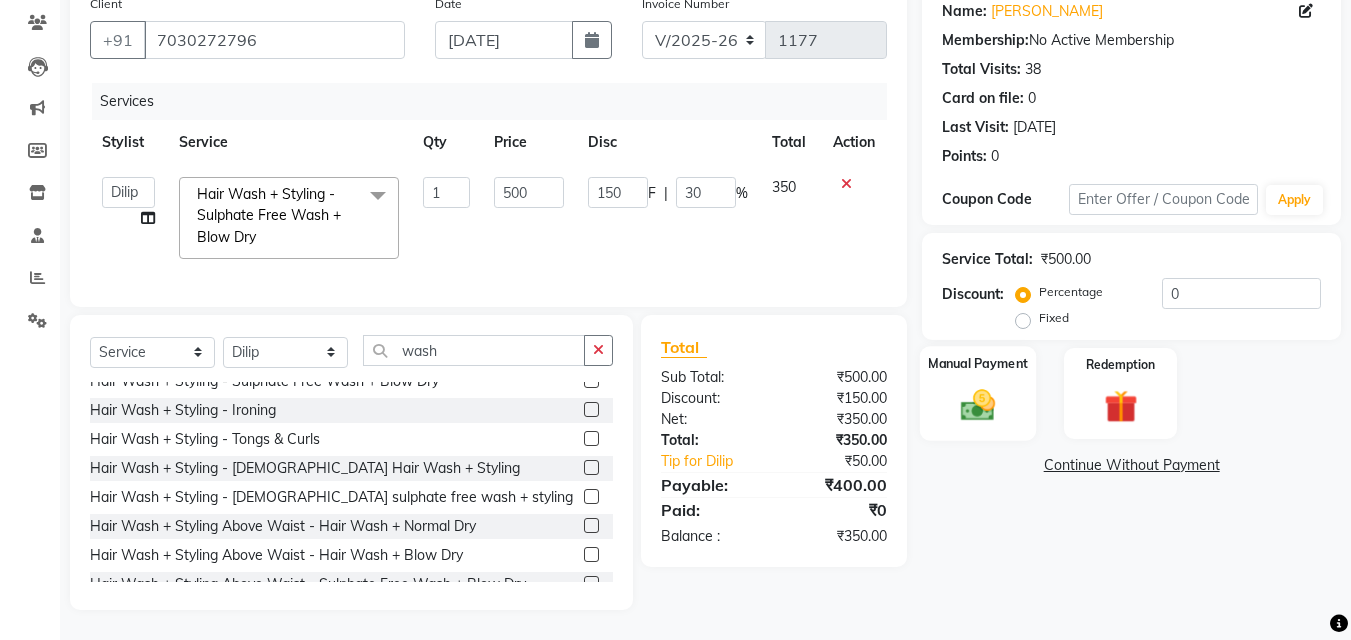 click 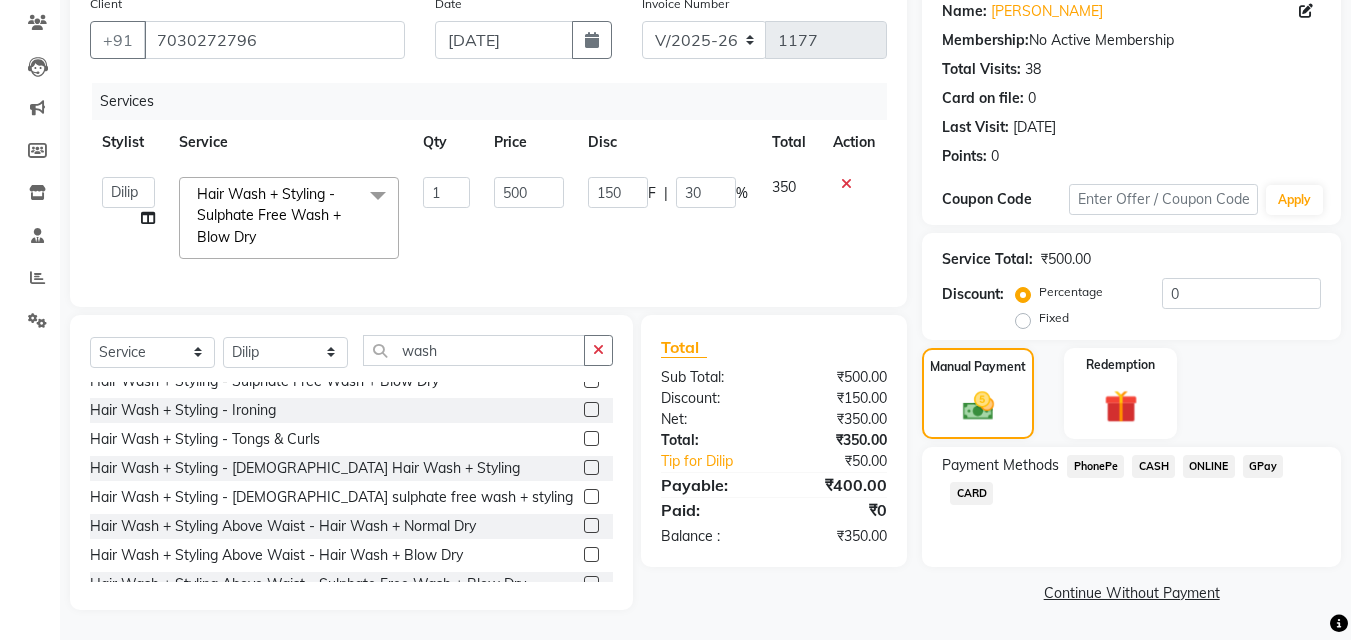 click on "GPay" 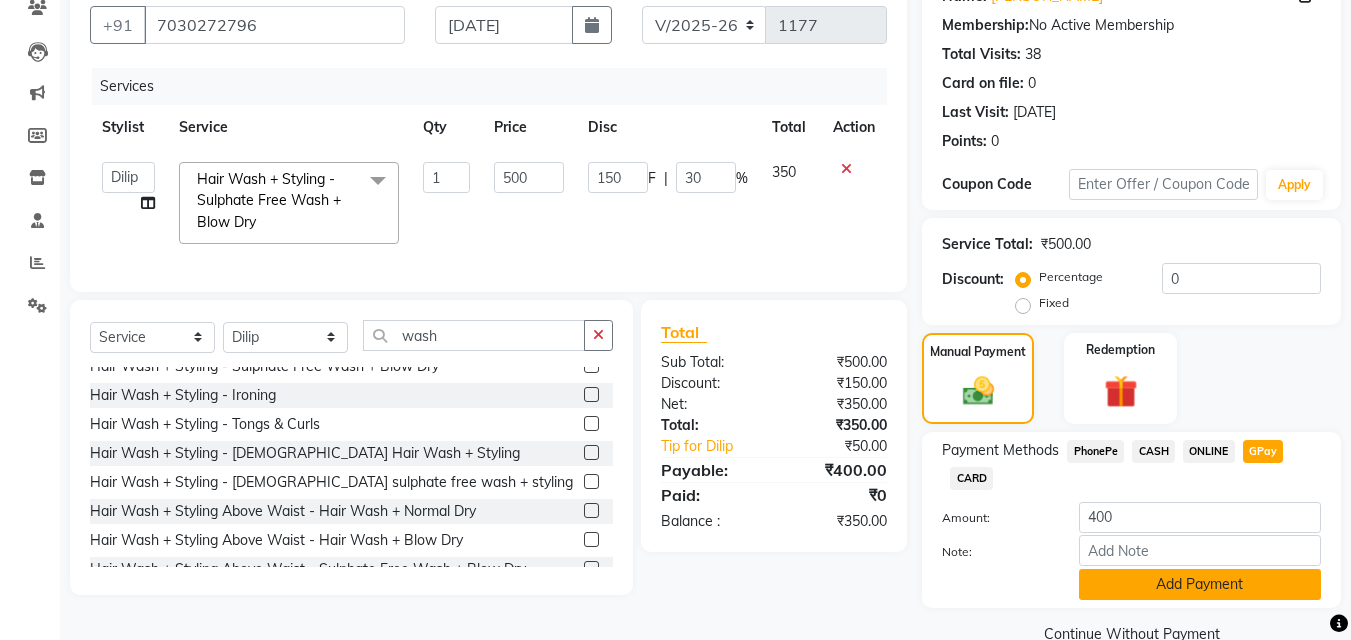 click on "Add Payment" 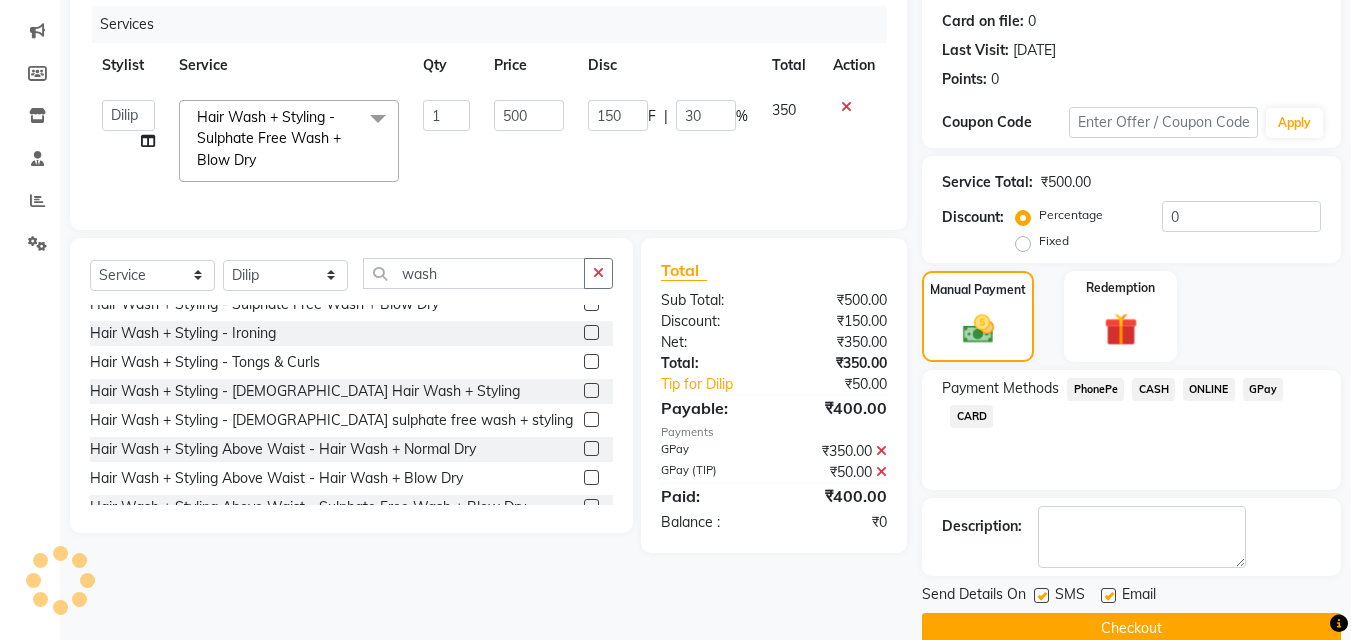 scroll, scrollTop: 276, scrollLeft: 0, axis: vertical 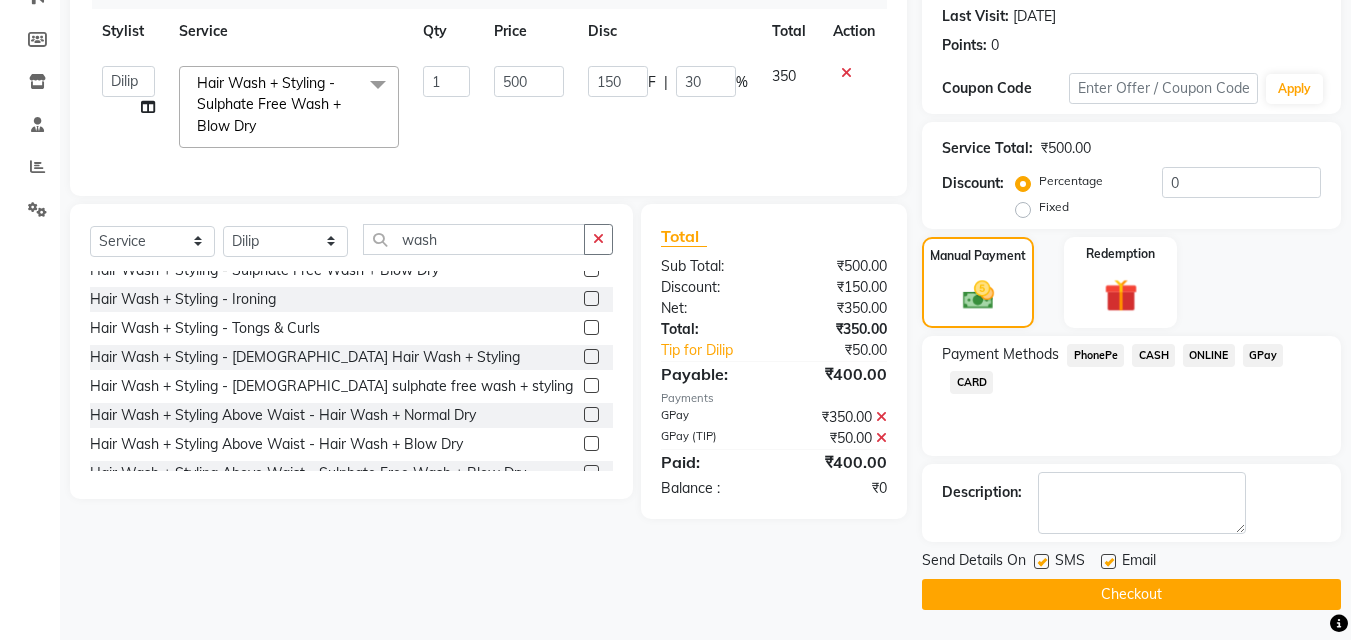 click on "Checkout" 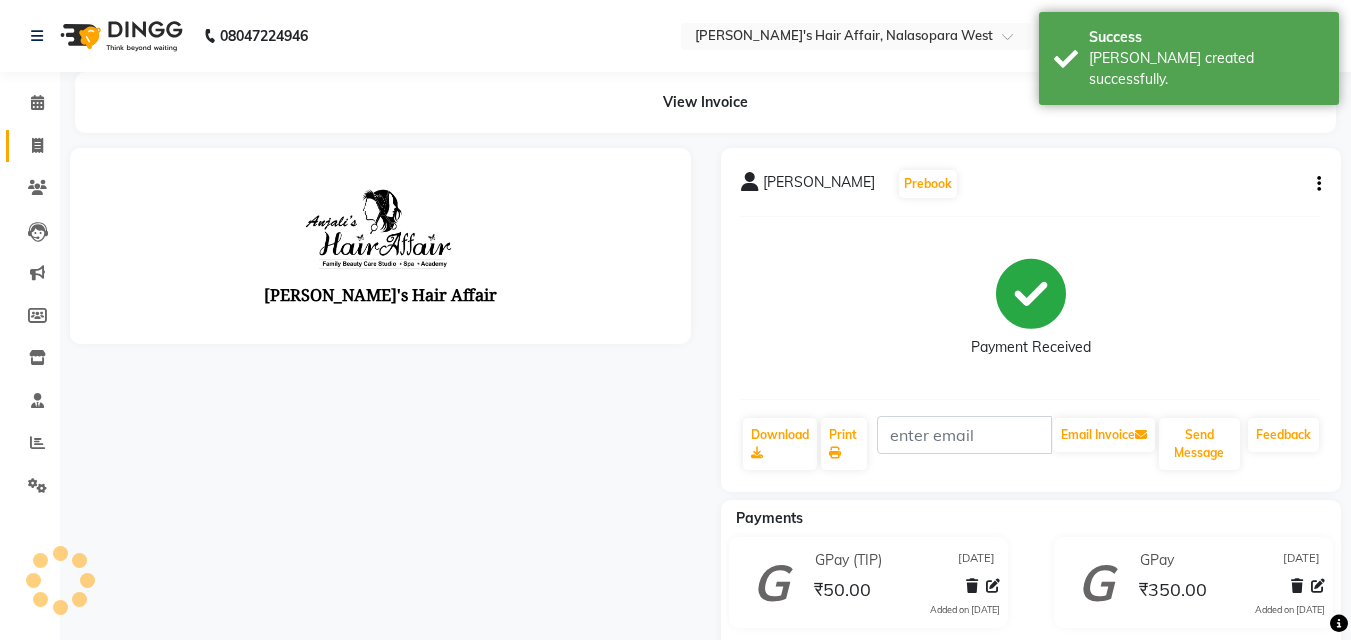 scroll, scrollTop: 0, scrollLeft: 0, axis: both 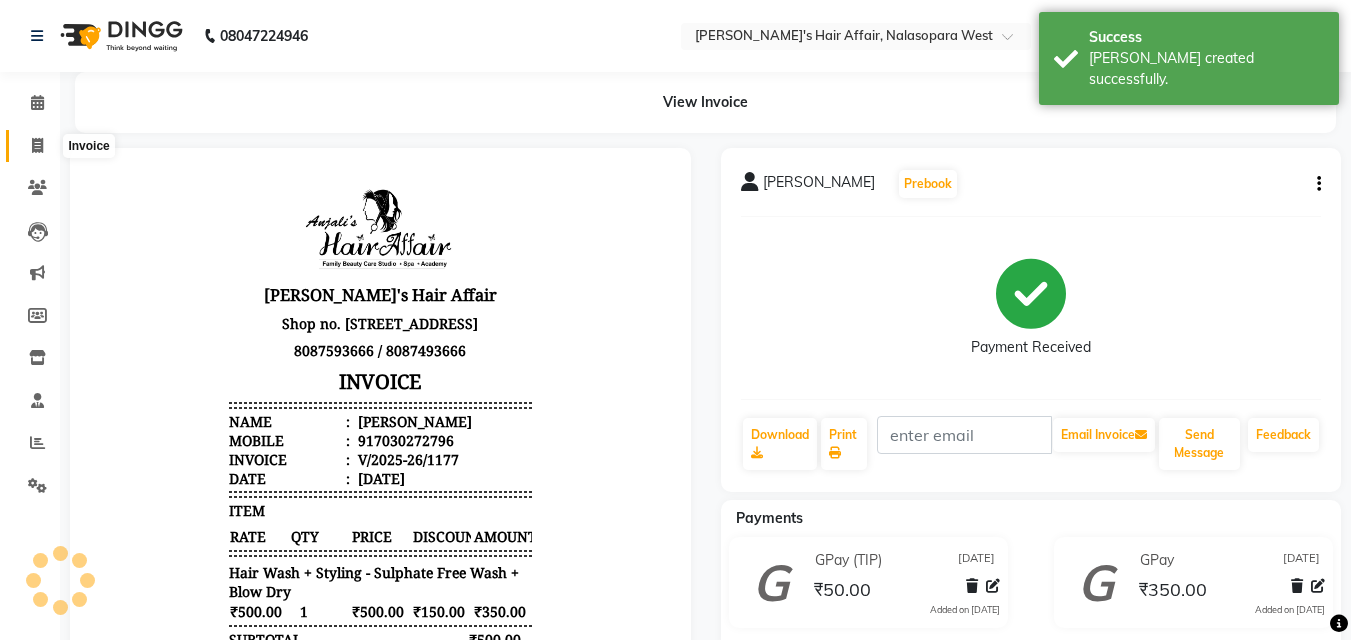 click 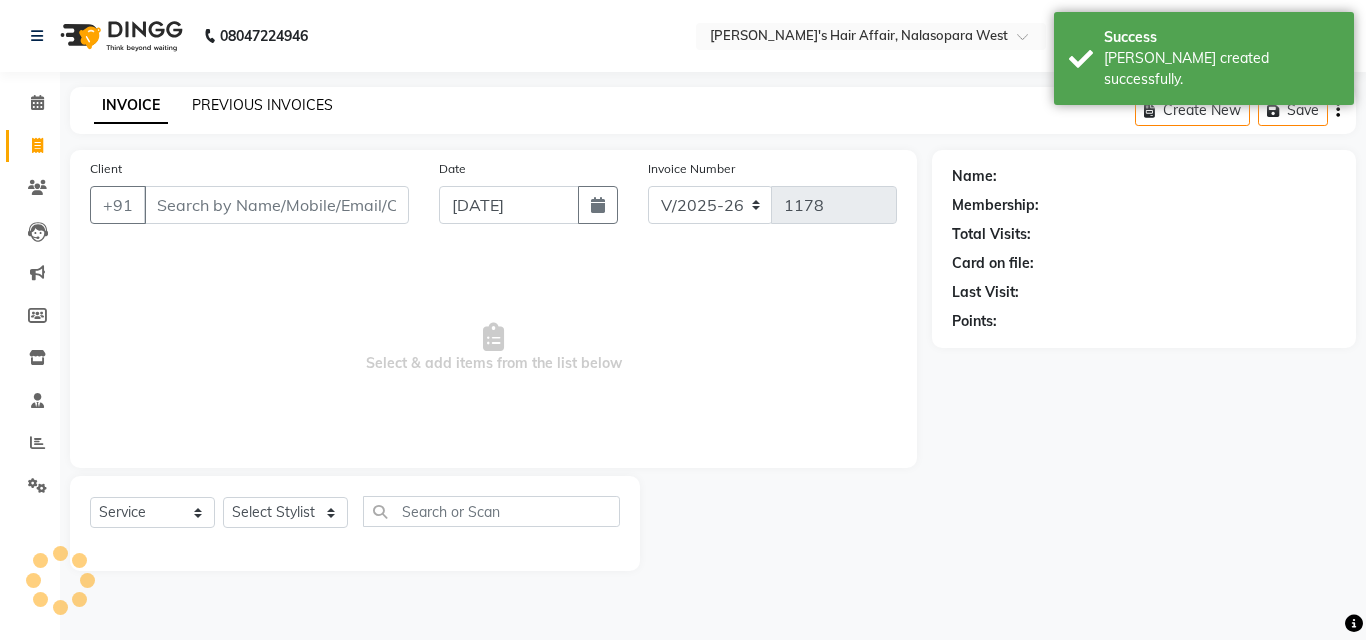 click on "PREVIOUS INVOICES" 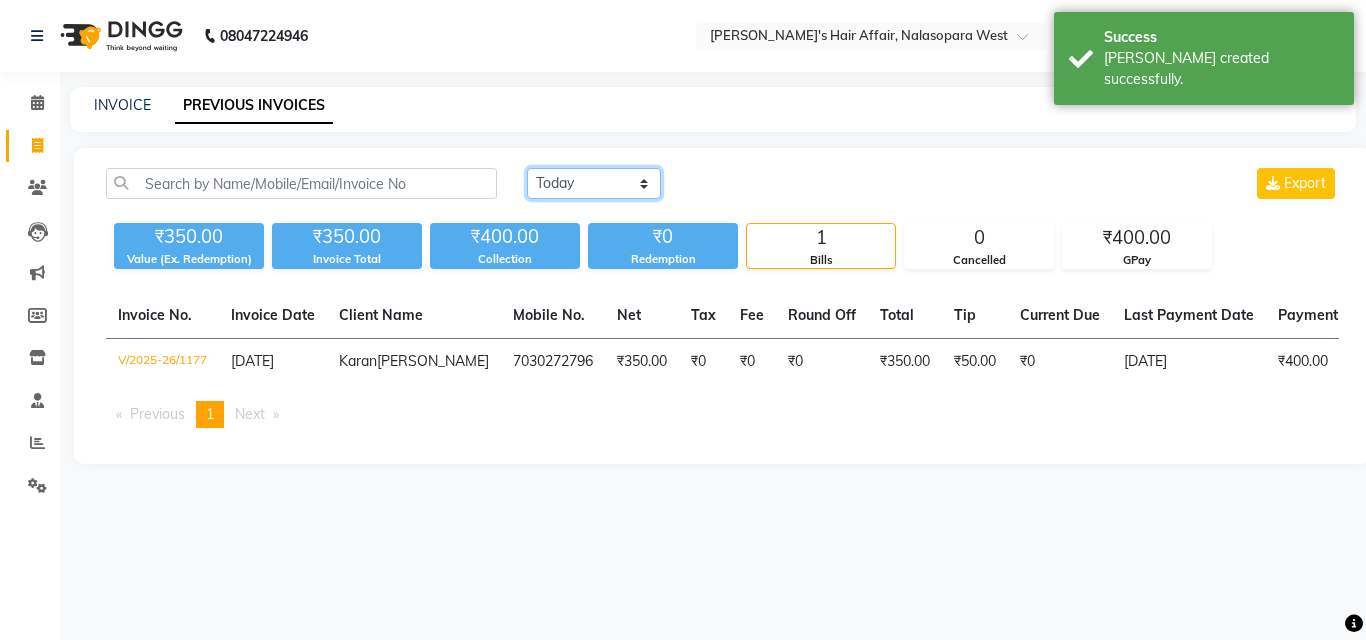 click on "[DATE] [DATE] Custom Range" 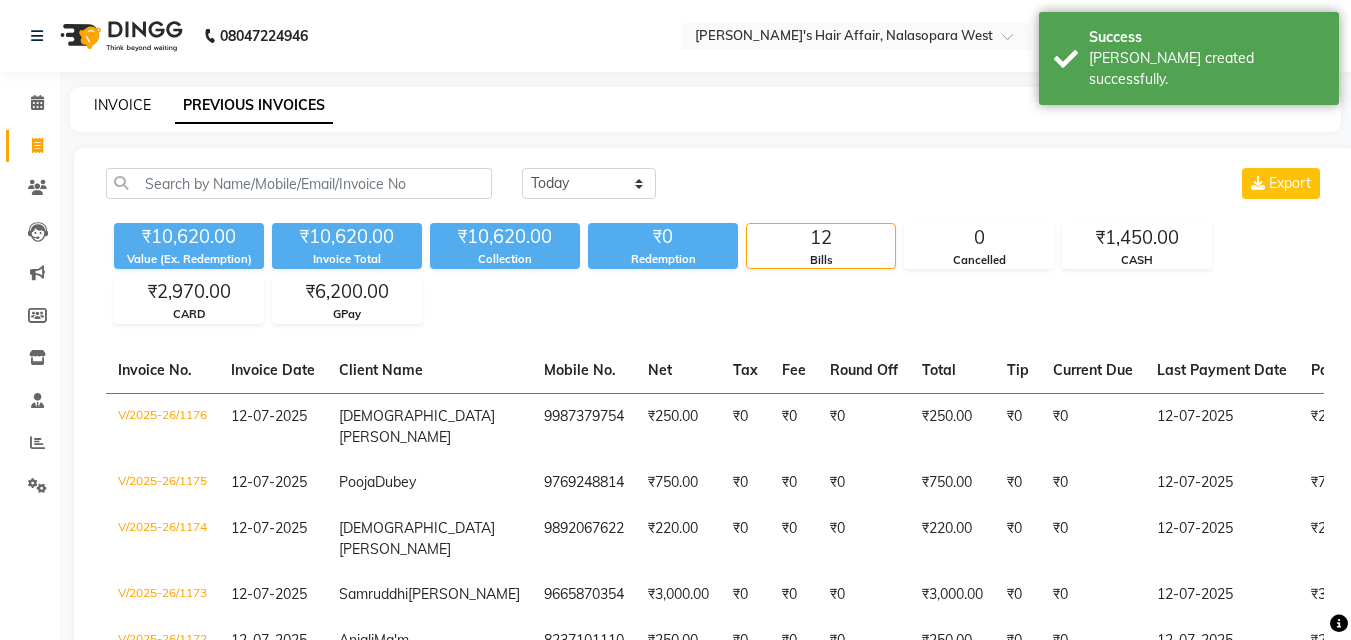 click on "INVOICE" 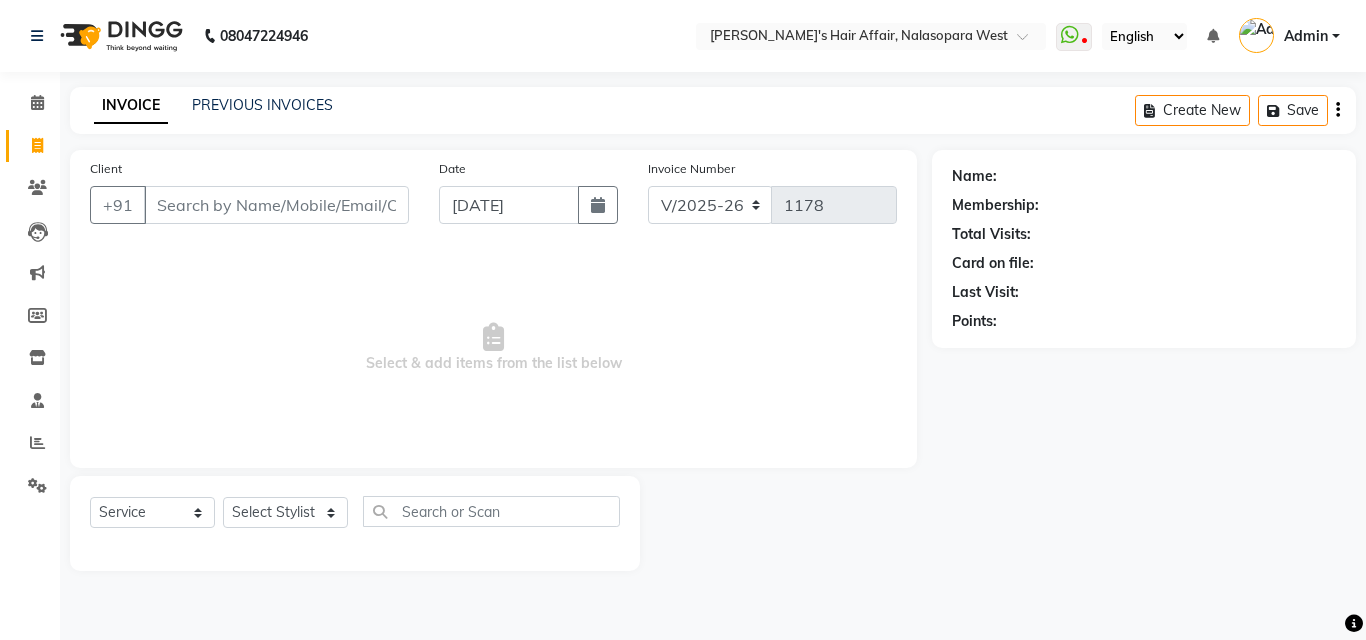 click on "Client" at bounding box center [276, 205] 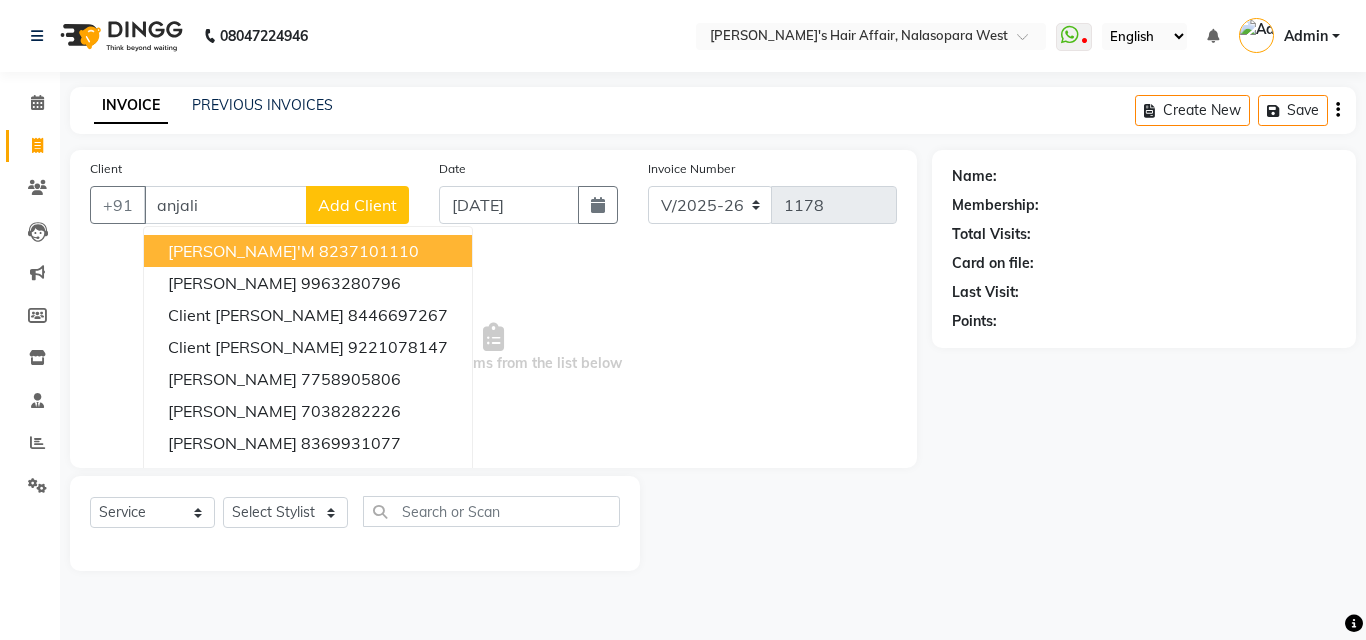 click on "Anjali Ma'm" at bounding box center (241, 251) 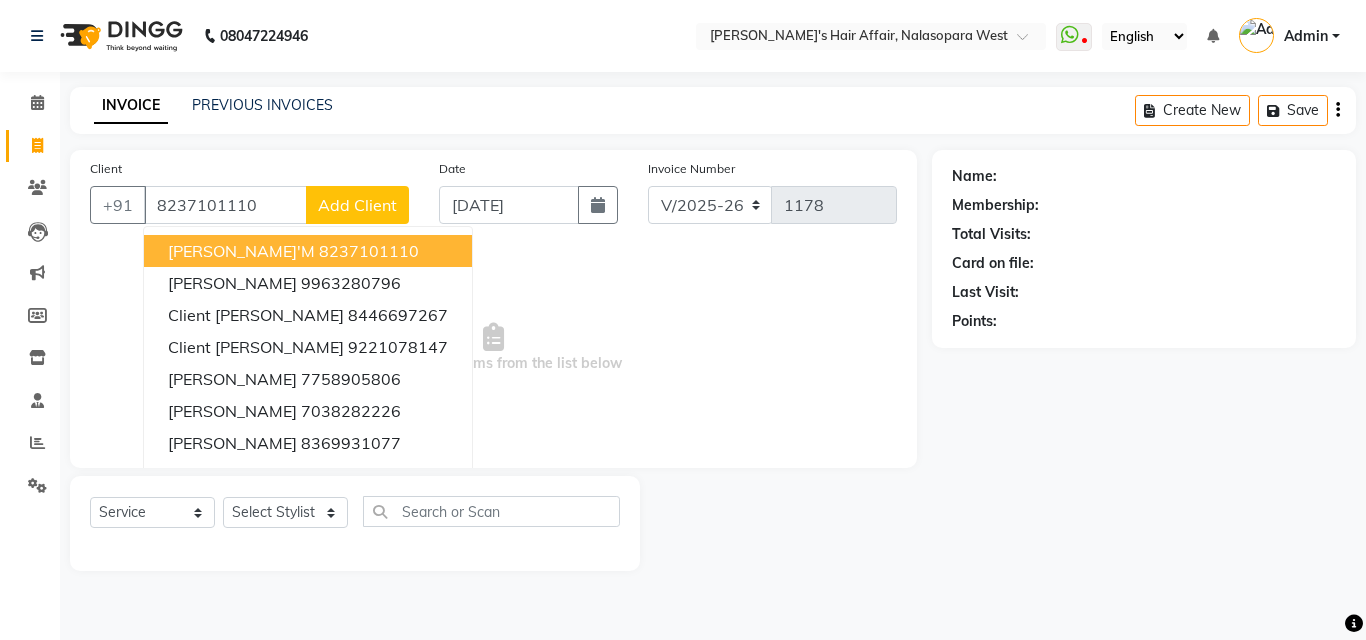 type on "8237101110" 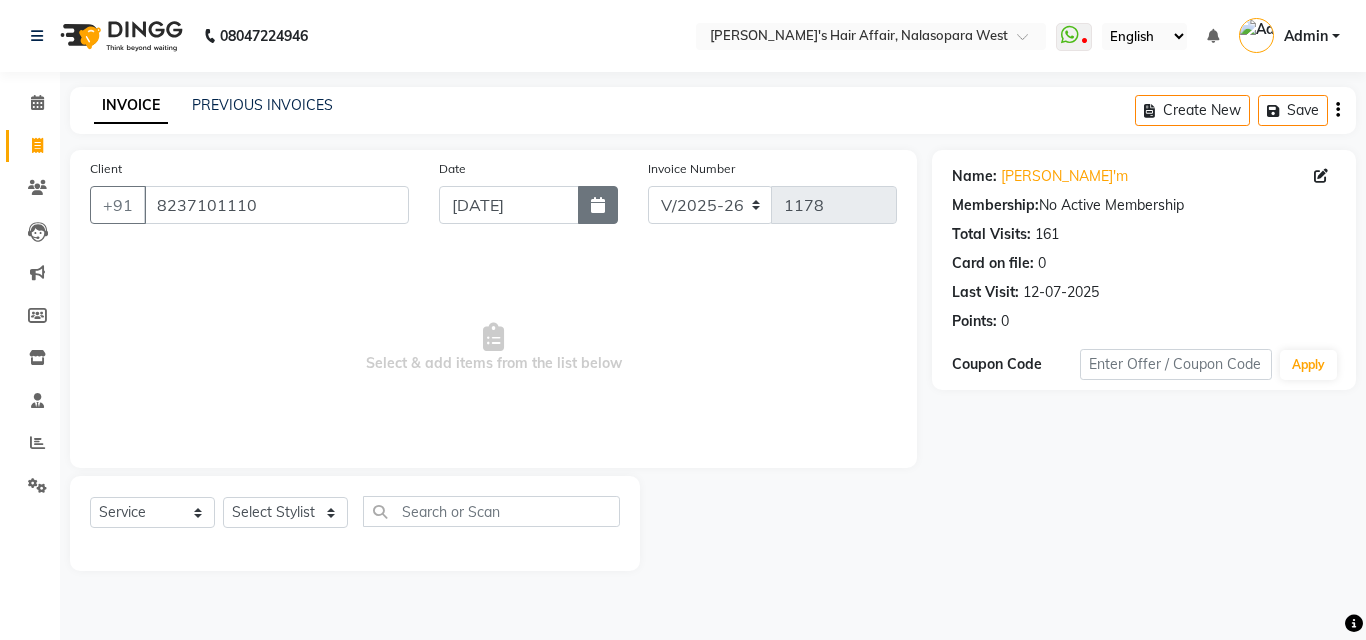 click 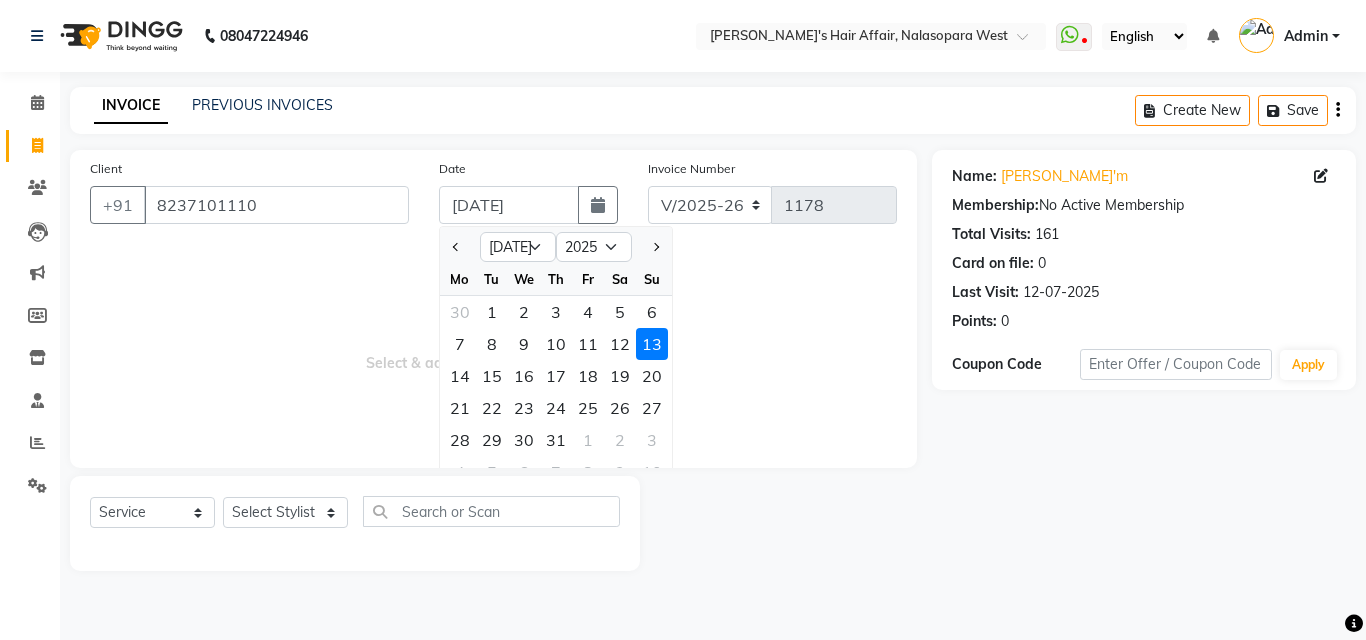 click on "12" 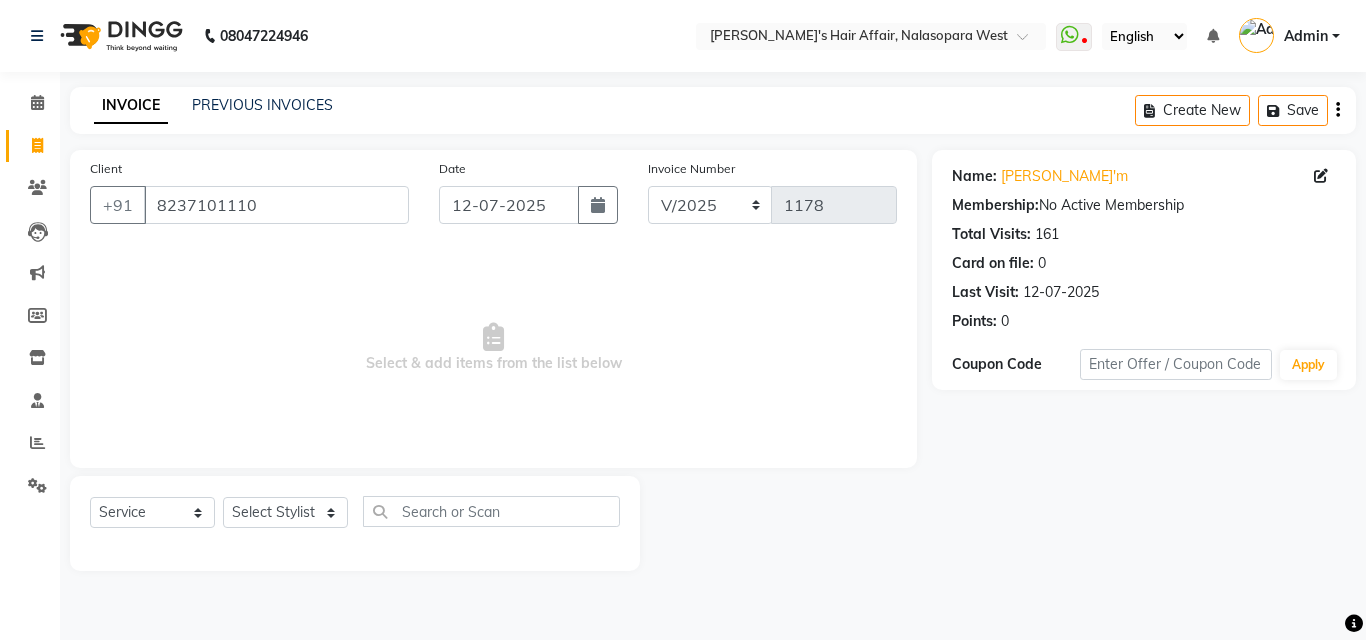 click on "Select  Service  Product  Membership  Package Voucher Prepaid Gift Card  Select Stylist Amruta Anjali Dilip Hair Affair Pranali Rashi Sakshi Saniya Shweta Umesh" 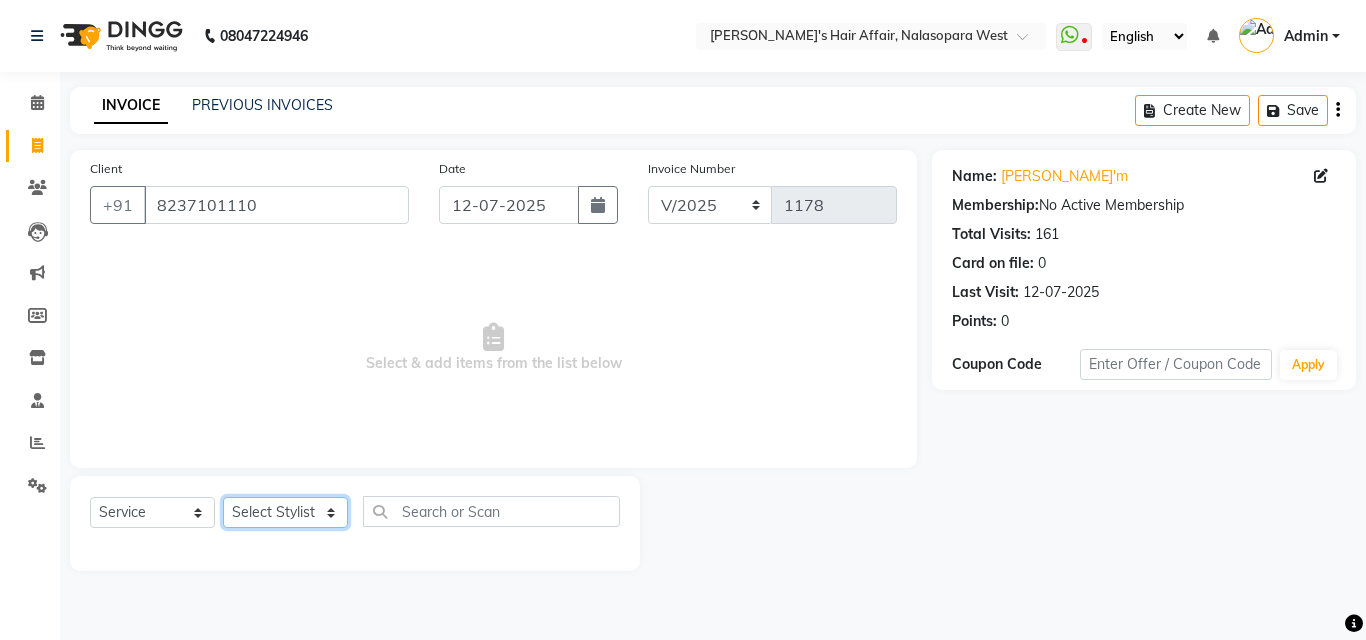 click on "Select Stylist Amruta Anjali Dilip Hair Affair Pranali Rashi Sakshi Saniya Shweta Umesh" 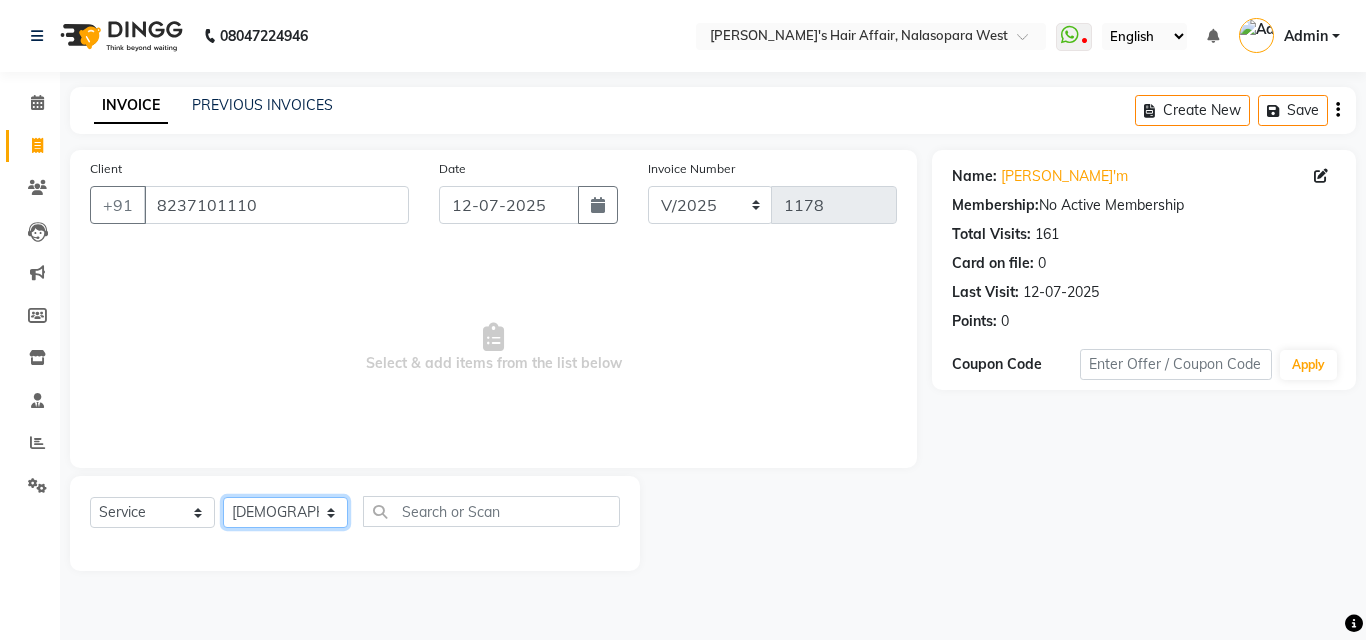 click on "Select Stylist Amruta Anjali Dilip Hair Affair Pranali Rashi Sakshi Saniya Shweta Umesh" 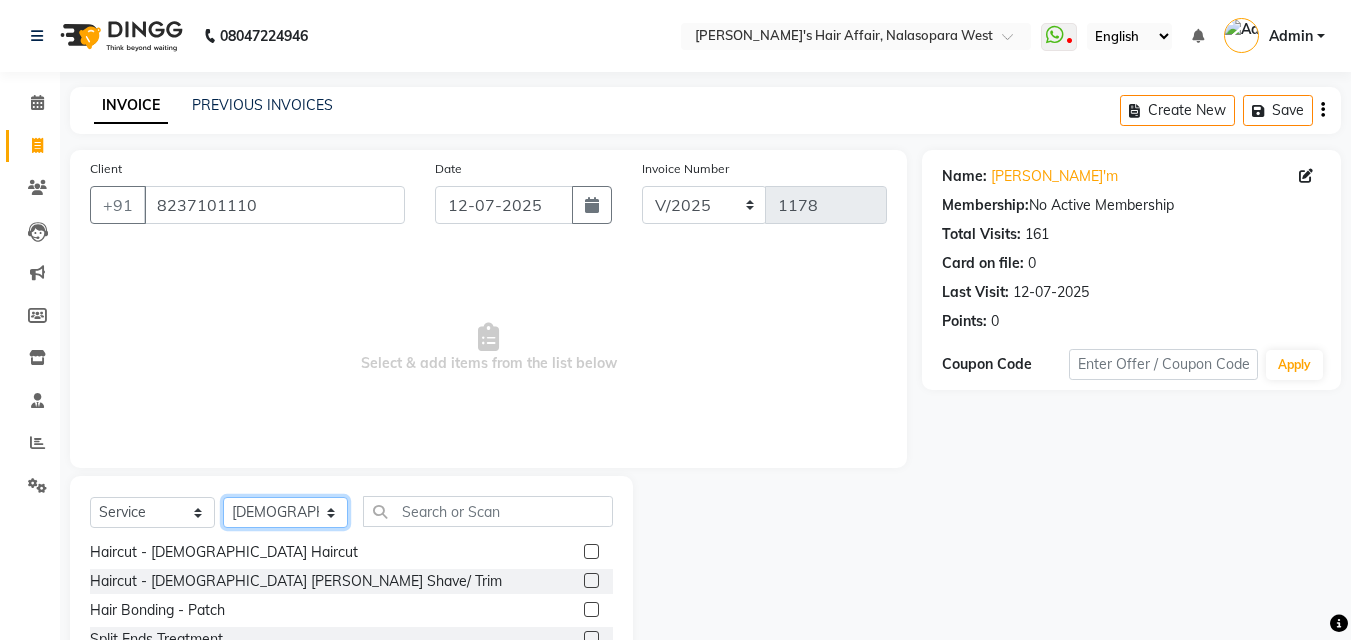 scroll, scrollTop: 100, scrollLeft: 0, axis: vertical 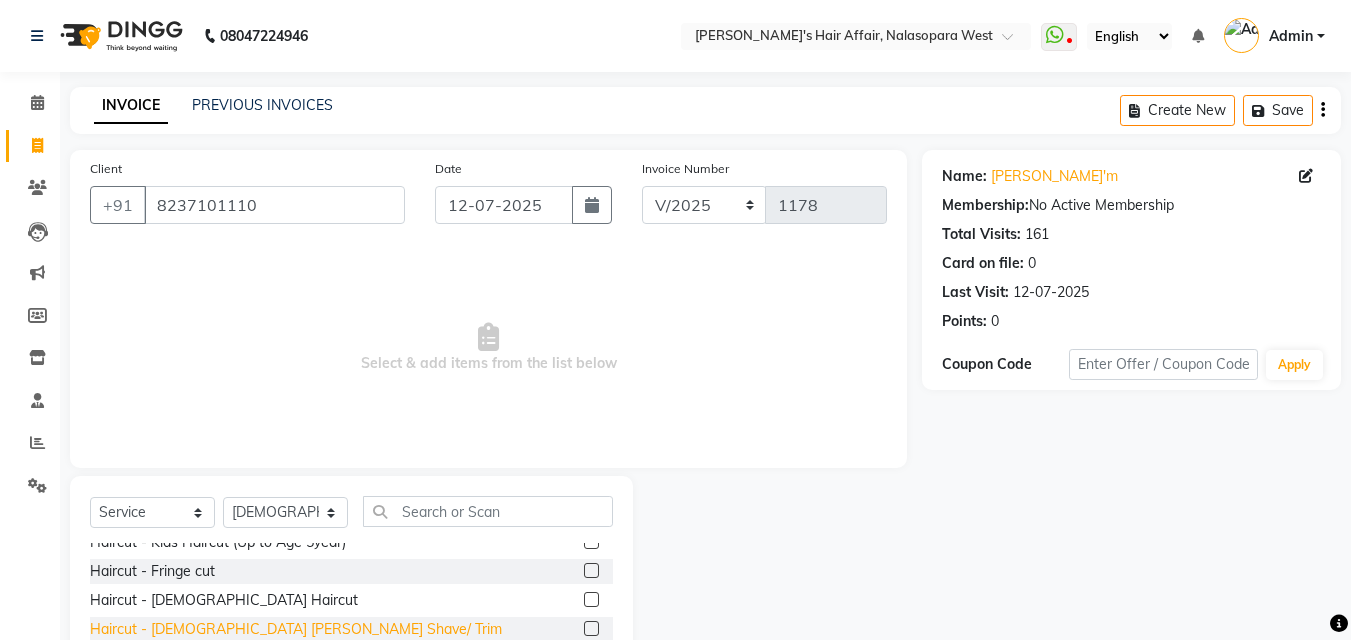 click on "Haircut - Male Beard Shave/ Trim" 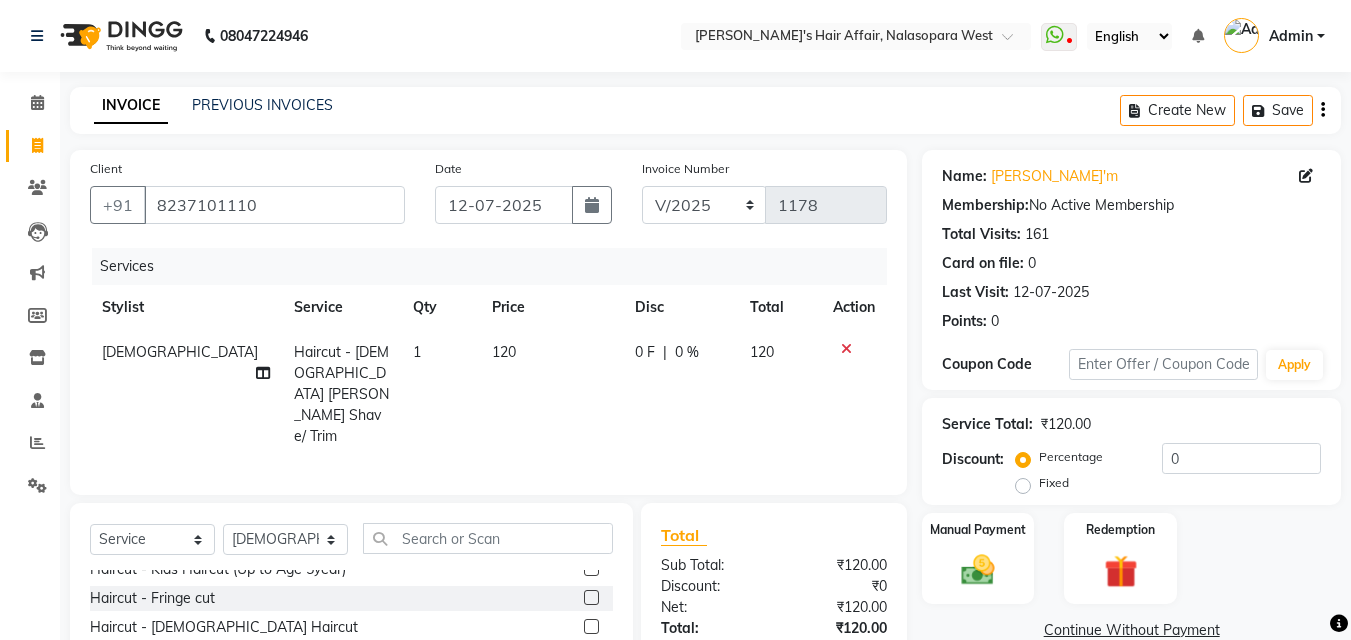 checkbox on "false" 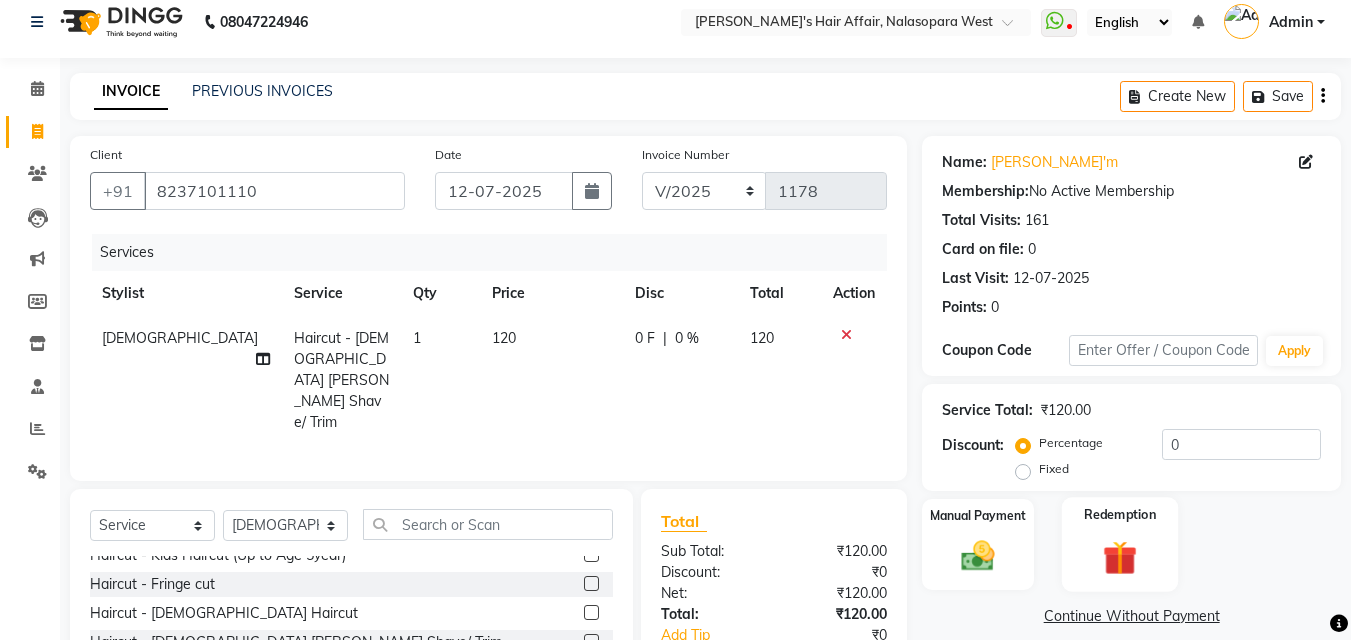 scroll, scrollTop: 161, scrollLeft: 0, axis: vertical 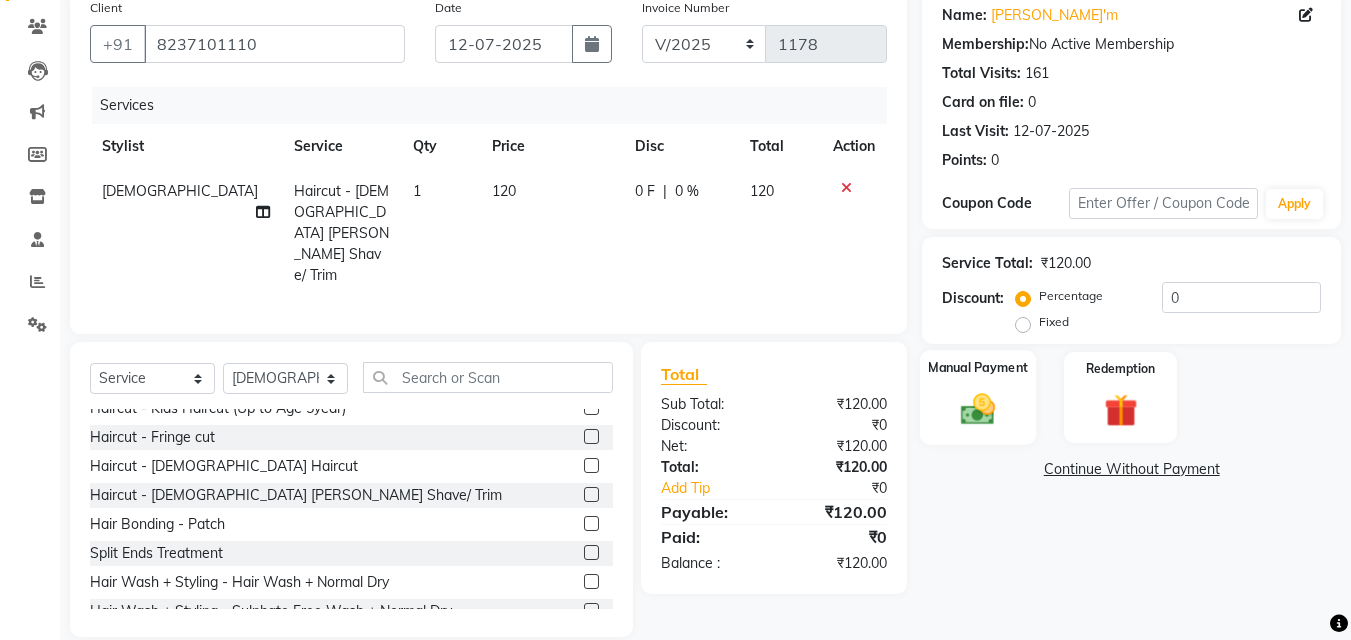 click 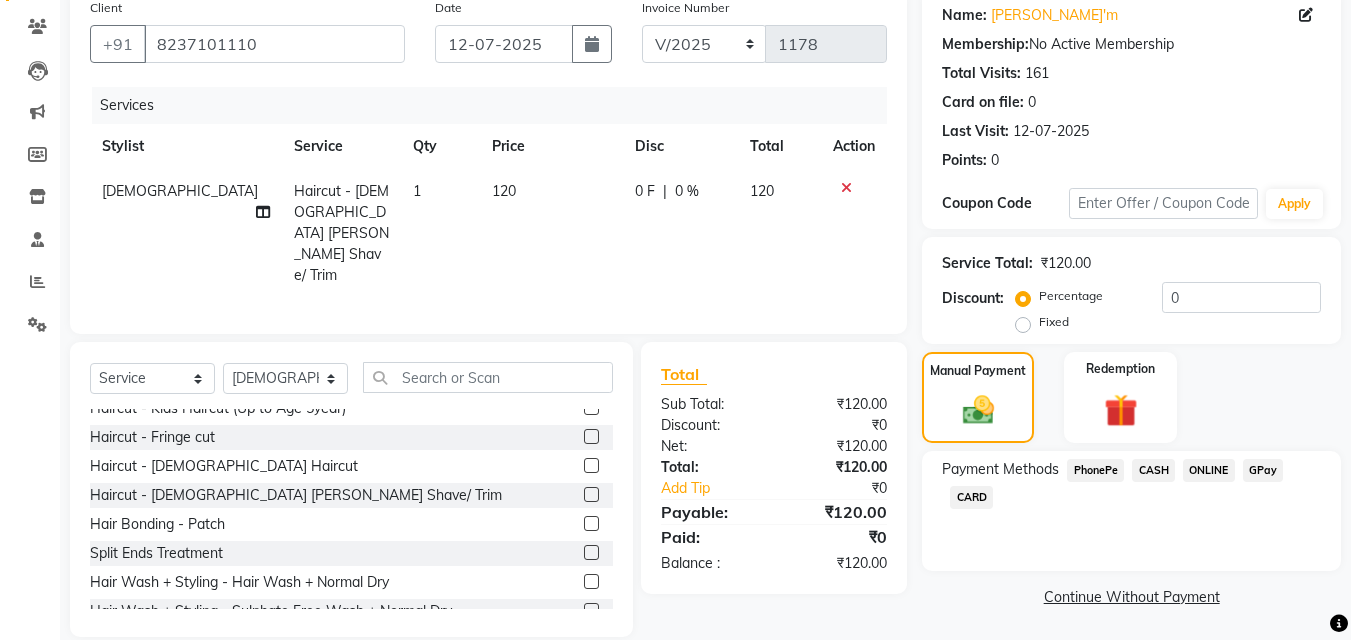 click on "GPay" 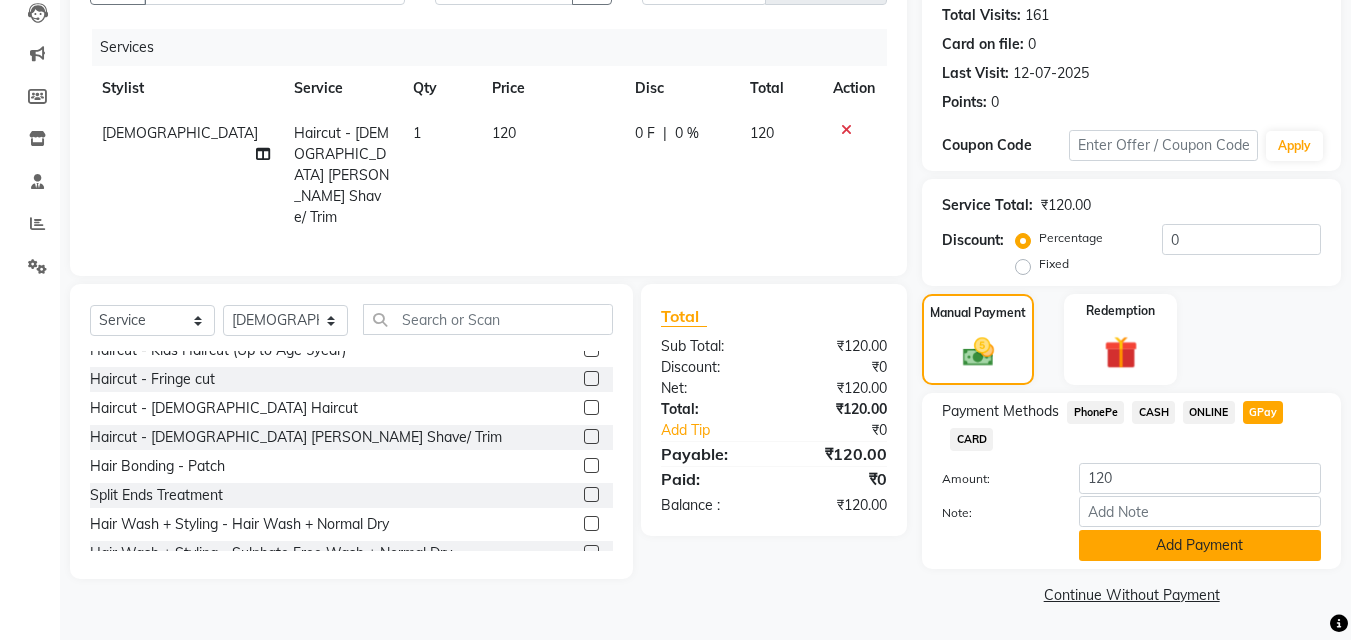 click on "Add Payment" 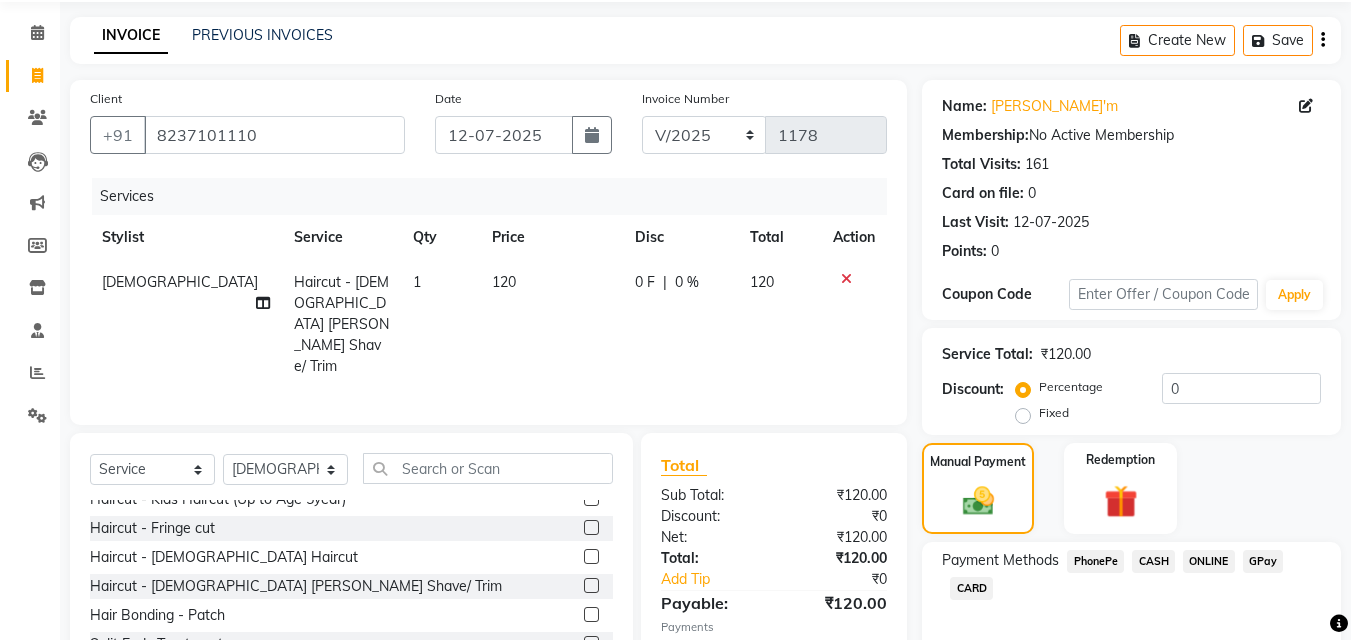 scroll, scrollTop: 276, scrollLeft: 0, axis: vertical 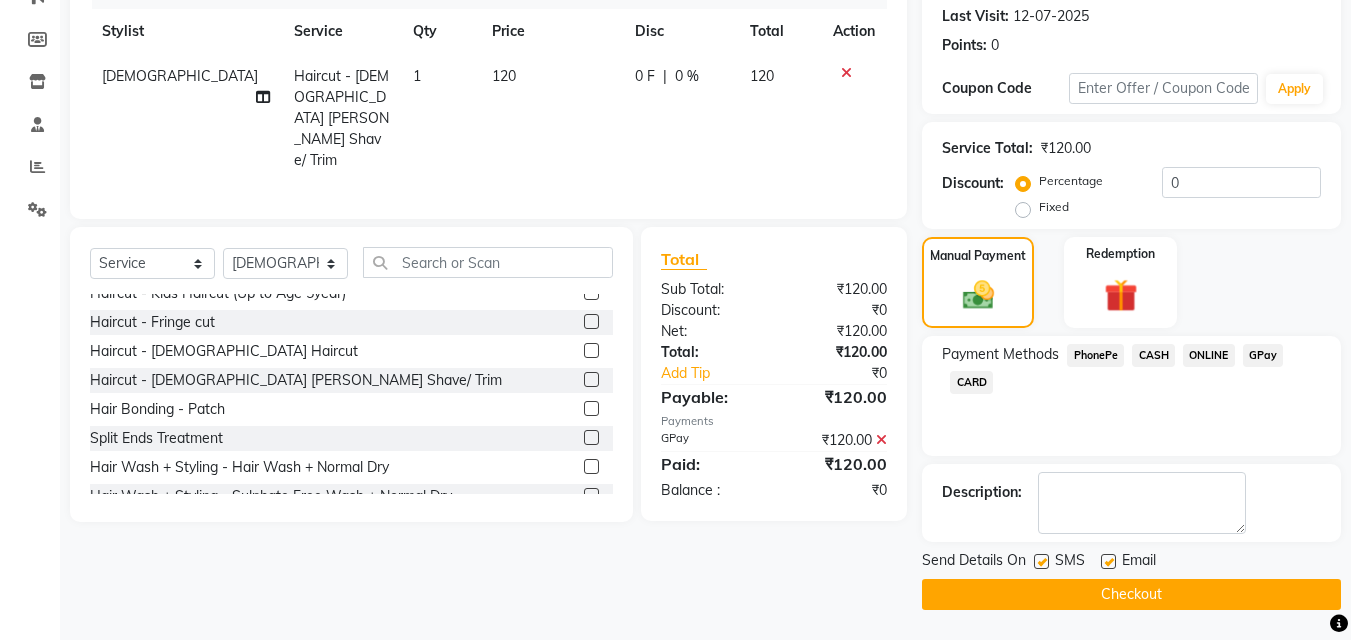 click on "Checkout" 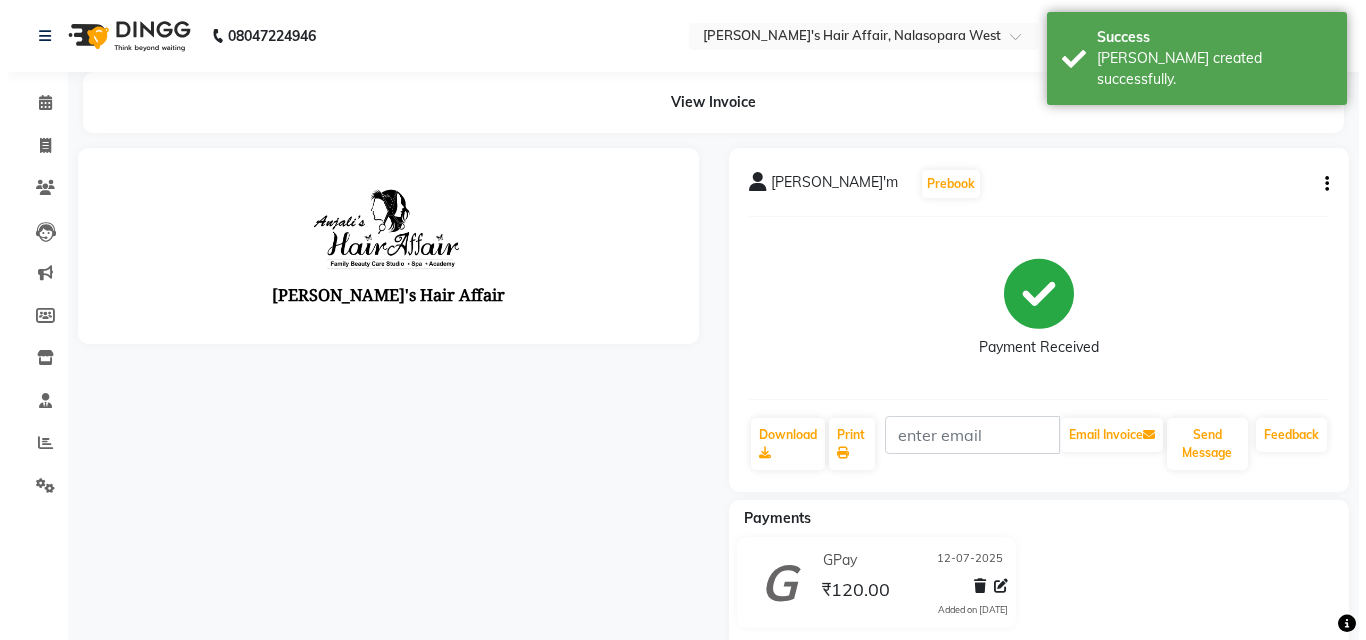 scroll, scrollTop: 0, scrollLeft: 0, axis: both 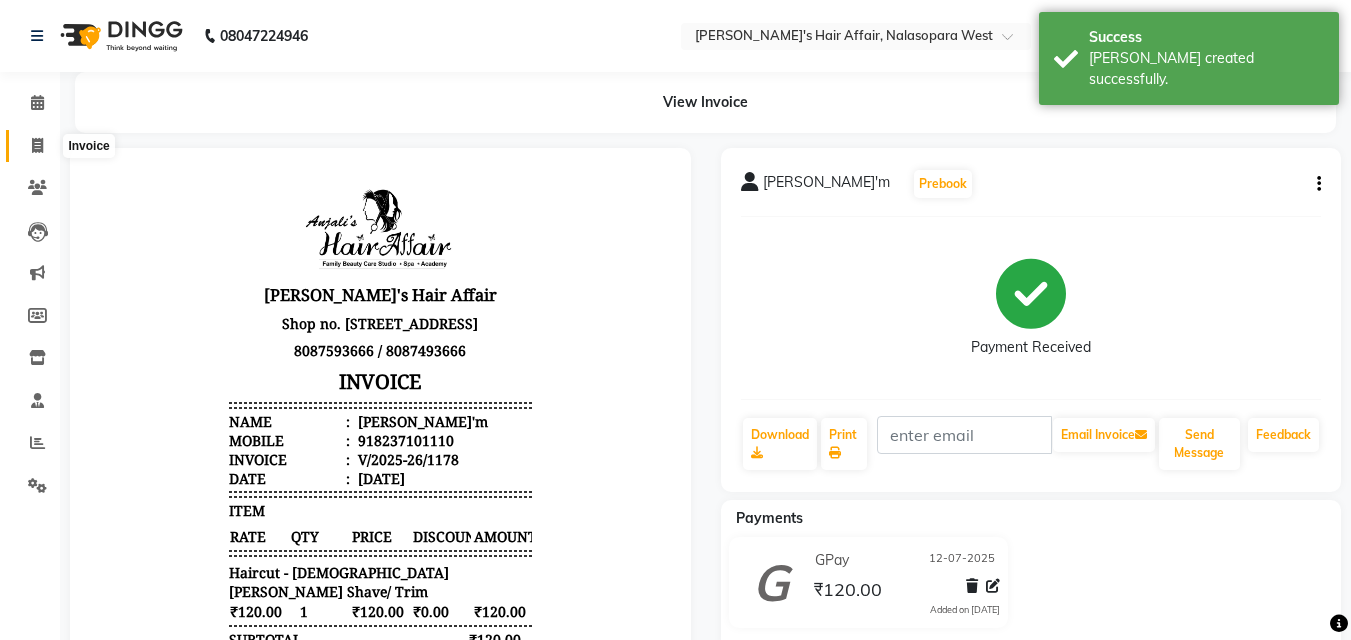 click 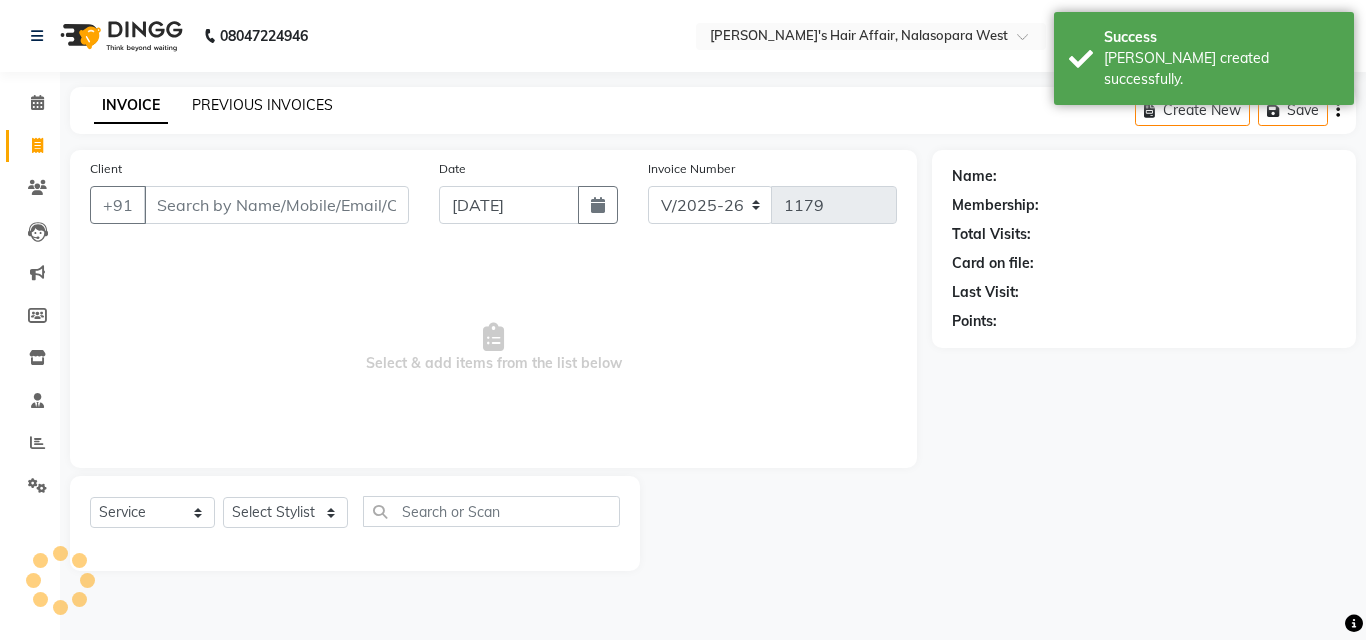 click on "PREVIOUS INVOICES" 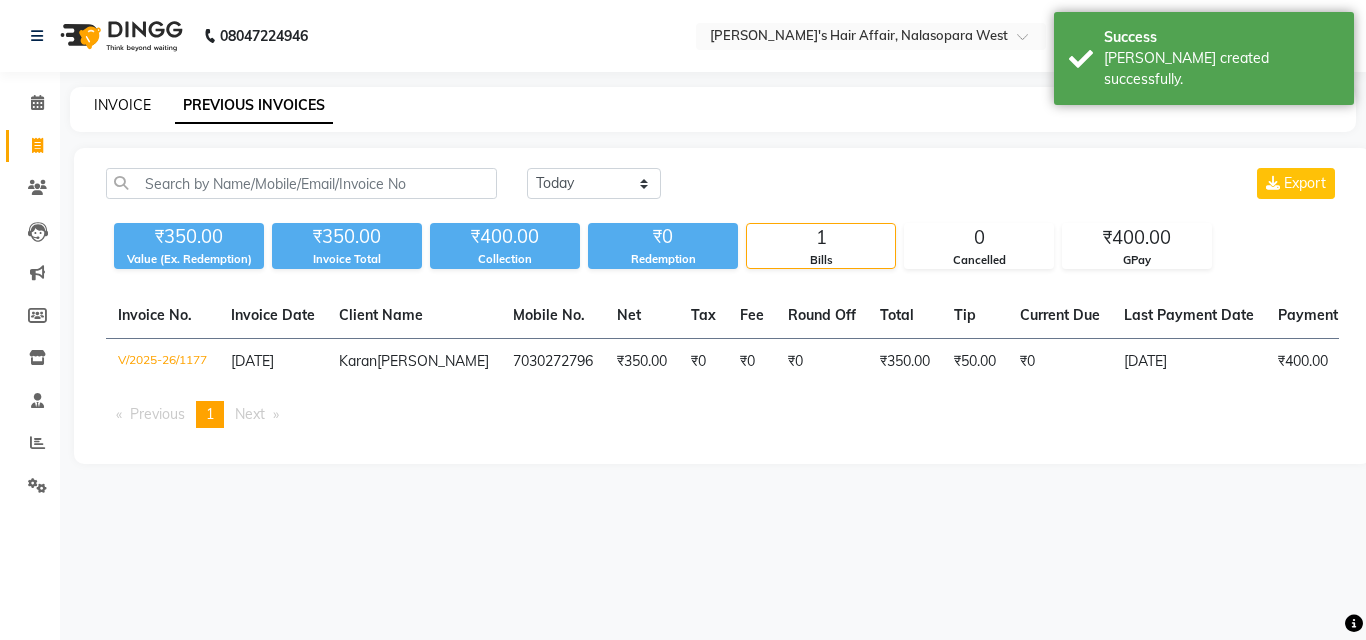 click on "INVOICE" 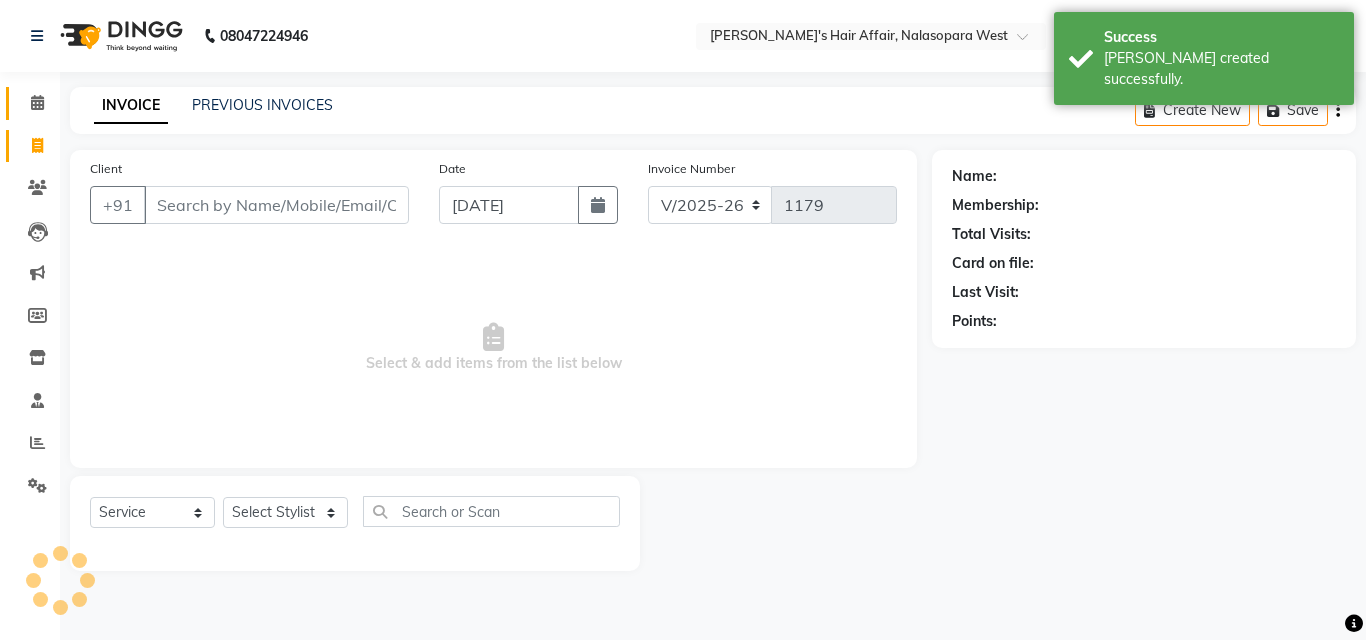 click on "Calendar" 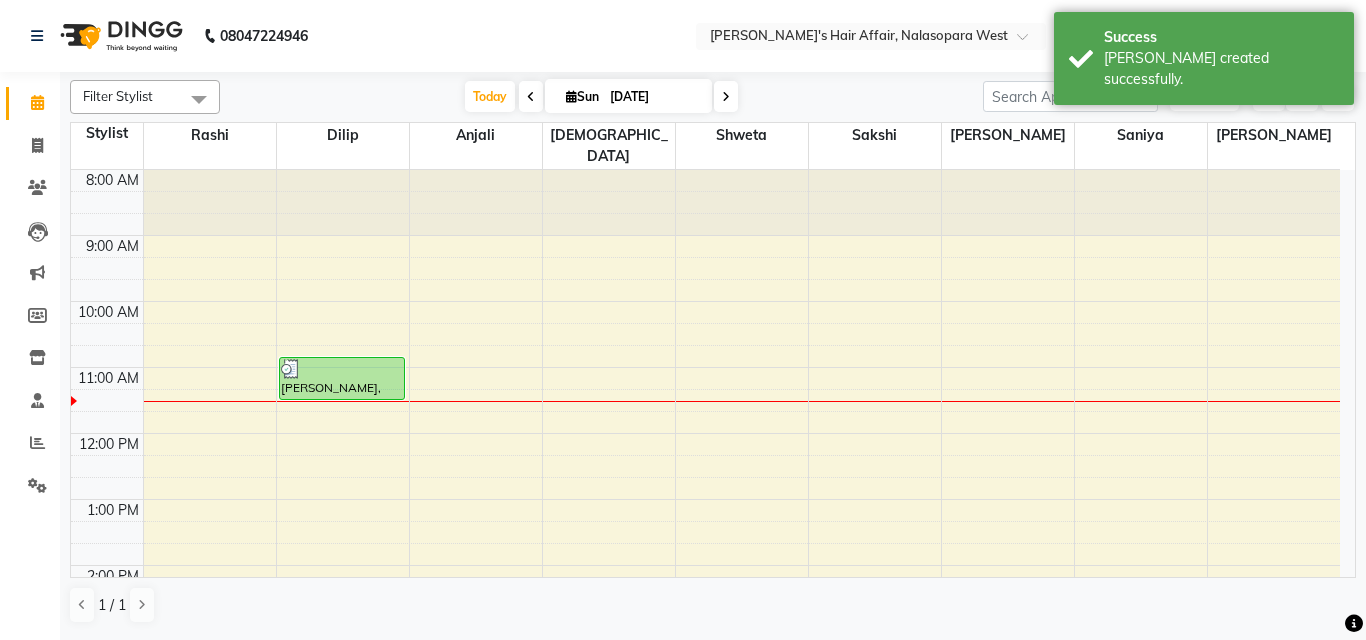 click at bounding box center (531, 97) 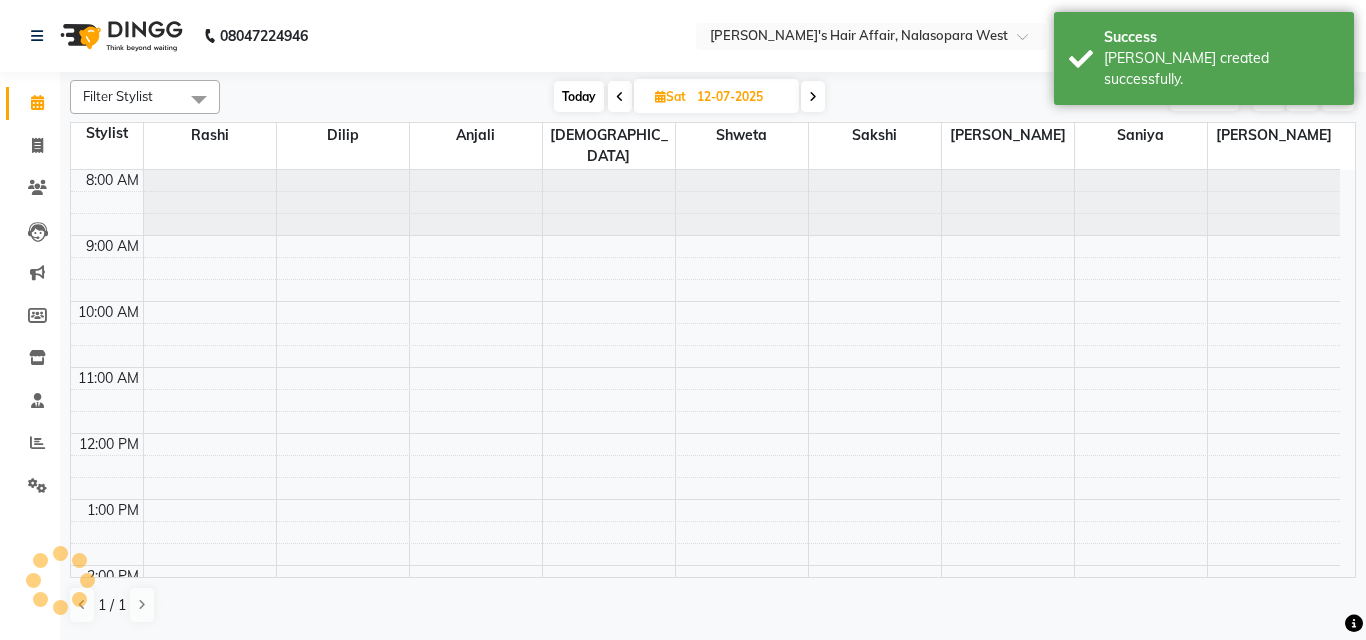 scroll, scrollTop: 199, scrollLeft: 0, axis: vertical 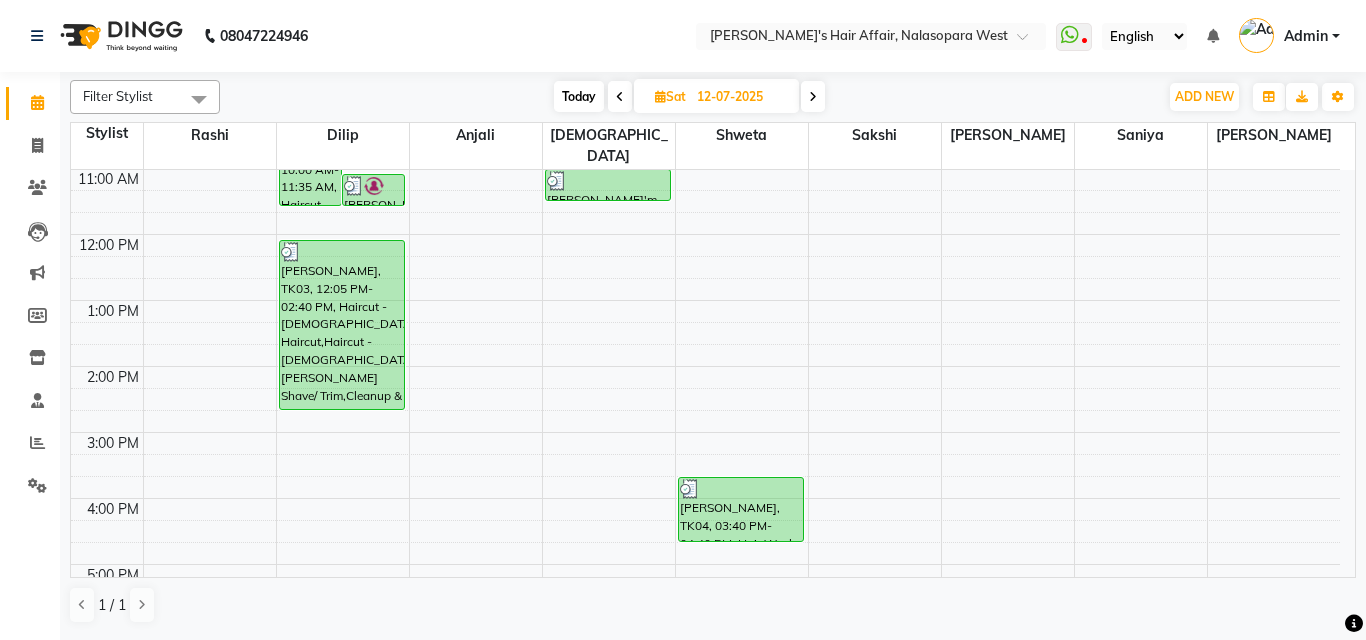drag, startPoint x: 523, startPoint y: 92, endPoint x: 543, endPoint y: 60, distance: 37.735924 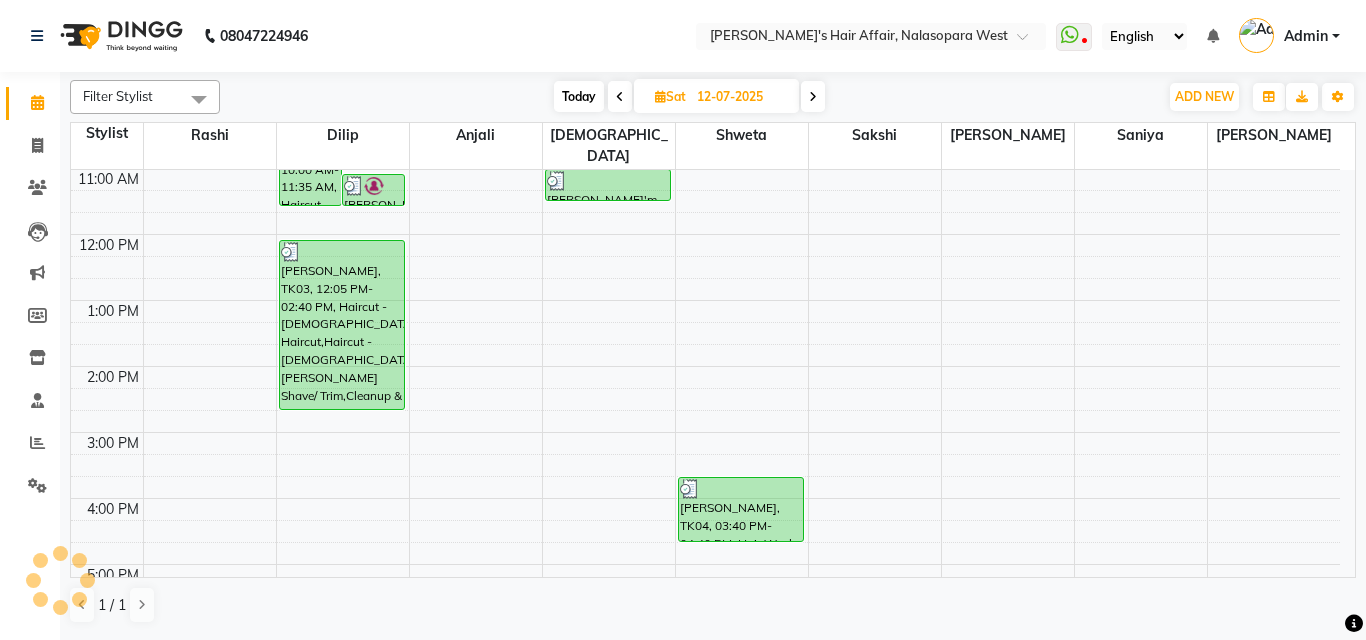 click on "08047224946 Select Location × Anjali's Hair Affair, Nalasopara West  WhatsApp Status  ✕ Status:  Disconnected Most Recent Message: 04-07-2025     07:43 PM Recent Service Activity: 04-07-2025     08:19 PM  08047224946 Whatsapp Settings English ENGLISH Español العربية मराठी हिंदी ગુજરાતી தமிழ் 中文 Notifications nothing to show Admin Manage Profile Change Password Sign out  Version:3.15.4" 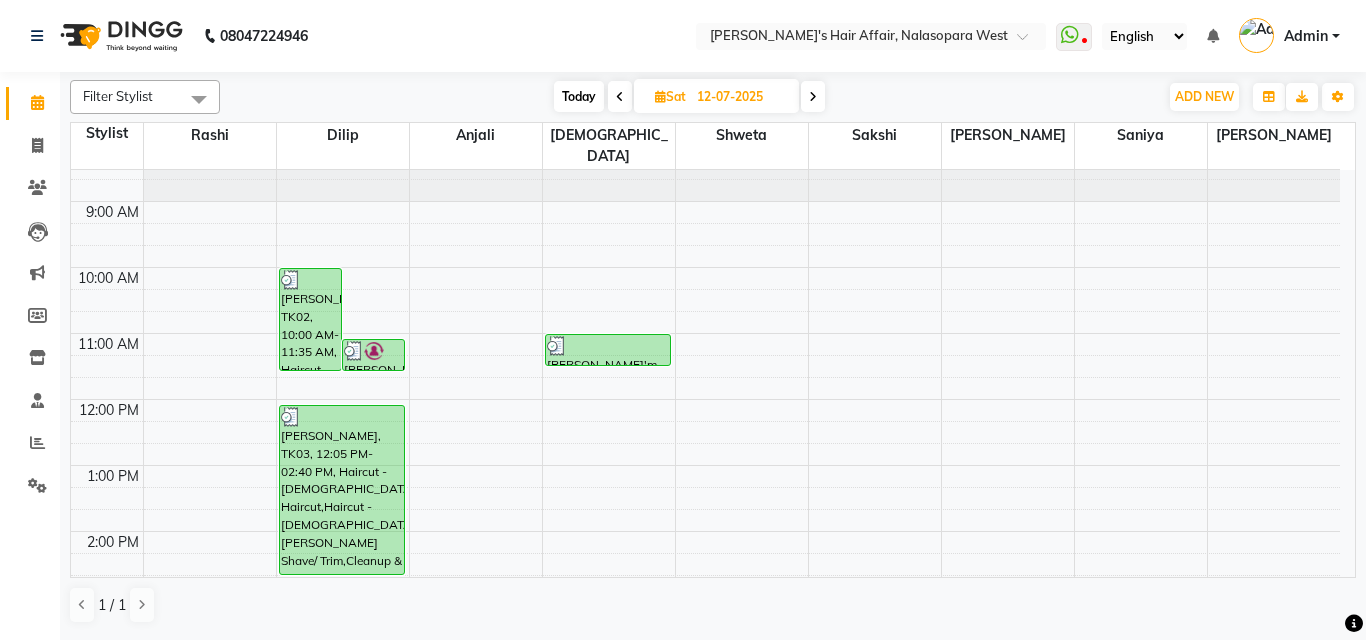 scroll, scrollTop: 0, scrollLeft: 0, axis: both 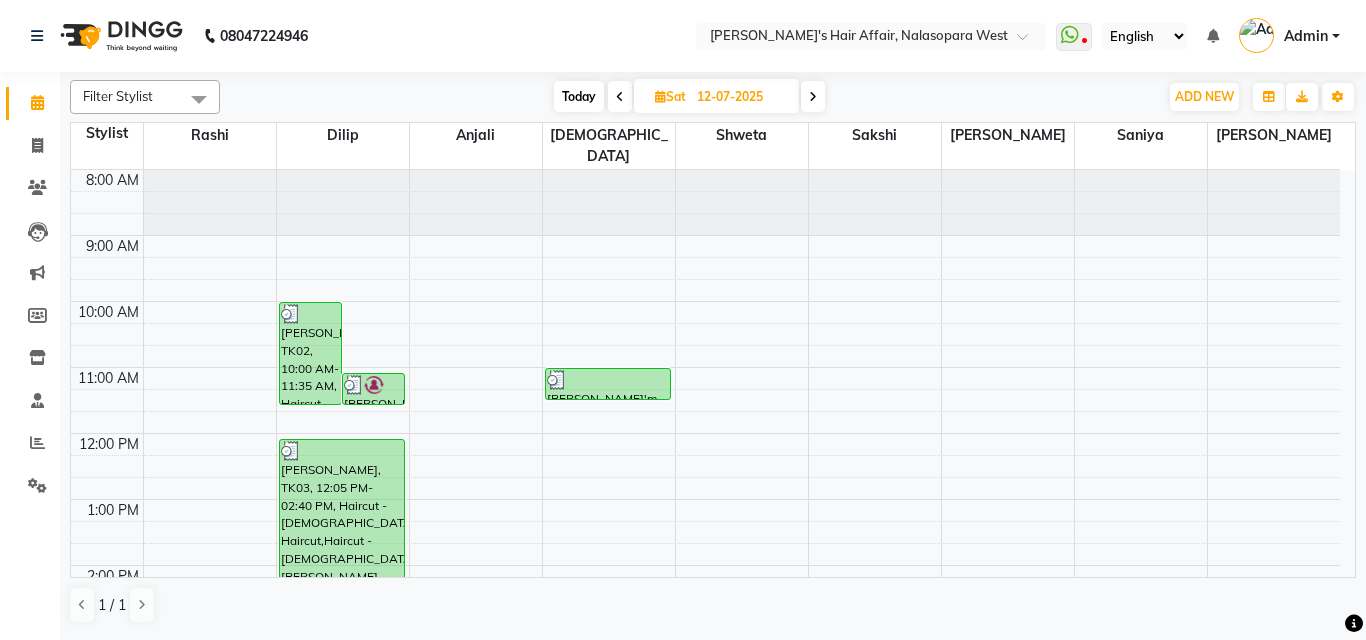 click on "Filter Stylist Select All Amruta Anjali Dilip Pranali Rashi Sakshi Saniya Shweta Umesh Today  Sat 12-07-2025 Toggle Dropdown Add Appointment Add Invoice Add Expense Add Attendance Add Client Add Transaction Toggle Dropdown Add Appointment Add Invoice Add Expense Add Attendance Add Client ADD NEW Toggle Dropdown Add Appointment Add Invoice Add Expense Add Attendance Add Client Add Transaction Filter Stylist Select All Amruta Anjali Dilip Pranali Rashi Sakshi Saniya Shweta Umesh Group By  Staff View   Room View  View as Vertical  Vertical - Week View  Horizontal  Horizontal - Week View  List  Toggle Dropdown Calendar Settings Manage Tags   Arrange Stylists   Reset Stylists  Full Screen Appointment Form Zoom 75% Staff/Room Display Count 9 Stylist Rashi Dilip Anjali Umesh Shweta Sakshi Amruta Saniya Pranali 8:00 AM 9:00 AM 10:00 AM 11:00 AM 12:00 PM 1:00 PM 2:00 PM 3:00 PM 4:00 PM 5:00 PM 6:00 PM 7:00 PM 8:00 PM 9:00 PM 10:00 PM 11:00 PM     Pooja Dubey, TK11, 08:05 PM-08:35 PM, Haircut - Haircut (By Rashi Mam)" 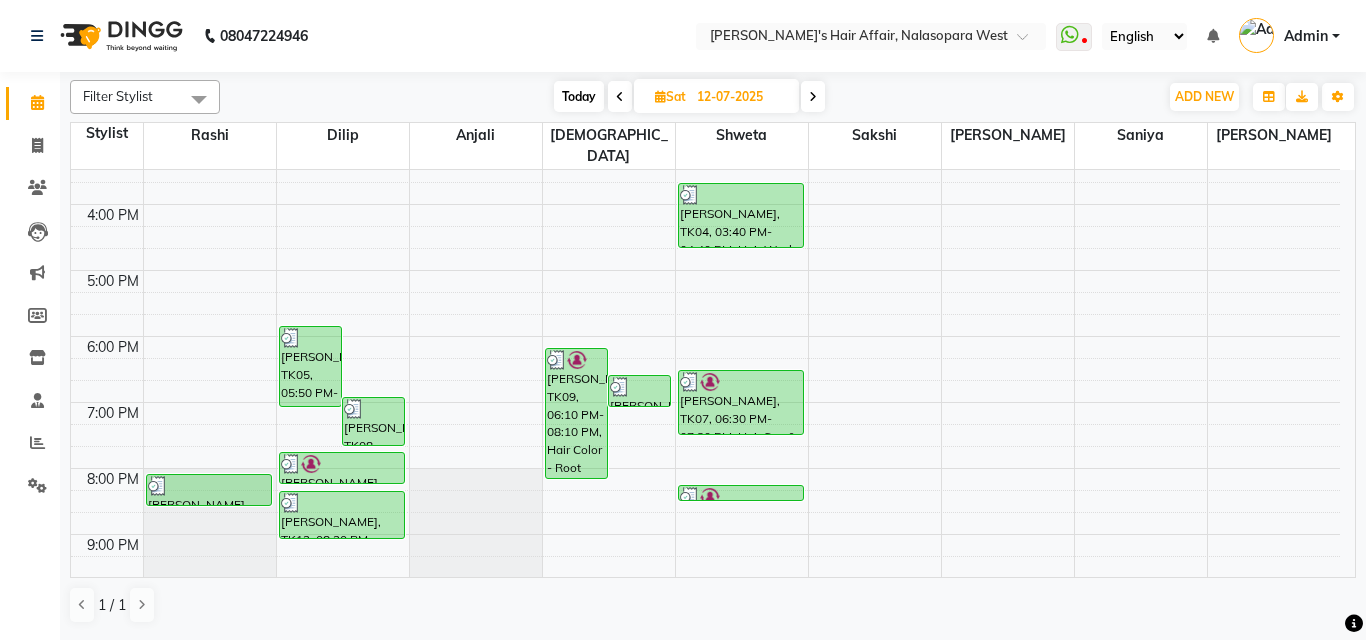 scroll, scrollTop: 500, scrollLeft: 0, axis: vertical 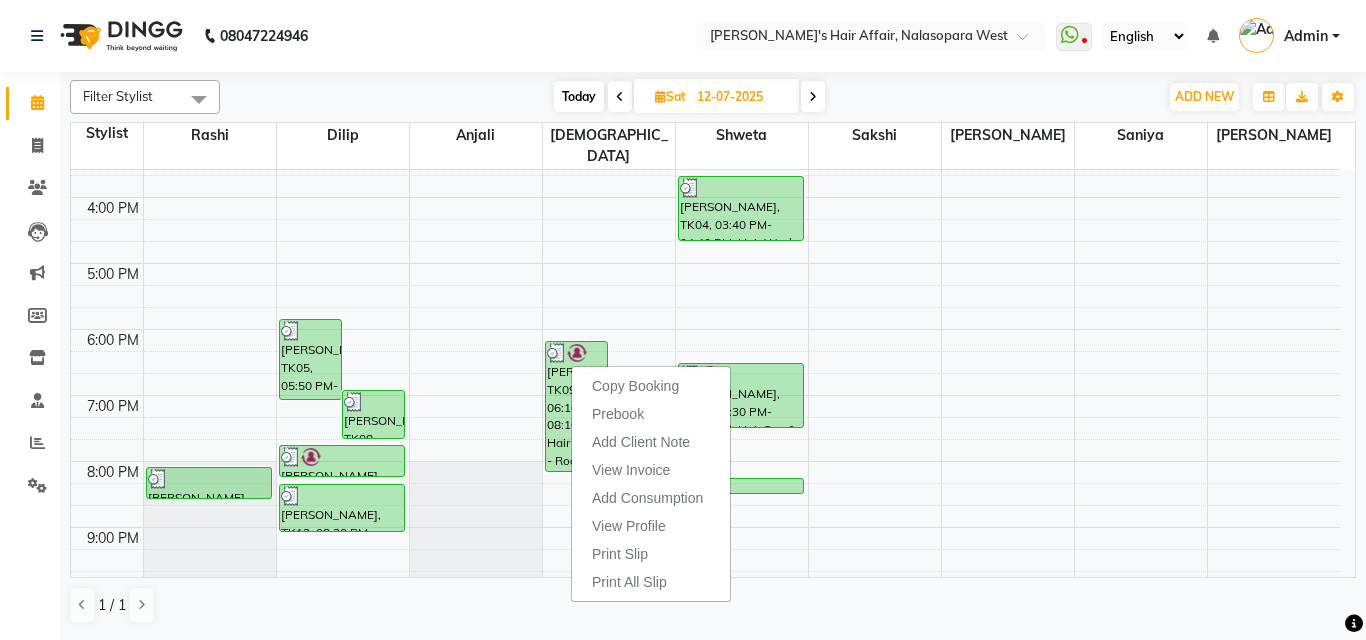 click on "Filter Stylist Select All Amruta Anjali Dilip Pranali Rashi Sakshi Saniya Shweta Umesh Today  Sat 12-07-2025 Toggle Dropdown Add Appointment Add Invoice Add Expense Add Attendance Add Client Add Transaction Toggle Dropdown Add Appointment Add Invoice Add Expense Add Attendance Add Client ADD NEW Toggle Dropdown Add Appointment Add Invoice Add Expense Add Attendance Add Client Add Transaction Filter Stylist Select All Amruta Anjali Dilip Pranali Rashi Sakshi Saniya Shweta Umesh Group By  Staff View   Room View  View as Vertical  Vertical - Week View  Horizontal  Horizontal - Week View  List  Toggle Dropdown Calendar Settings Manage Tags   Arrange Stylists   Reset Stylists  Full Screen Appointment Form Zoom 75% Staff/Room Display Count 9 Stylist Rashi Dilip Anjali Umesh Shweta Sakshi Amruta Saniya Pranali 8:00 AM 9:00 AM 10:00 AM 11:00 AM 12:00 PM 1:00 PM 2:00 PM 3:00 PM 4:00 PM 5:00 PM 6:00 PM 7:00 PM 8:00 PM 9:00 PM 10:00 PM 11:00 PM     Pooja Dubey, TK11, 08:05 PM-08:35 PM, Haircut - Haircut (By Rashi Mam)" 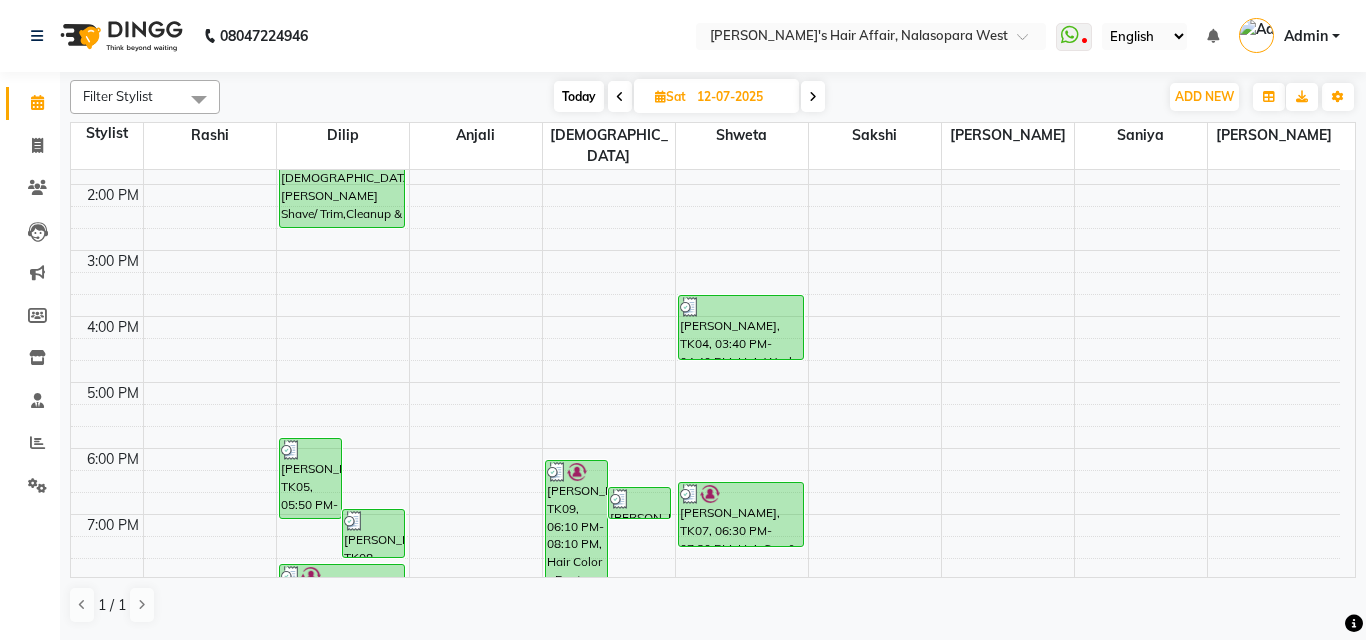 scroll, scrollTop: 400, scrollLeft: 0, axis: vertical 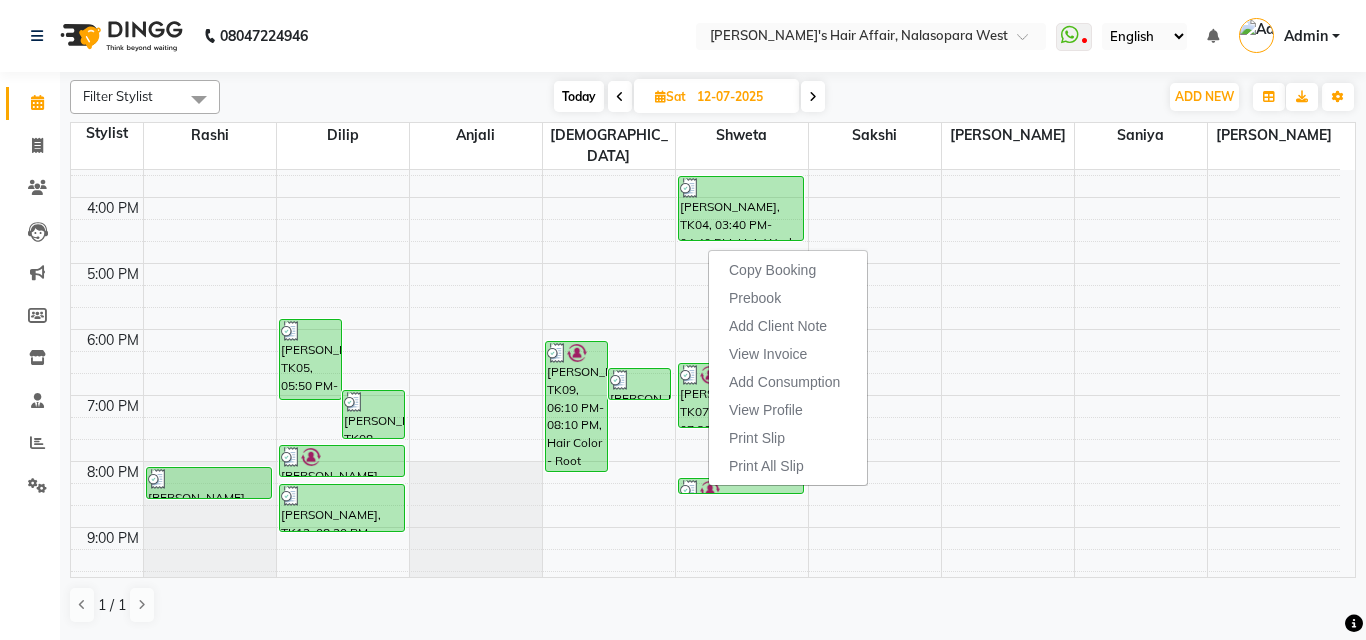 click on "Filter Stylist Select All Amruta Anjali Dilip Pranali Rashi Sakshi Saniya Shweta Umesh Today  Sat 12-07-2025 Toggle Dropdown Add Appointment Add Invoice Add Expense Add Attendance Add Client Add Transaction Toggle Dropdown Add Appointment Add Invoice Add Expense Add Attendance Add Client ADD NEW Toggle Dropdown Add Appointment Add Invoice Add Expense Add Attendance Add Client Add Transaction Filter Stylist Select All Amruta Anjali Dilip Pranali Rashi Sakshi Saniya Shweta Umesh Group By  Staff View   Room View  View as Vertical  Vertical - Week View  Horizontal  Horizontal - Week View  List  Toggle Dropdown Calendar Settings Manage Tags   Arrange Stylists   Reset Stylists  Full Screen Appointment Form Zoom 75% Staff/Room Display Count 9 Stylist Rashi Dilip Anjali Umesh Shweta Sakshi Amruta Saniya Pranali 8:00 AM 9:00 AM 10:00 AM 11:00 AM 12:00 PM 1:00 PM 2:00 PM 3:00 PM 4:00 PM 5:00 PM 6:00 PM 7:00 PM 8:00 PM 9:00 PM 10:00 PM 11:00 PM     Pooja Dubey, TK11, 08:05 PM-08:35 PM, Haircut - Haircut (By Rashi Mam)" 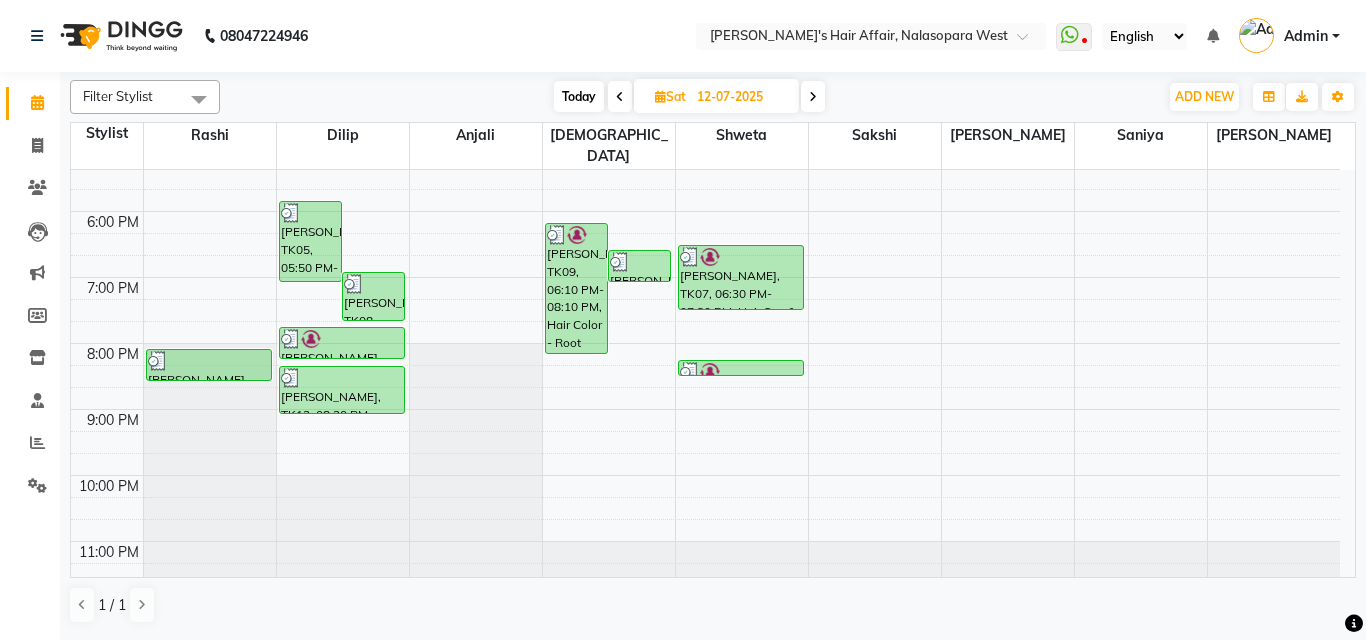 scroll, scrollTop: 627, scrollLeft: 0, axis: vertical 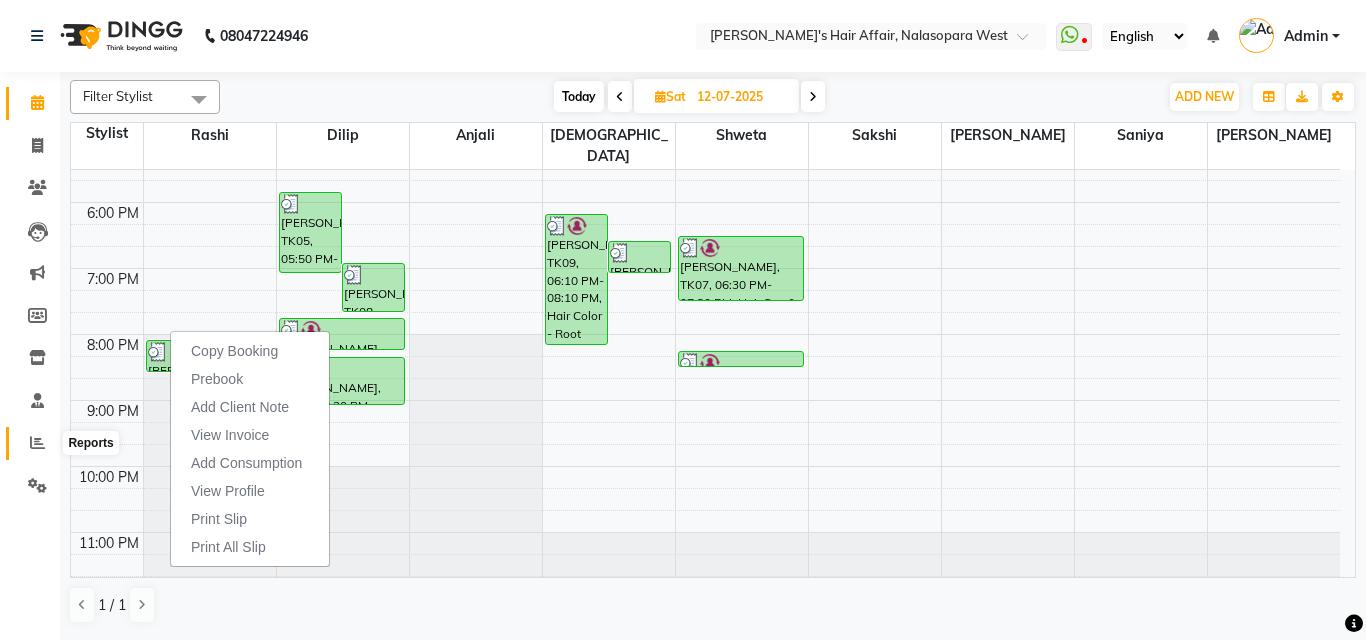 click 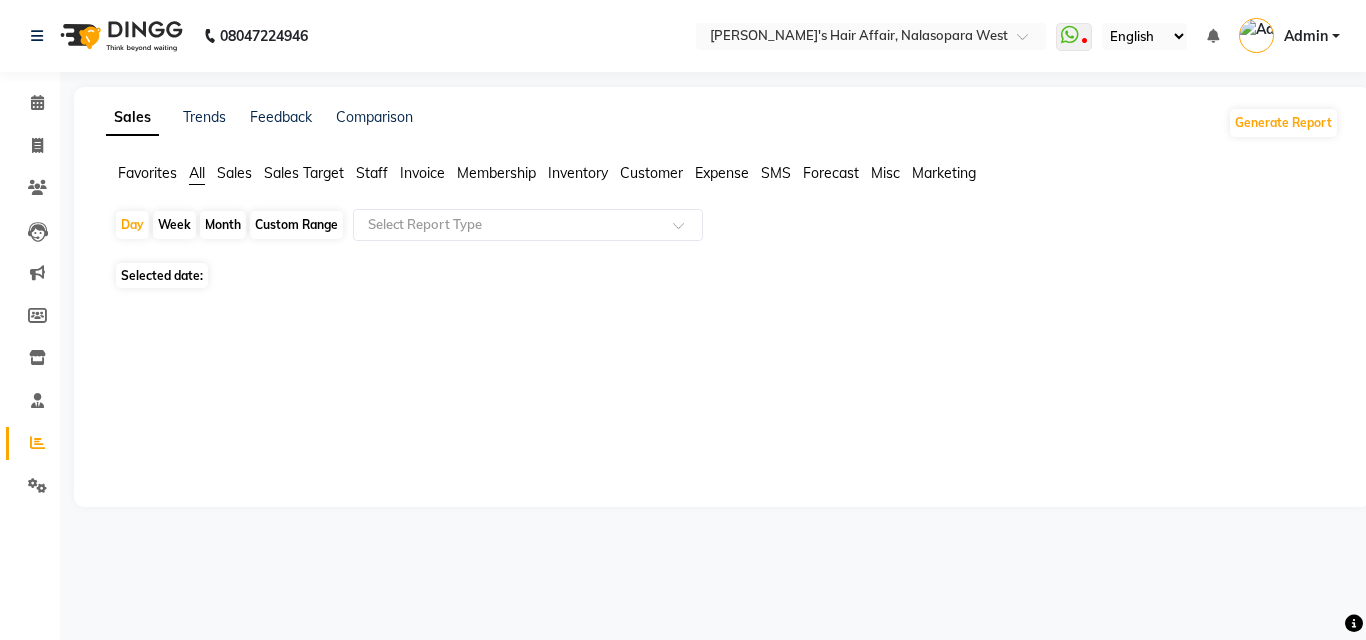 click on "Staff" 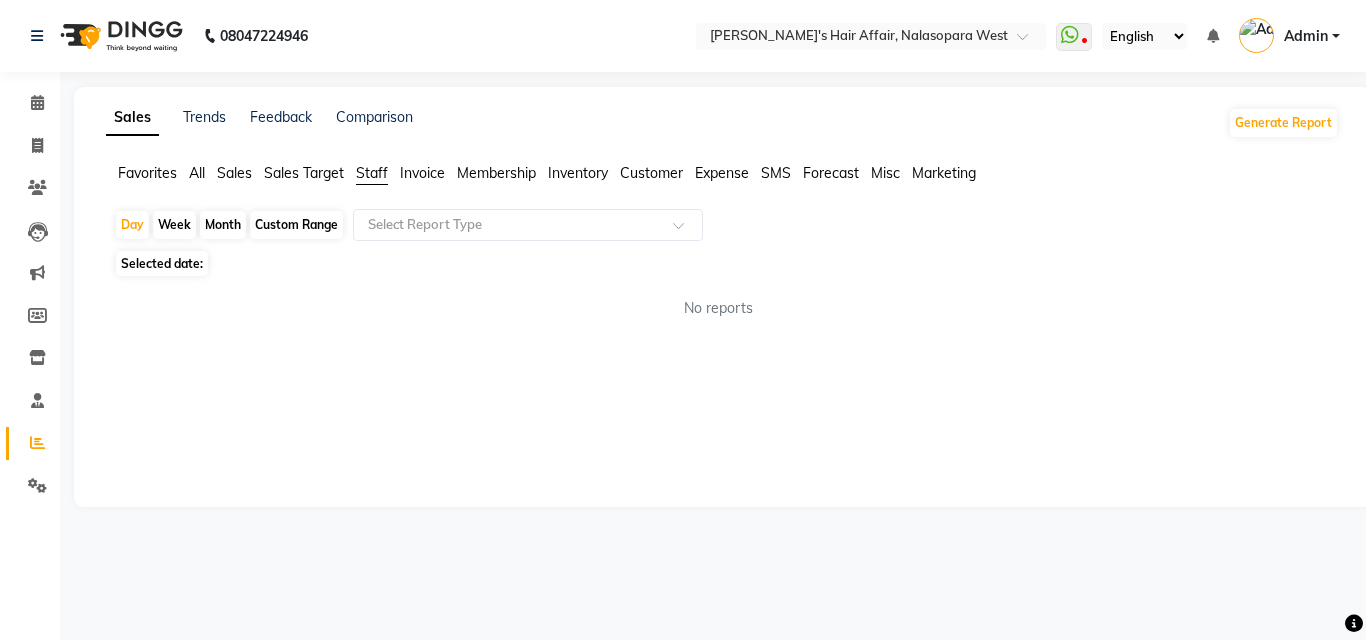 click on "Selected date:" 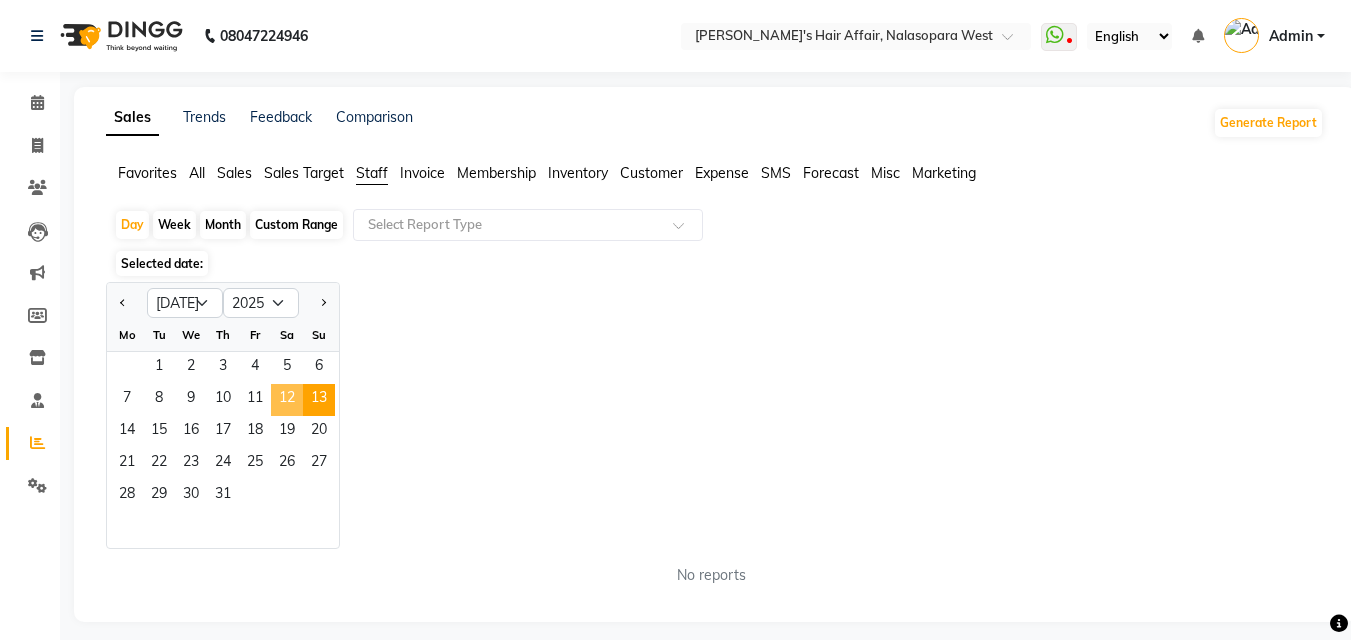 click on "12" 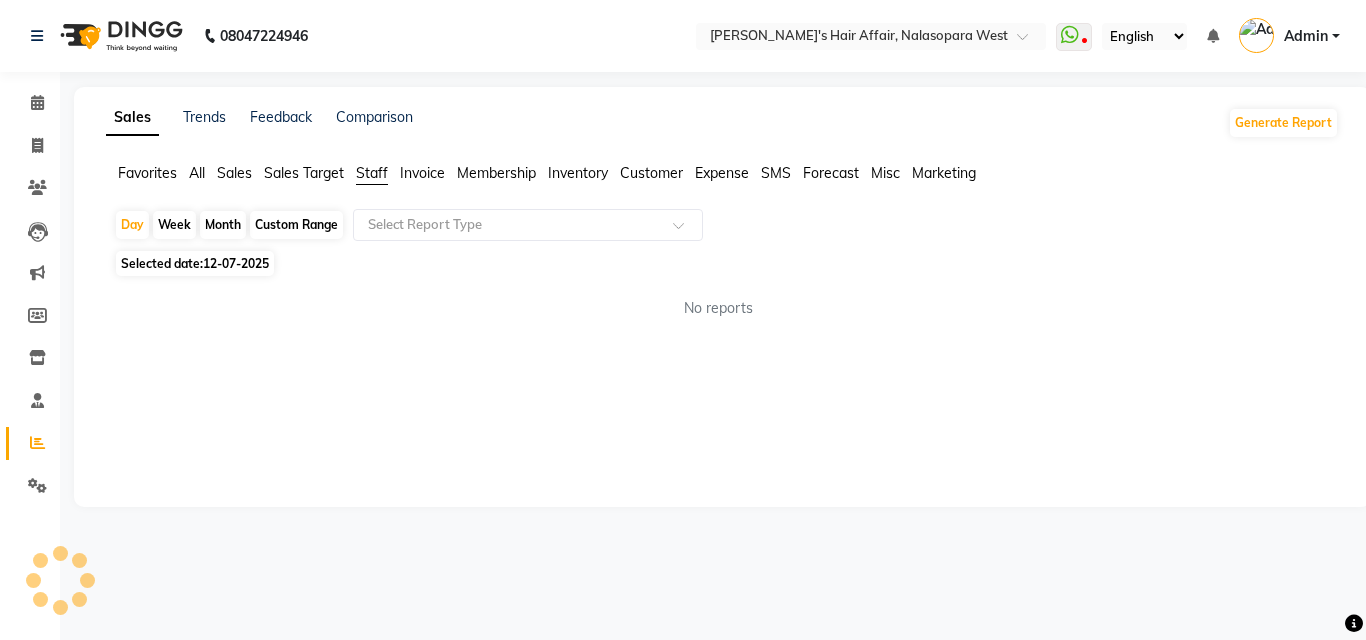click on "Sales Trends Feedback Comparison Generate Report Favorites All Sales Sales Target Staff Invoice Membership Inventory Customer Expense SMS Forecast Misc Marketing  Day   Week   Month   Custom Range  Select Report Type Selected date:  12-07-2025  No reports ★ Mark as Favorite  Choose how you'd like to save "" report to favorites  Save to Personal Favorites:   Only you can see this report in your favorites tab. Share with Organization:   Everyone in your organization can see this report in their favorites tab.  Save to Favorites" 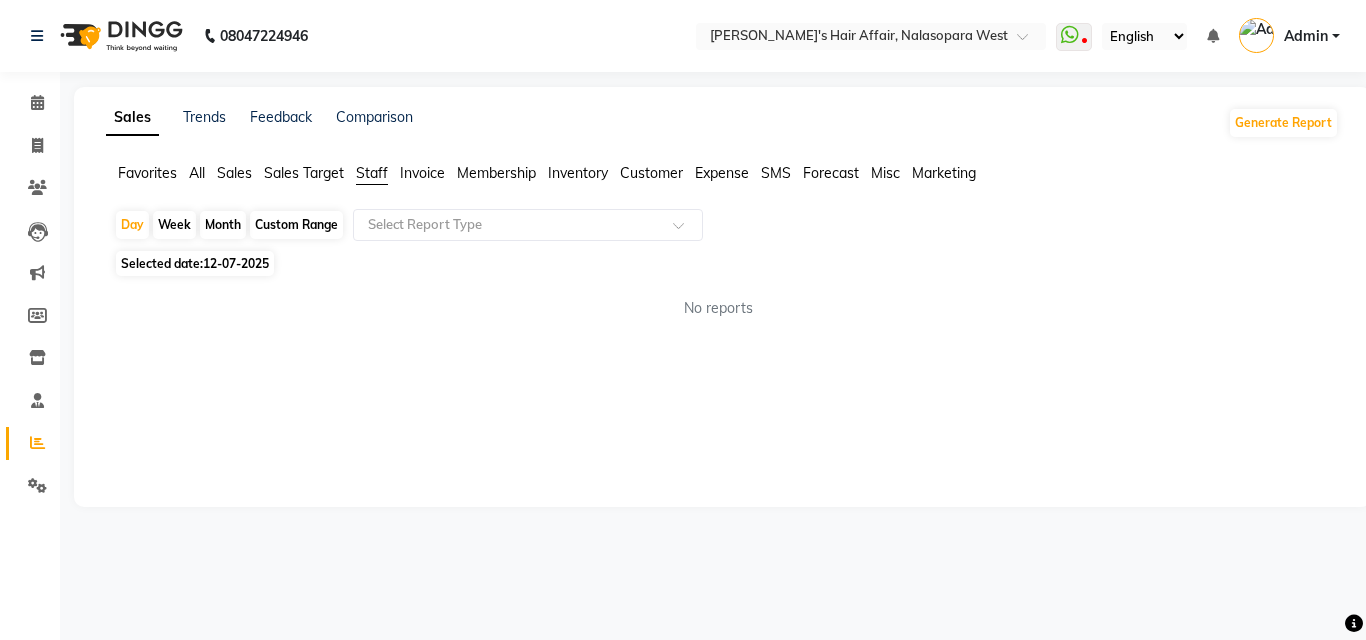 click on "Sales Target" 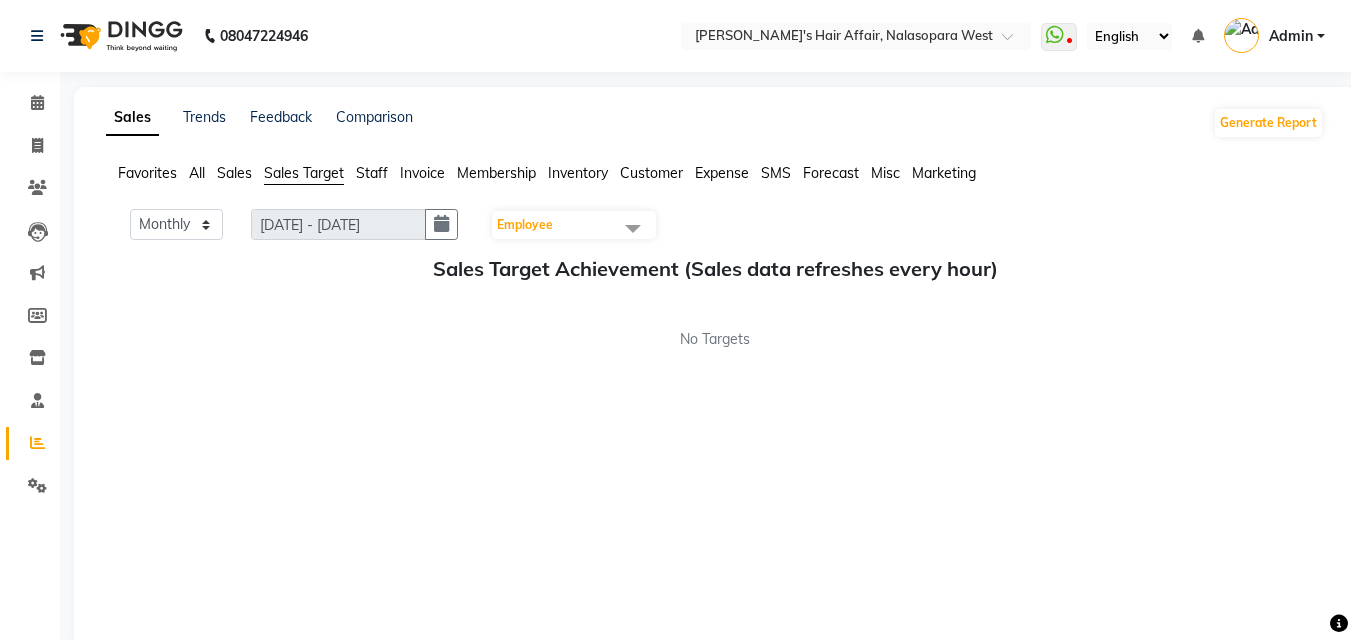 click on "Staff" 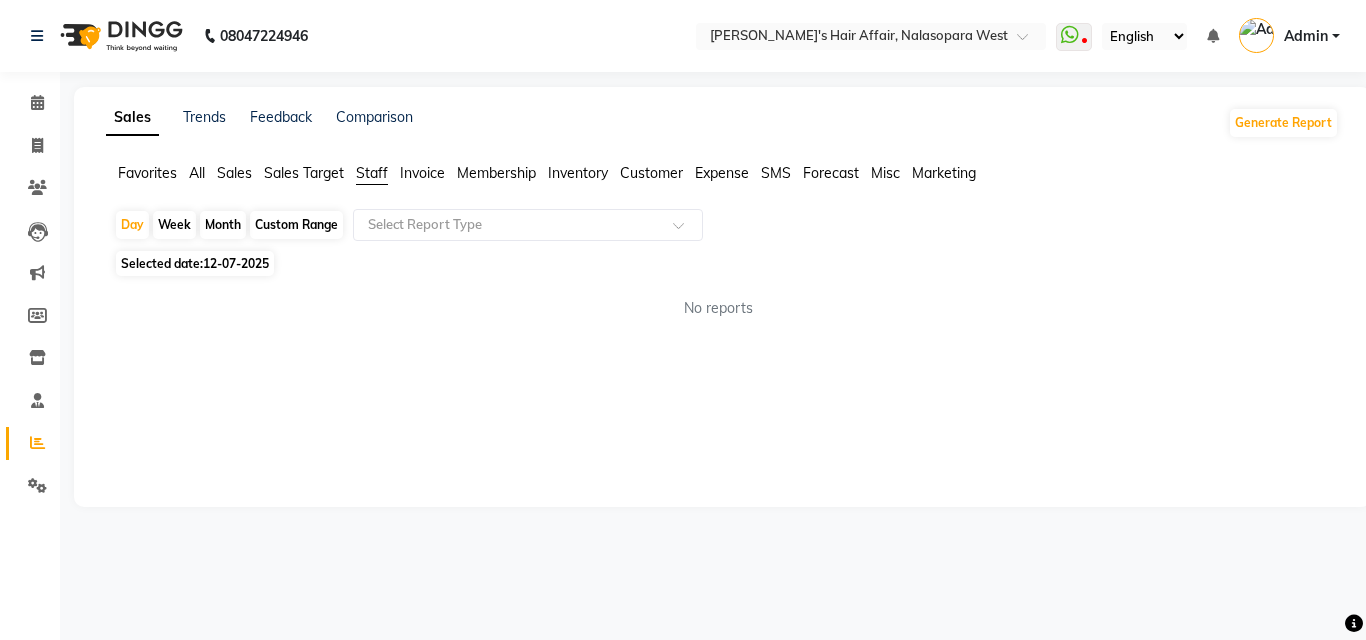 click on "12-07-2025" 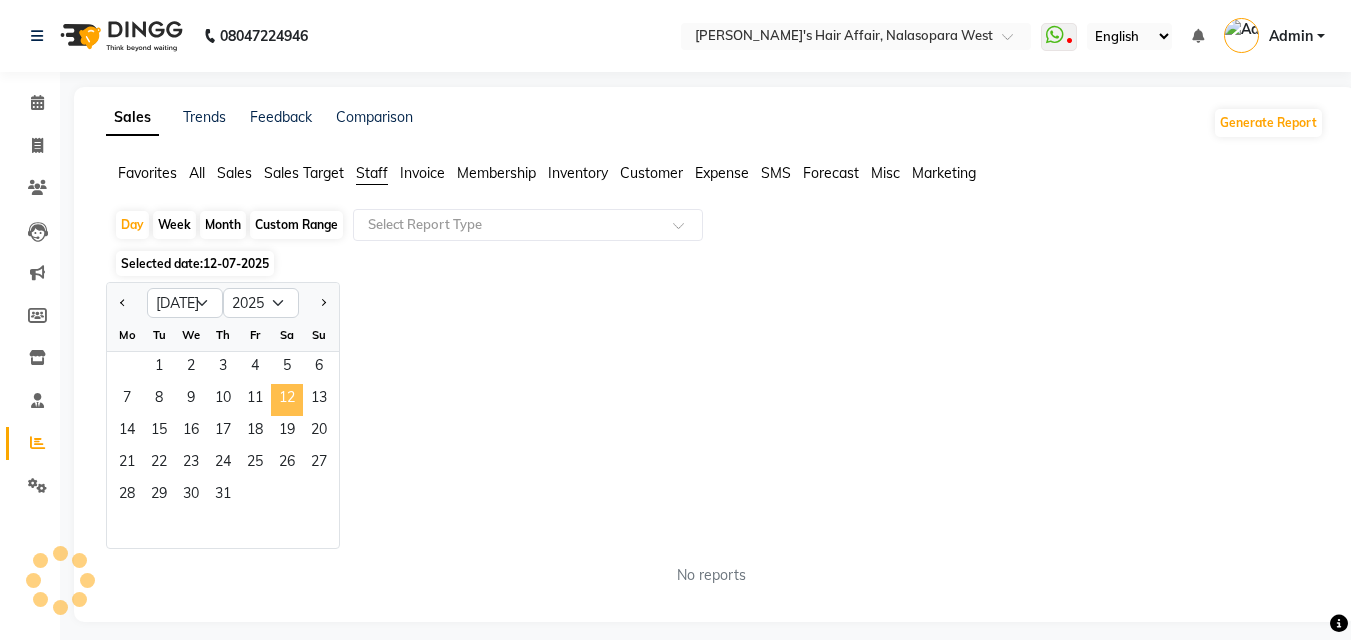 click on "12" 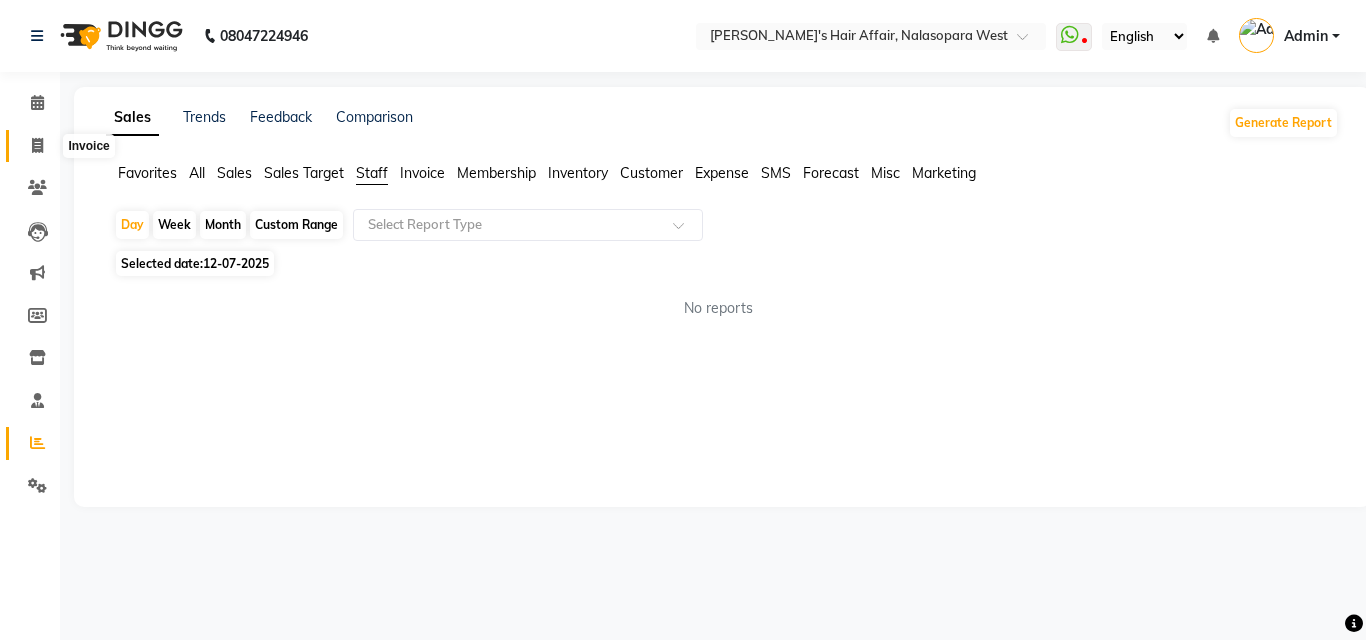 click 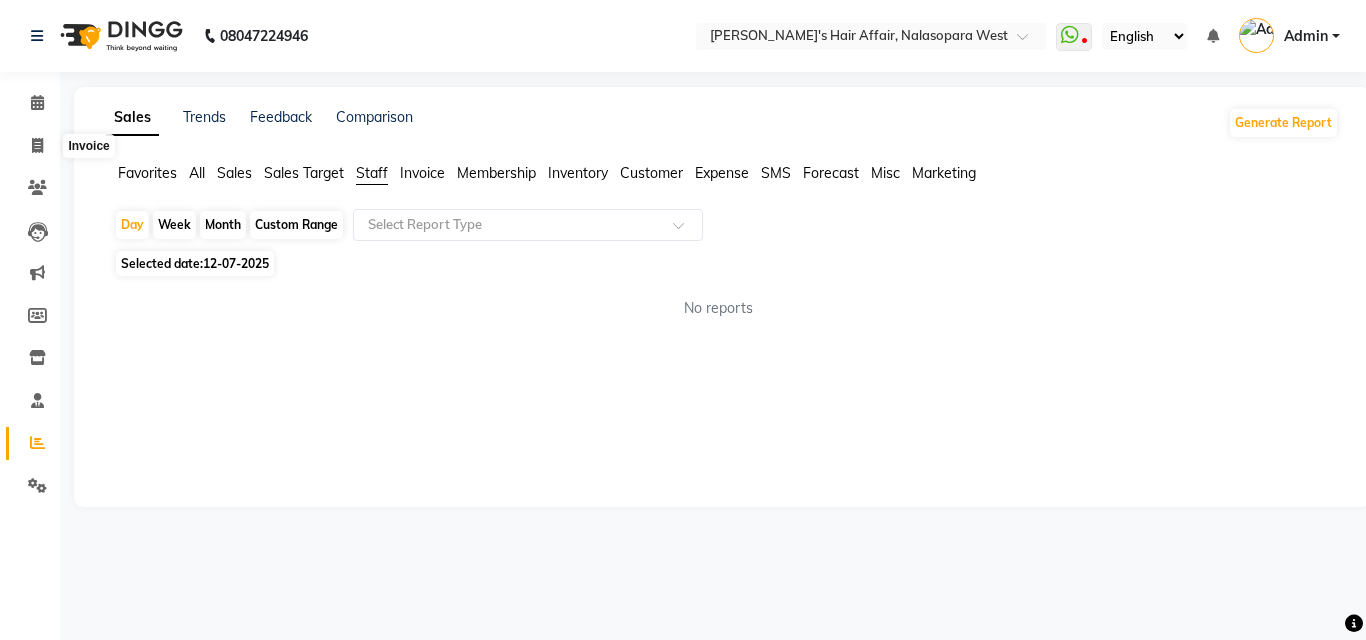 select on "6172" 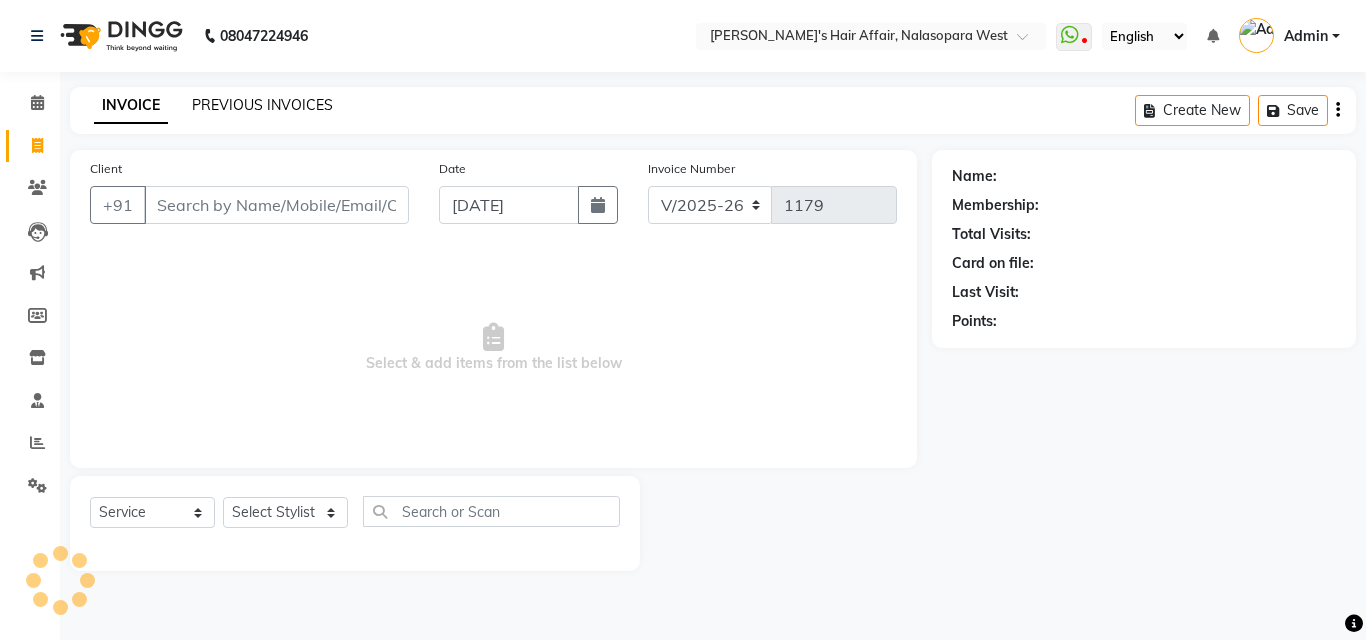 click on "PREVIOUS INVOICES" 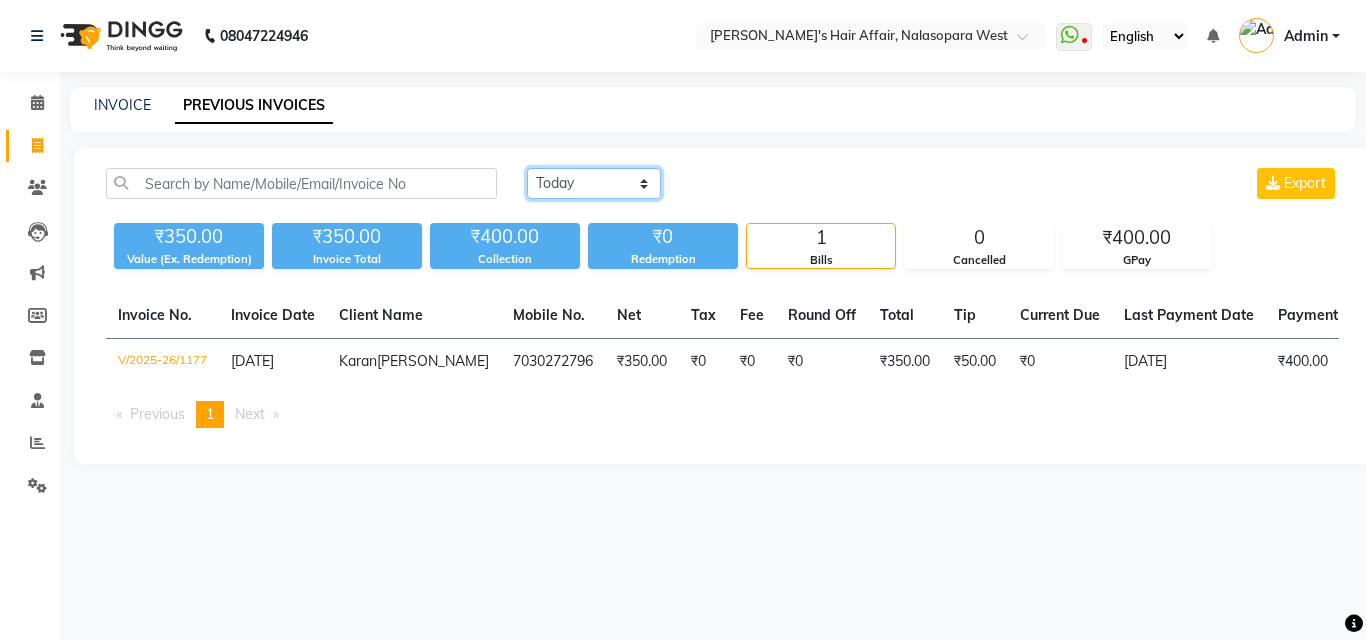 click on "[DATE] [DATE] Custom Range" 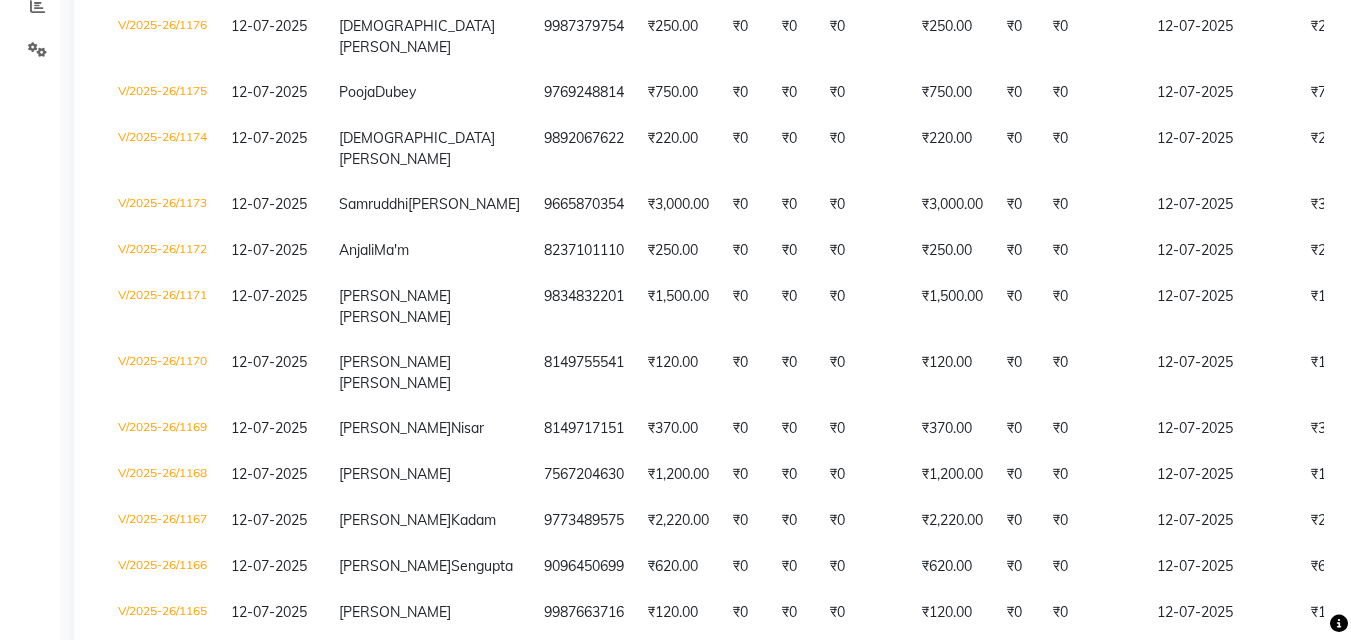 scroll, scrollTop: 500, scrollLeft: 0, axis: vertical 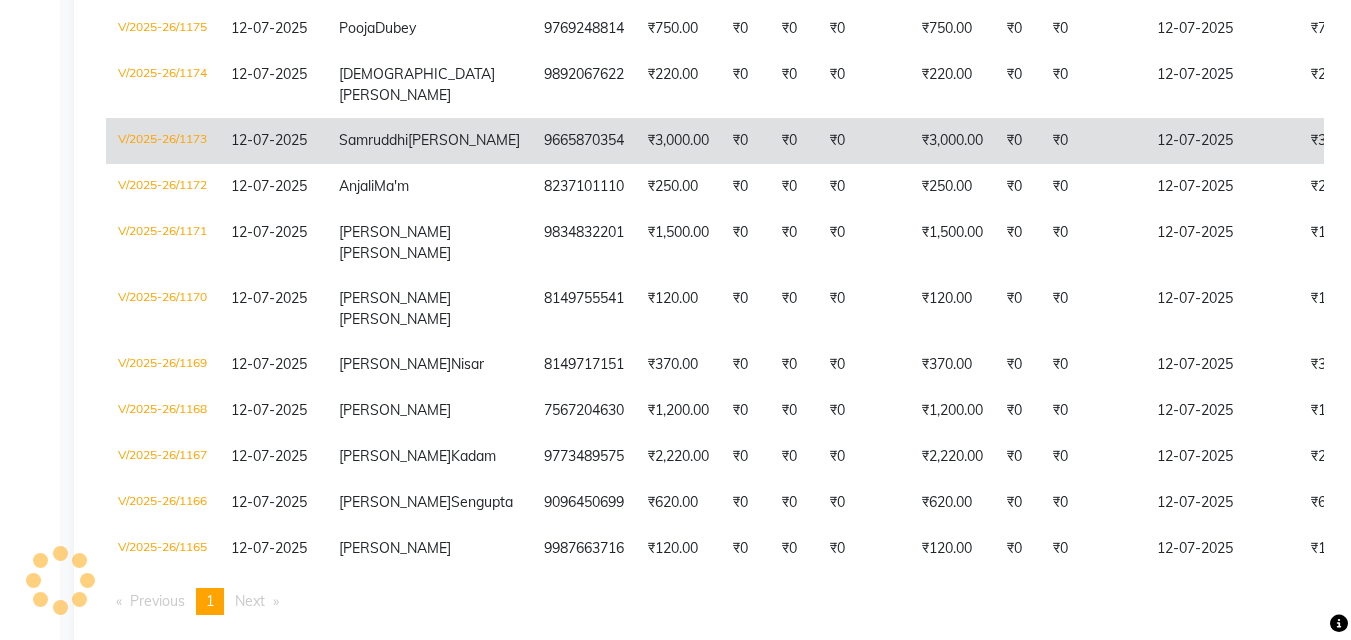 click on "Samruddhi" 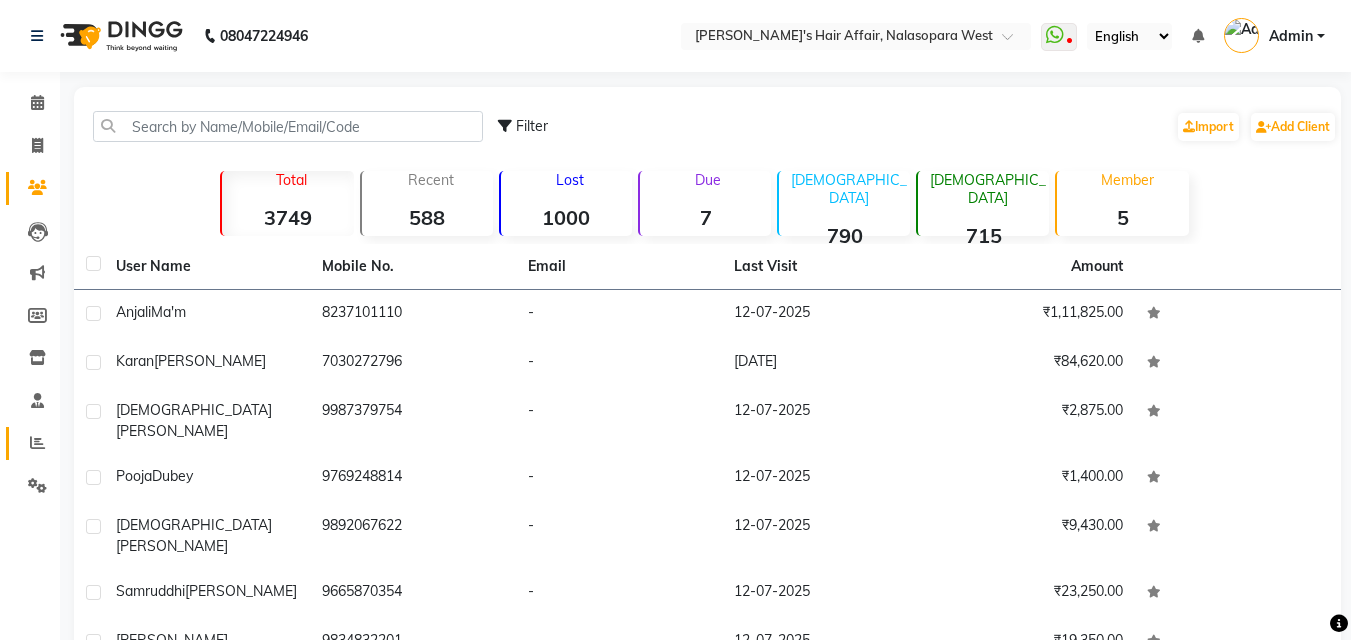 click 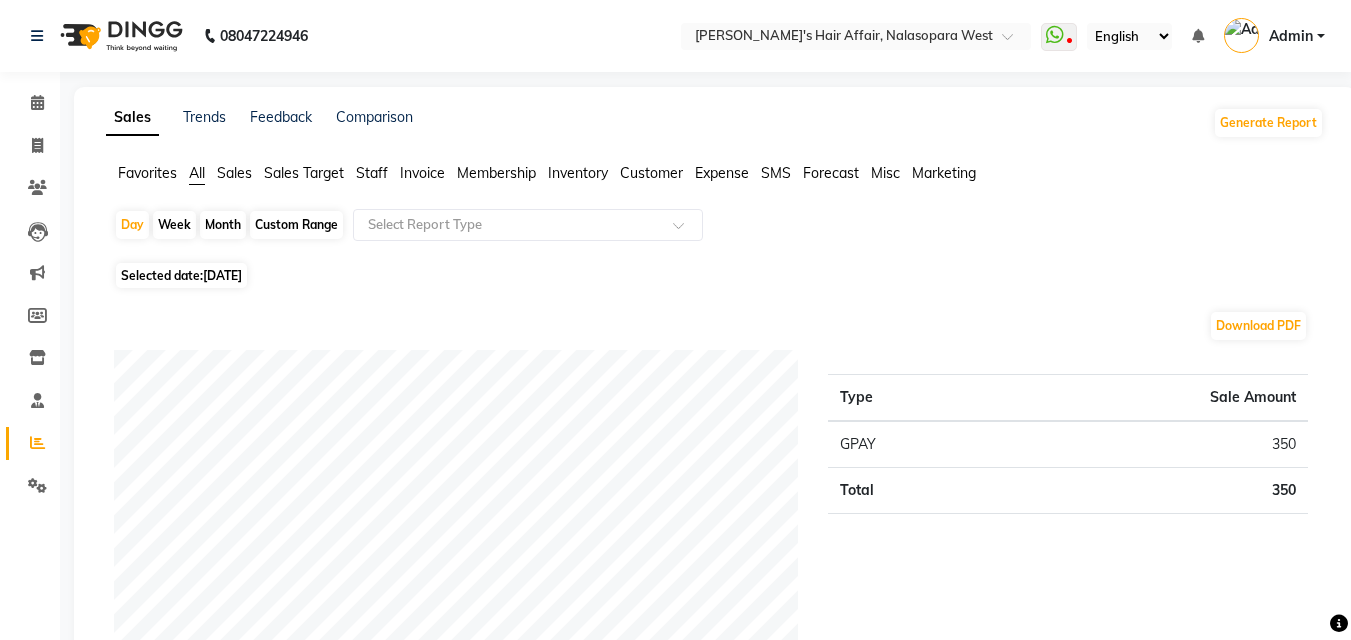scroll, scrollTop: 0, scrollLeft: 0, axis: both 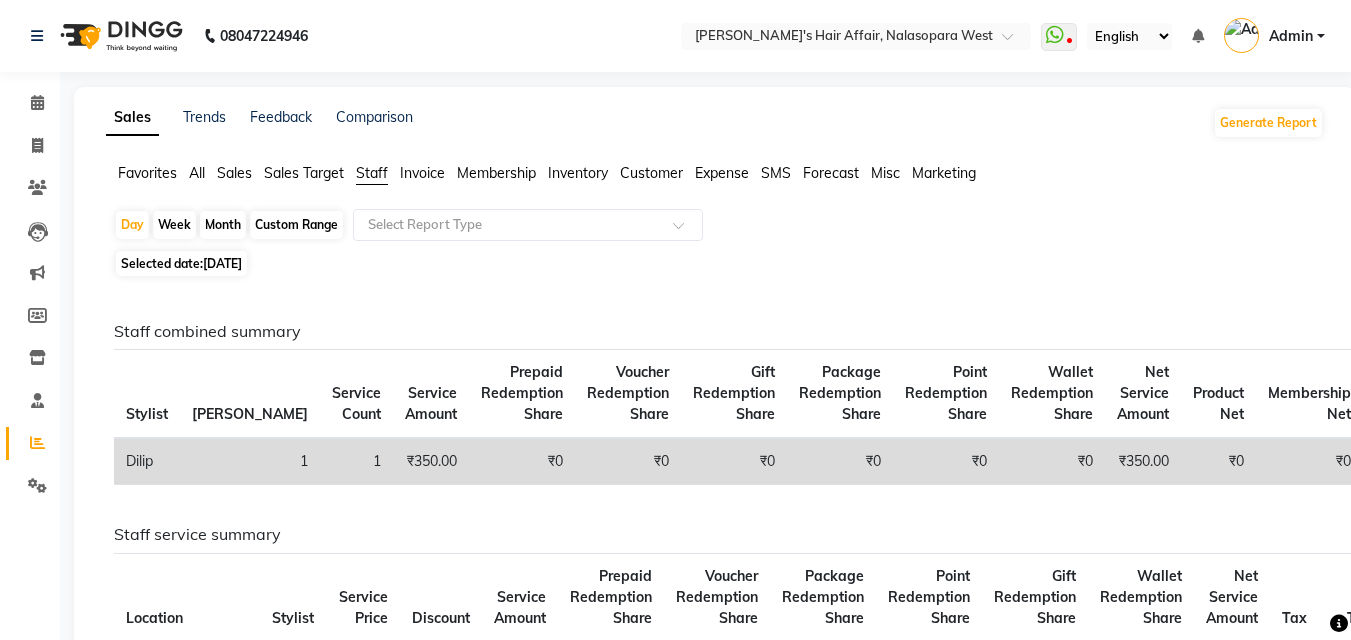 click on "[DATE]" 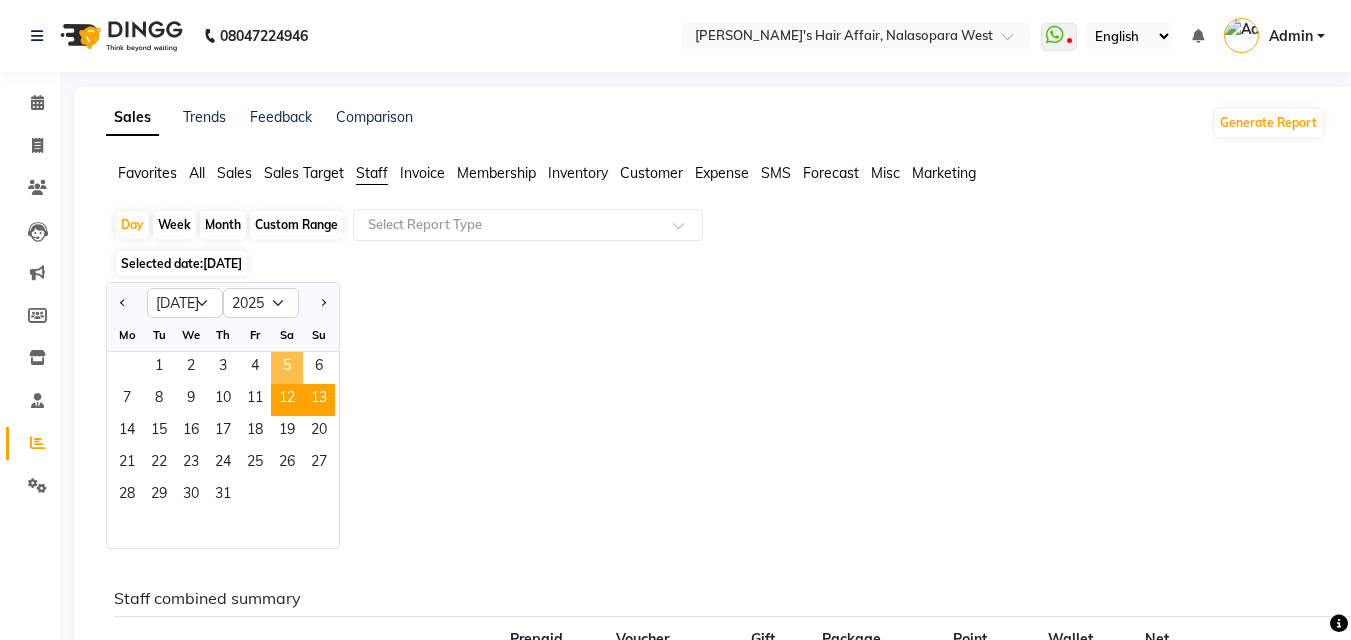 click on "12" 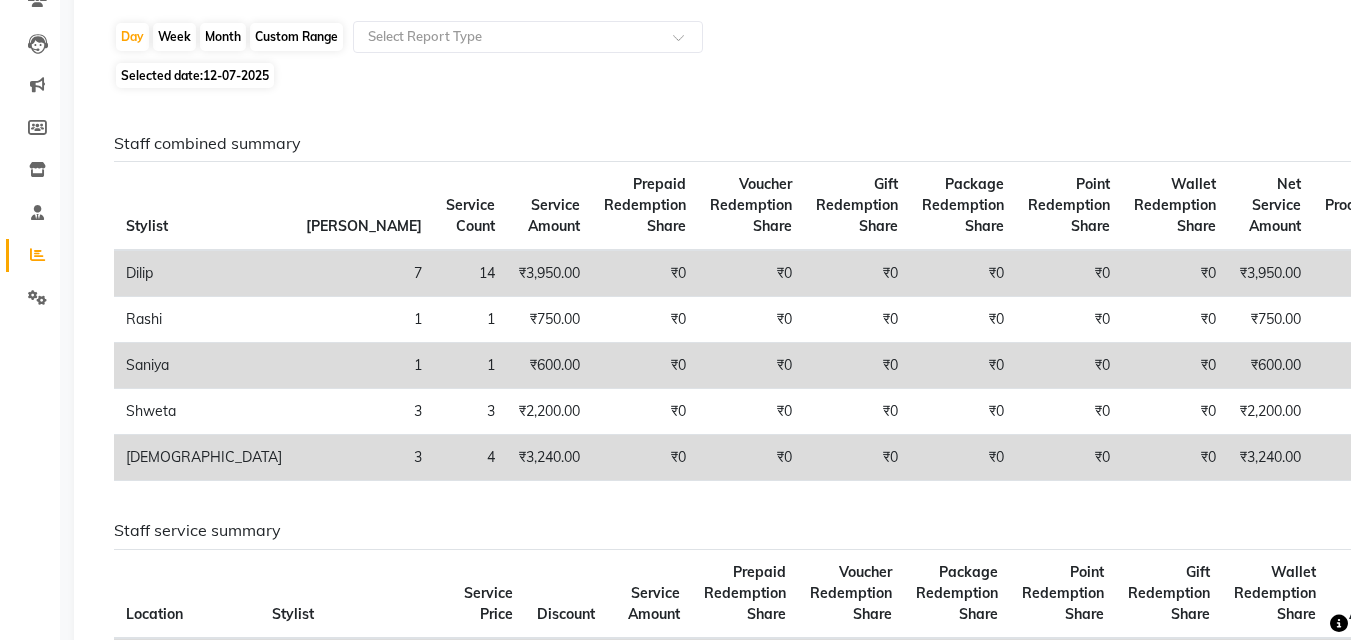 scroll, scrollTop: 200, scrollLeft: 0, axis: vertical 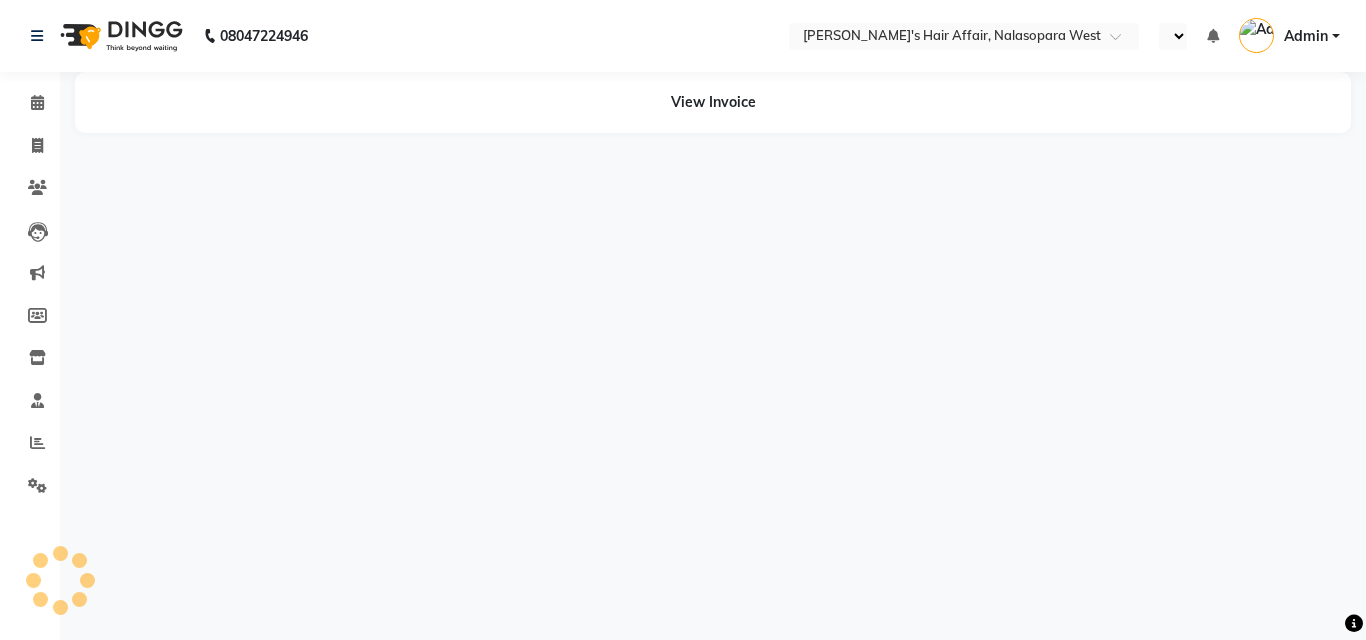 select on "en" 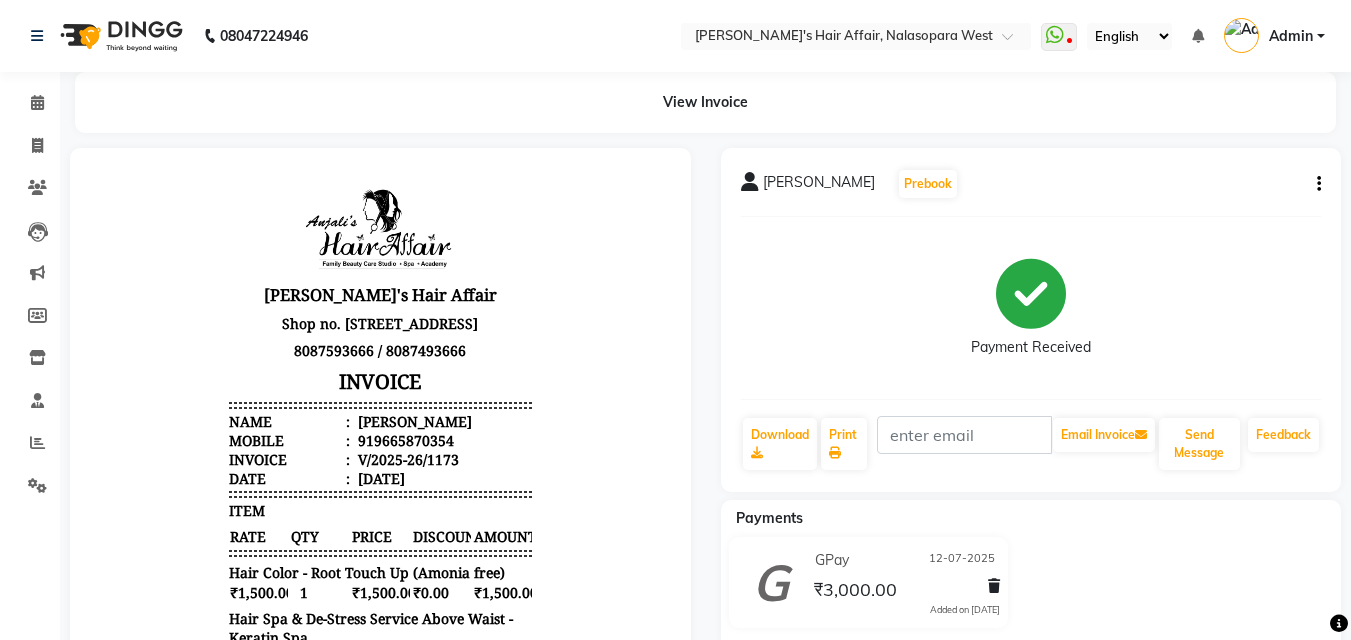 scroll, scrollTop: 0, scrollLeft: 0, axis: both 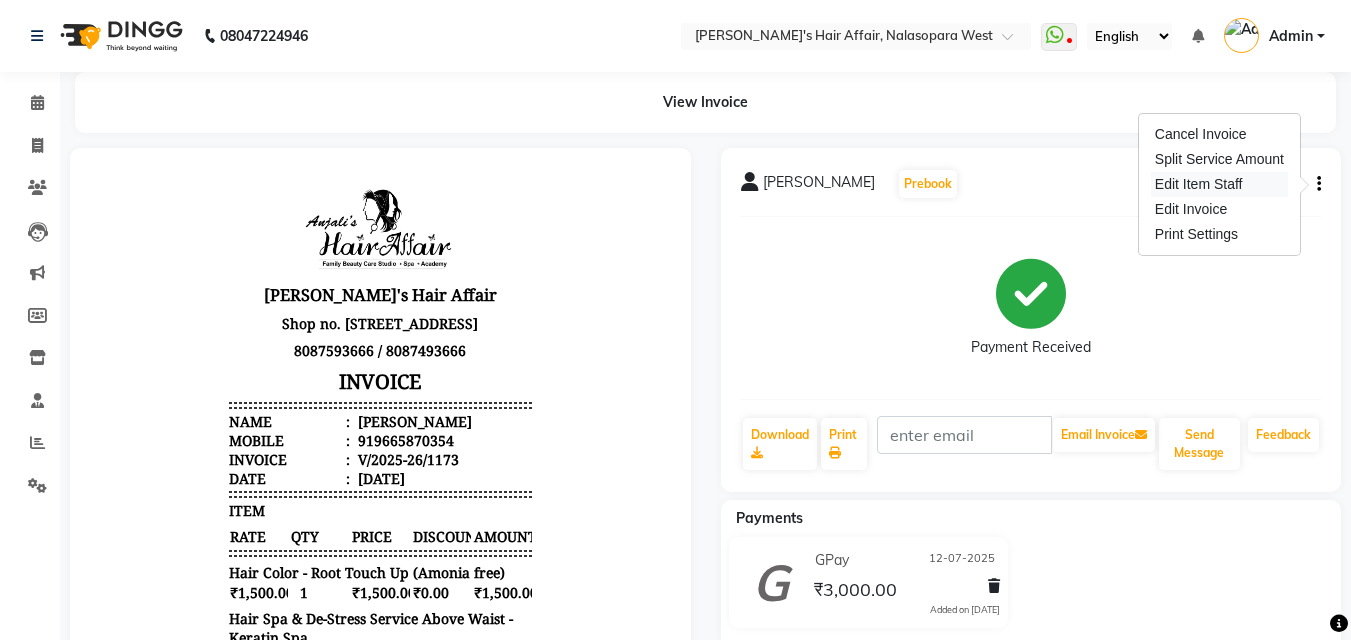 click on "Edit Item Staff" at bounding box center (1219, 184) 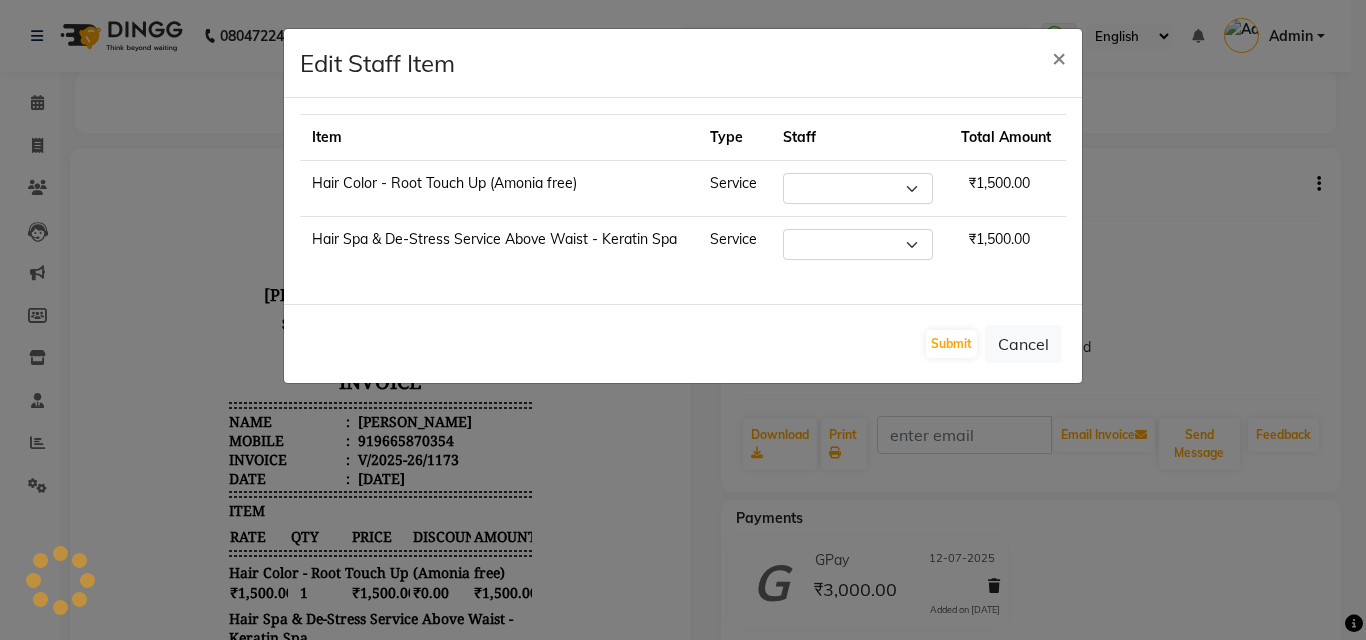 select on "53940" 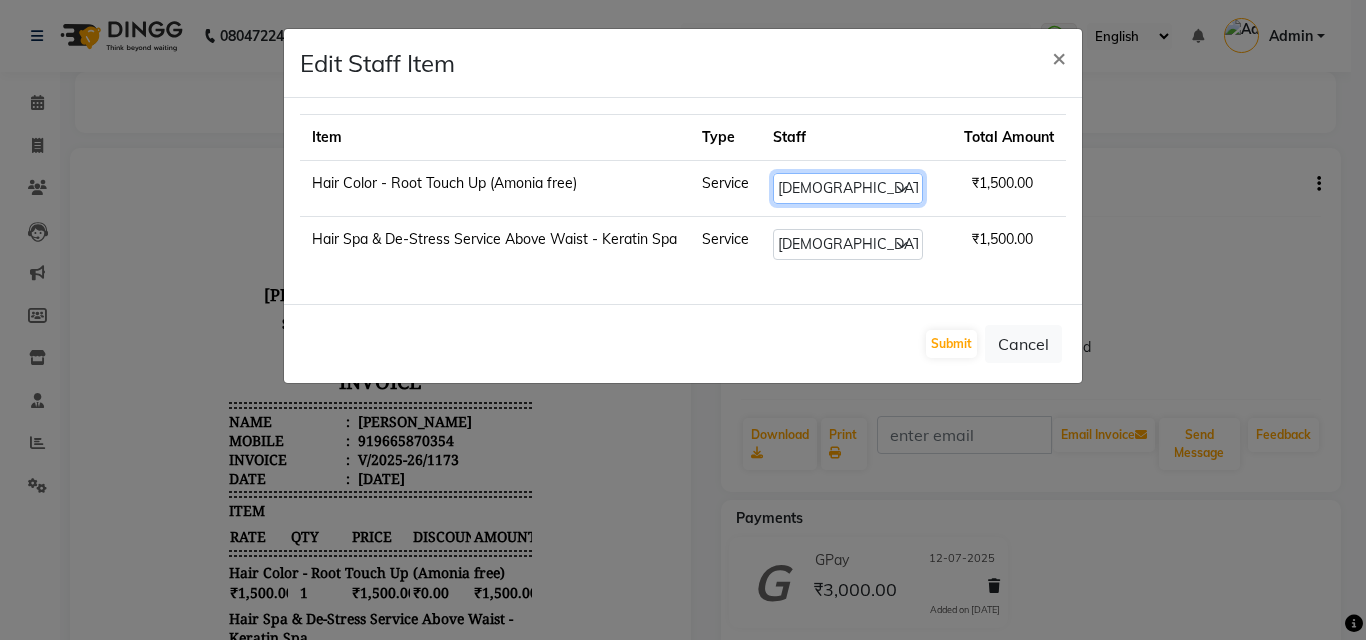 click on "Select  Amruta   Anjali   Dilip   Hair Affair   Pranali   Rashi   Sakshi   Saniya   Shweta   Umesh" 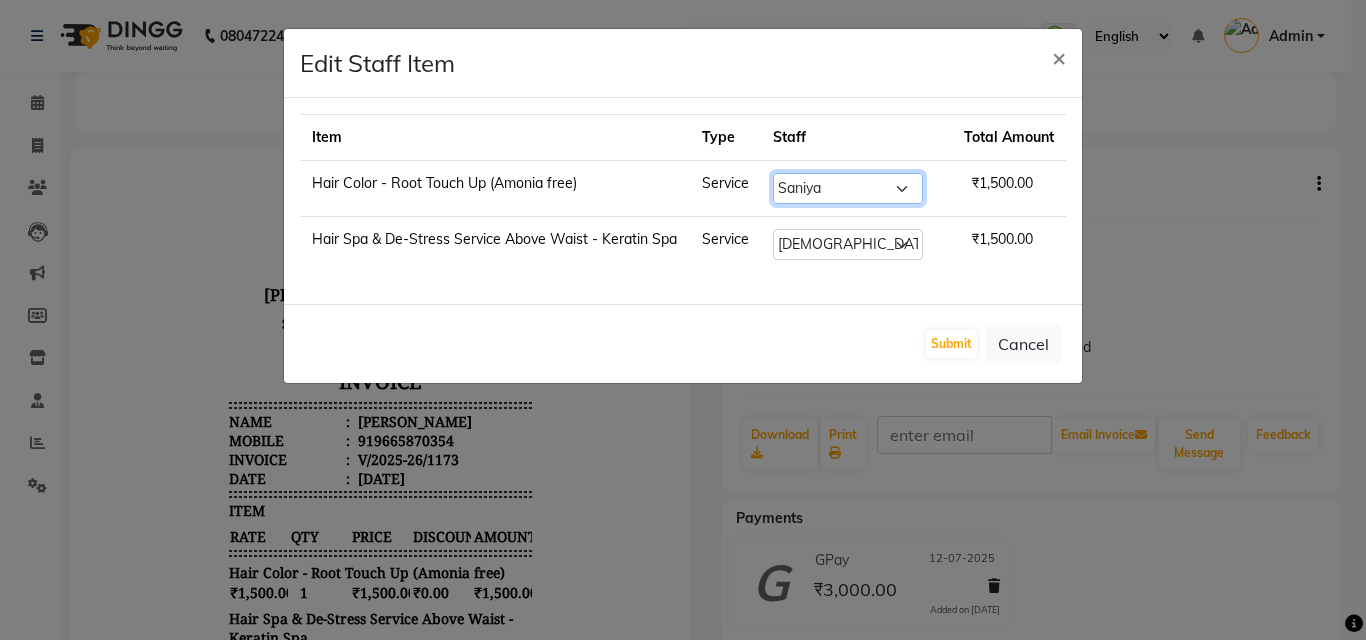 click on "Select  Amruta   Anjali   Dilip   Hair Affair   Pranali   Rashi   Sakshi   Saniya   Shweta   Umesh" 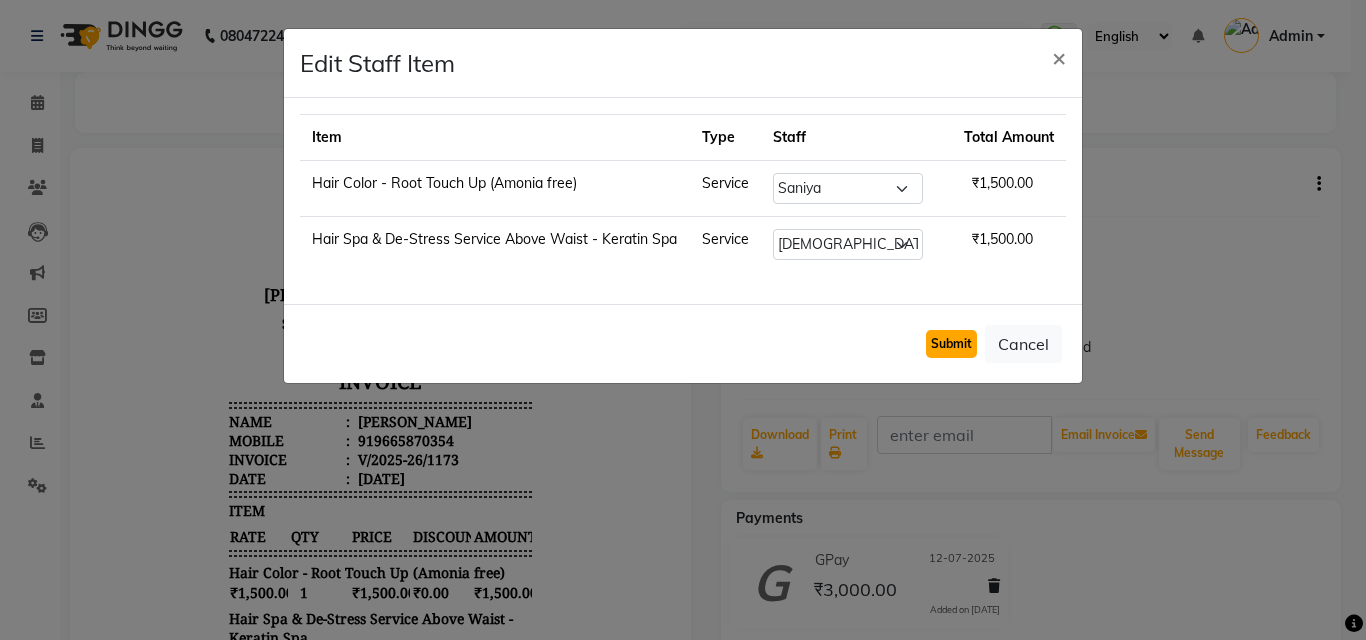 click on "Submit" 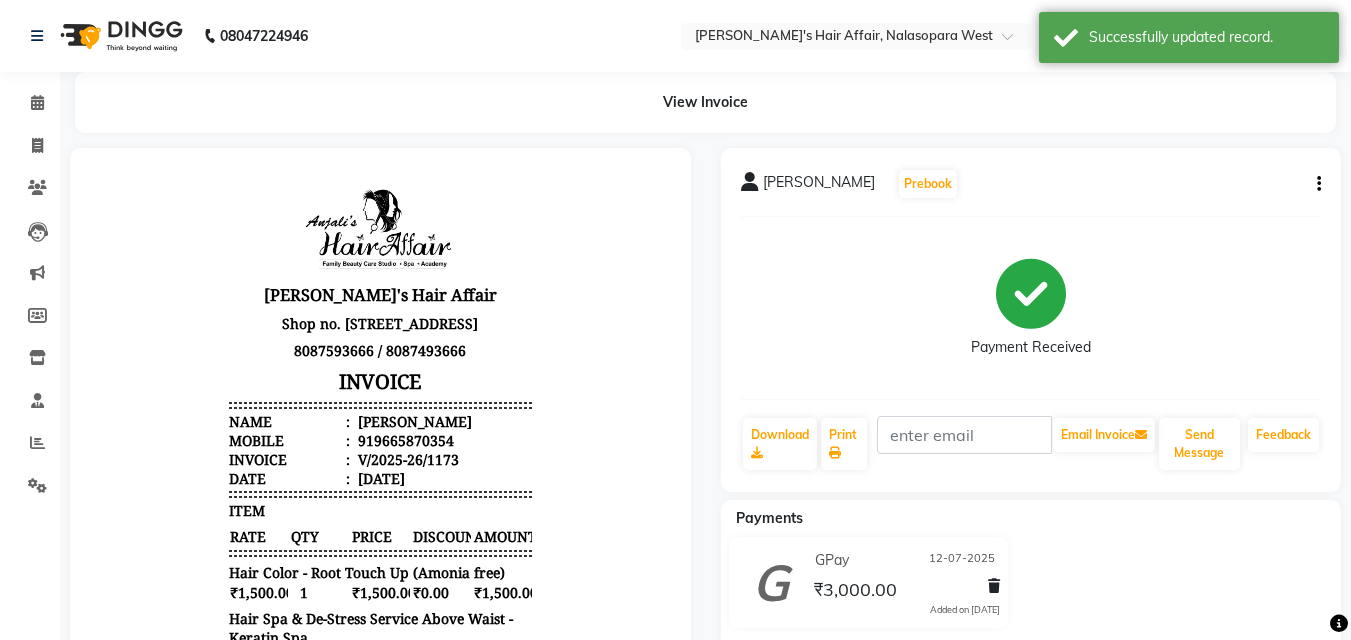 click 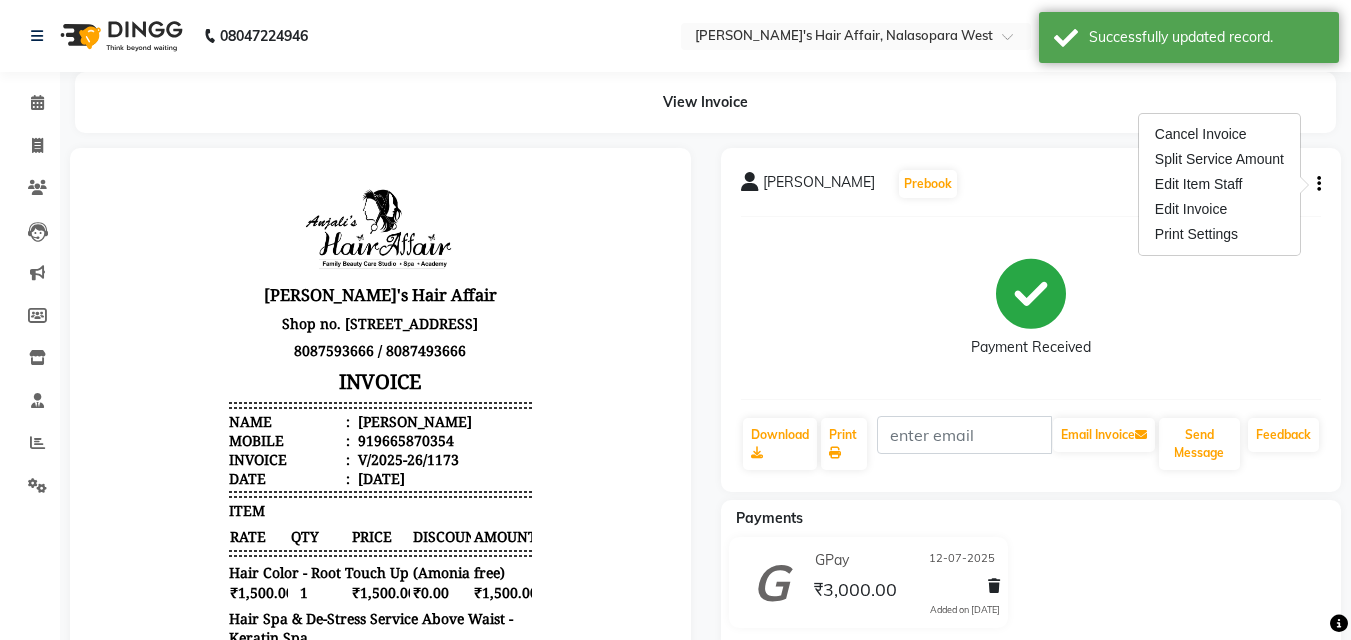 click 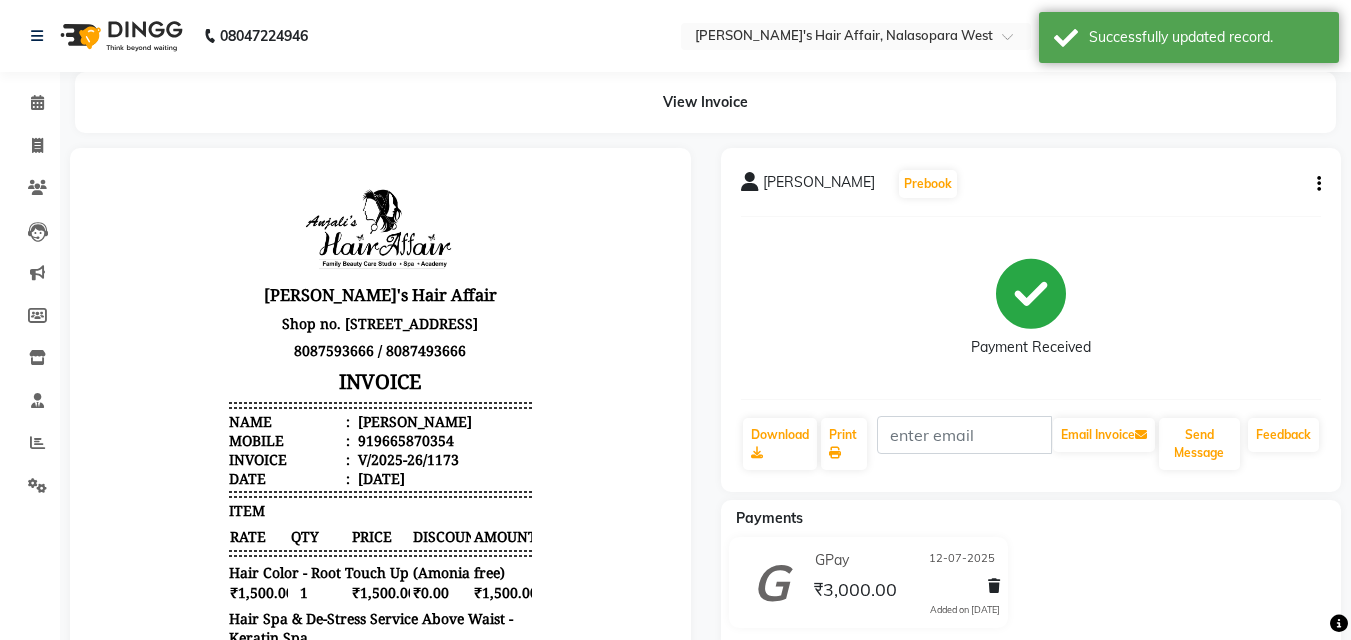 click 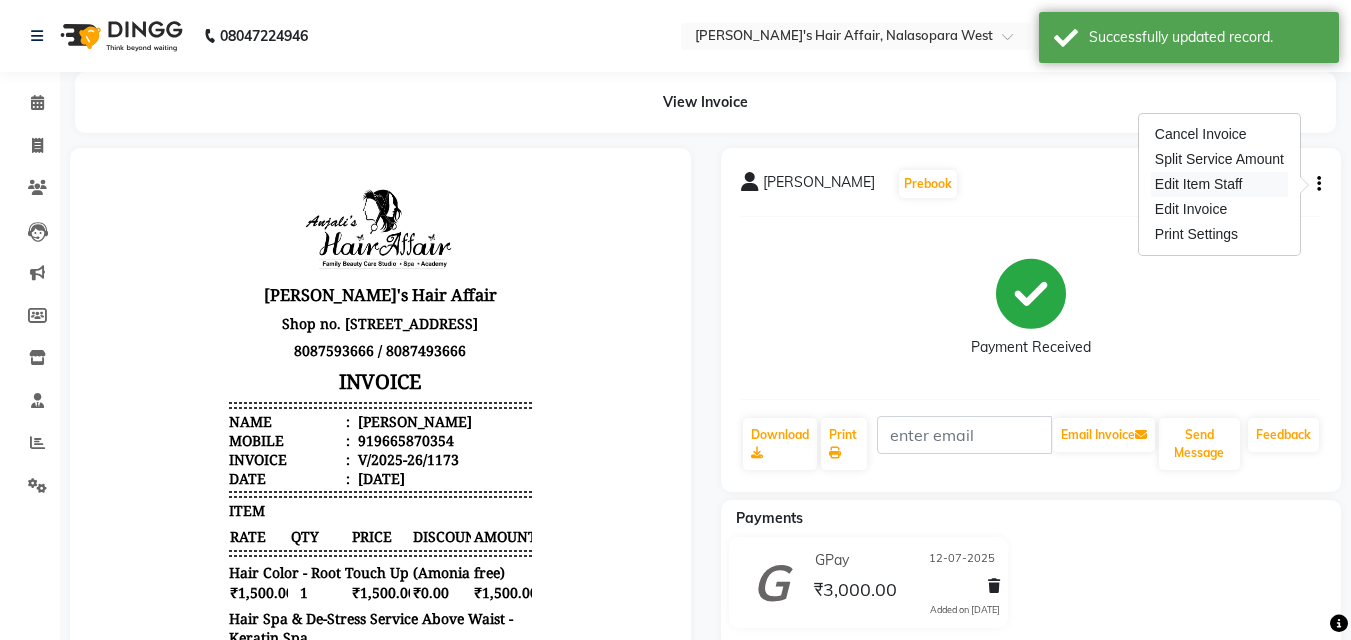 click on "Edit Item Staff" at bounding box center [1219, 184] 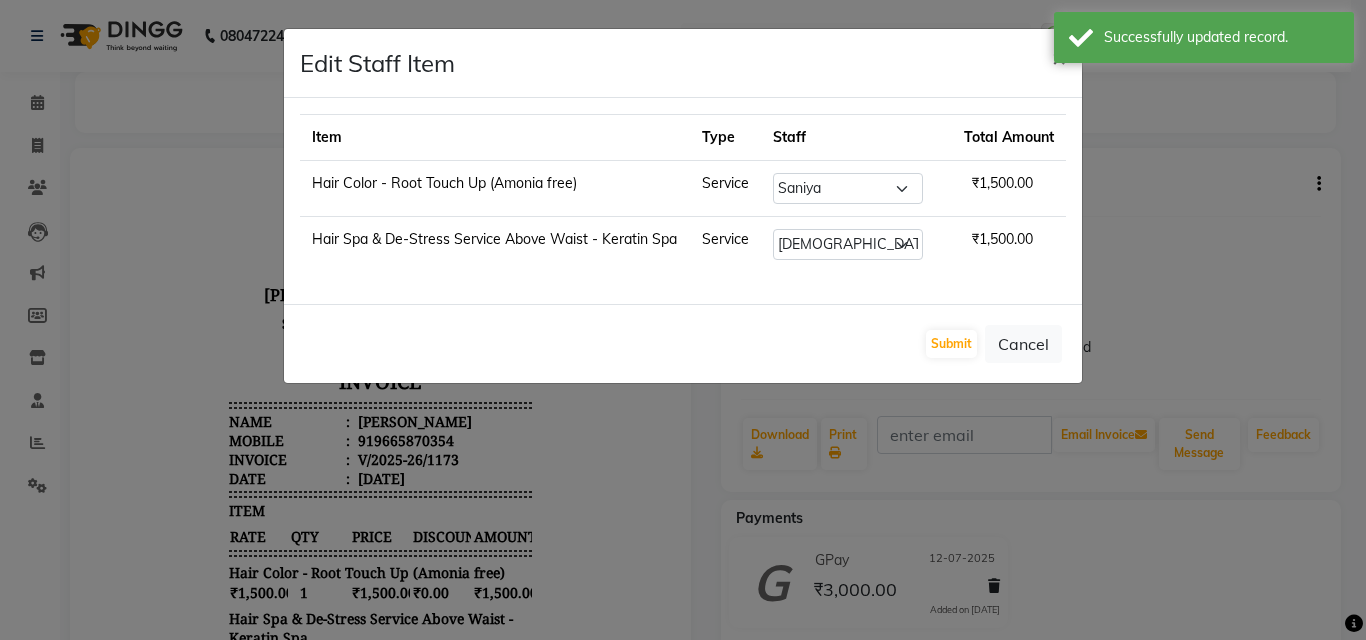 click on "×" 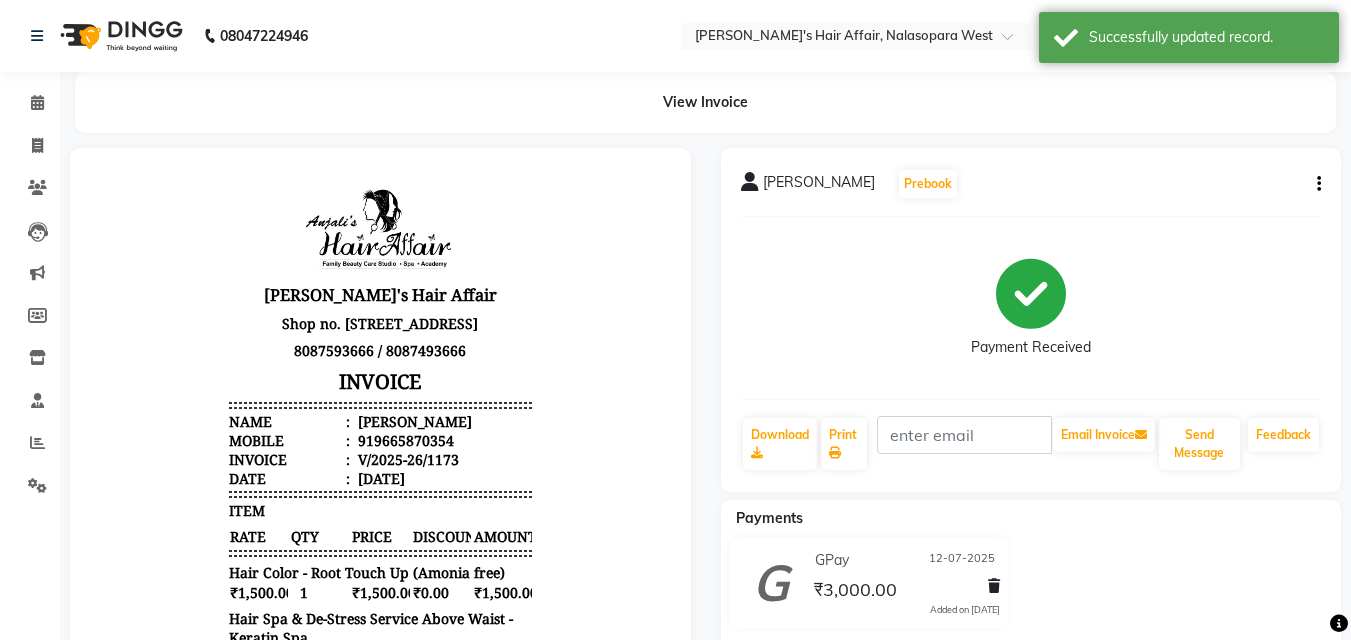 click on "Samruddhi Shirke  Prebook" 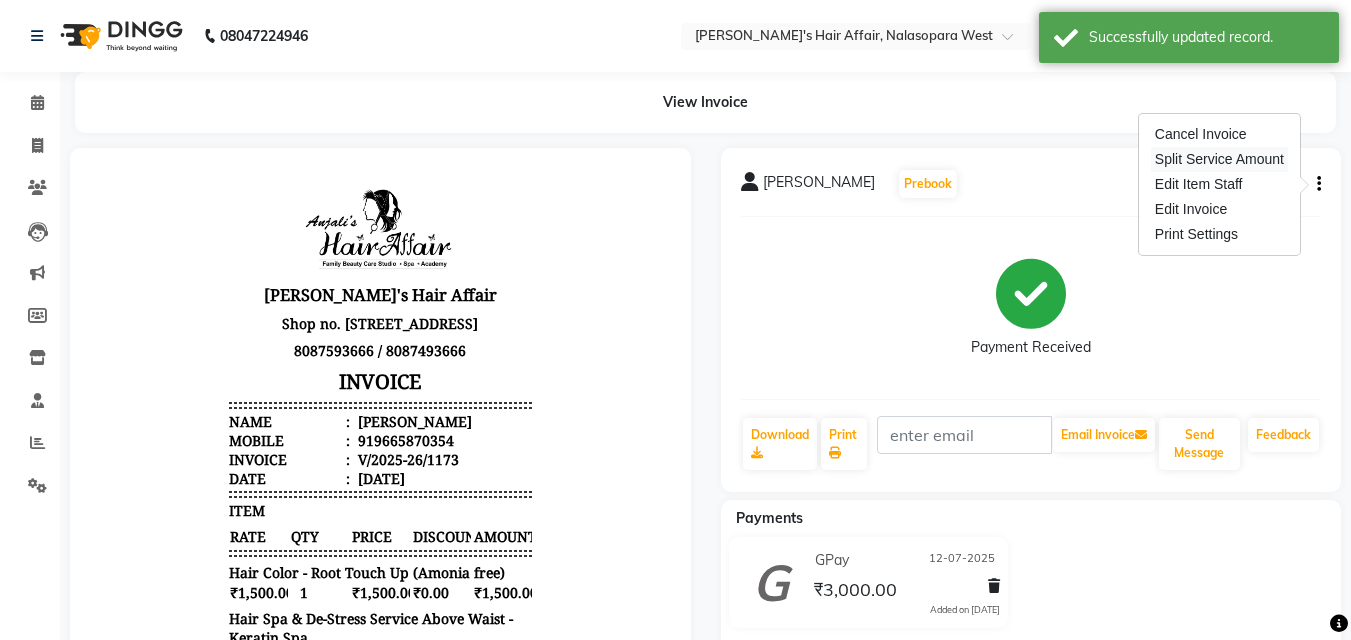click on "Split Service Amount" at bounding box center (1219, 159) 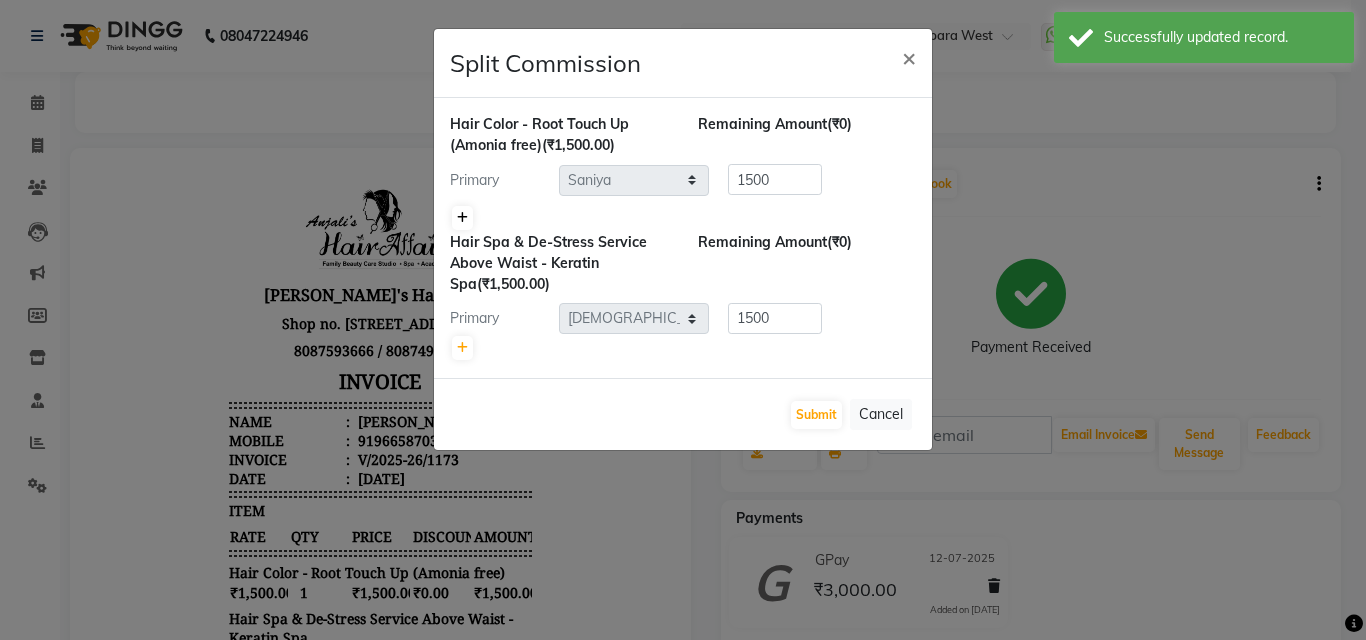 click 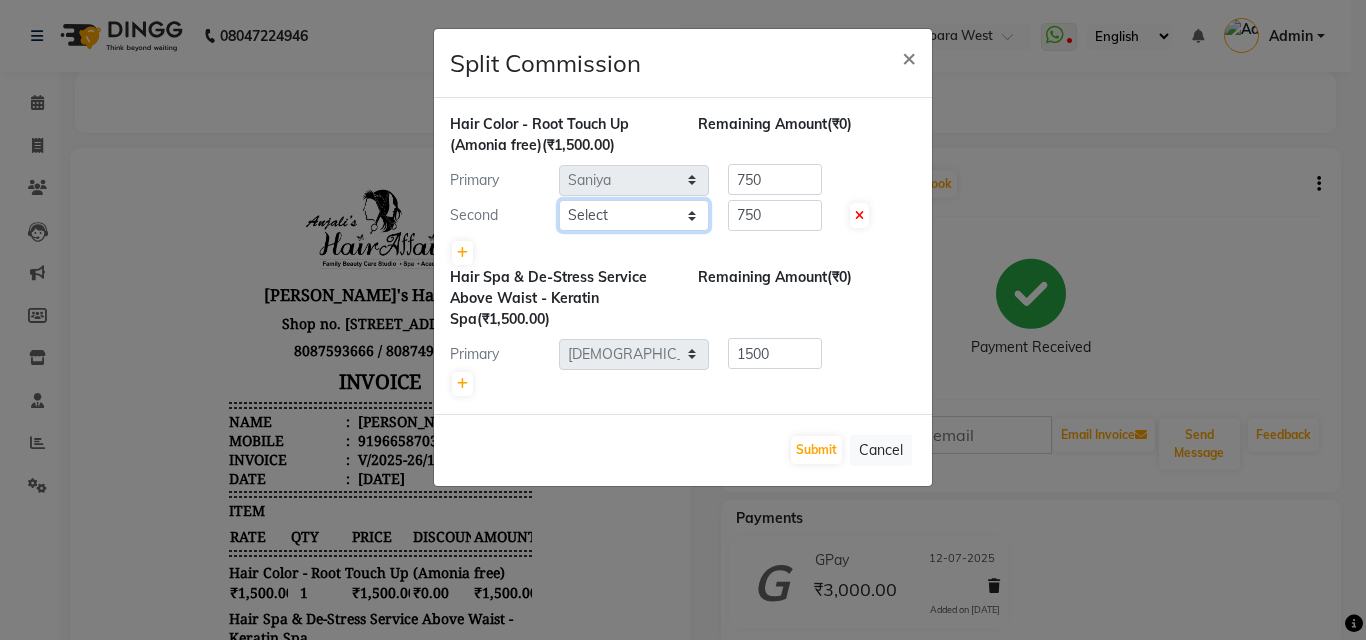 click on "Select  Amruta   Anjali   Dilip   Hair Affair   Pranali   Rashi   Sakshi   Saniya   Shweta   Umesh" 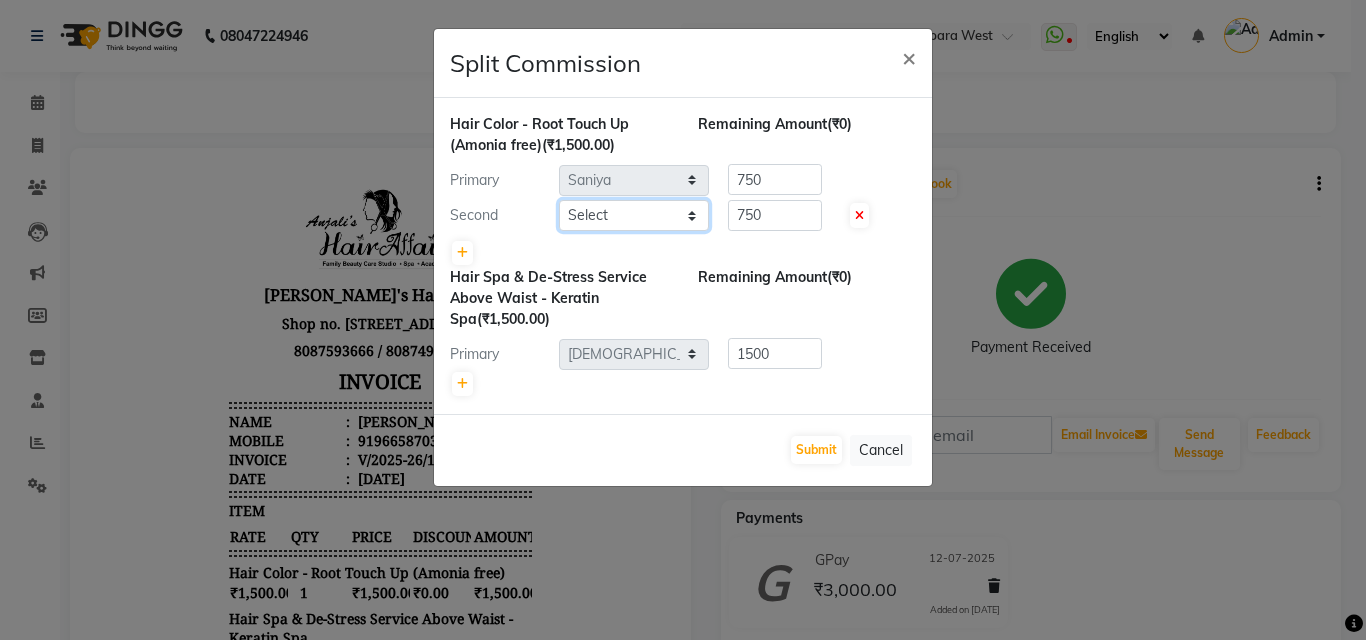 select on "53940" 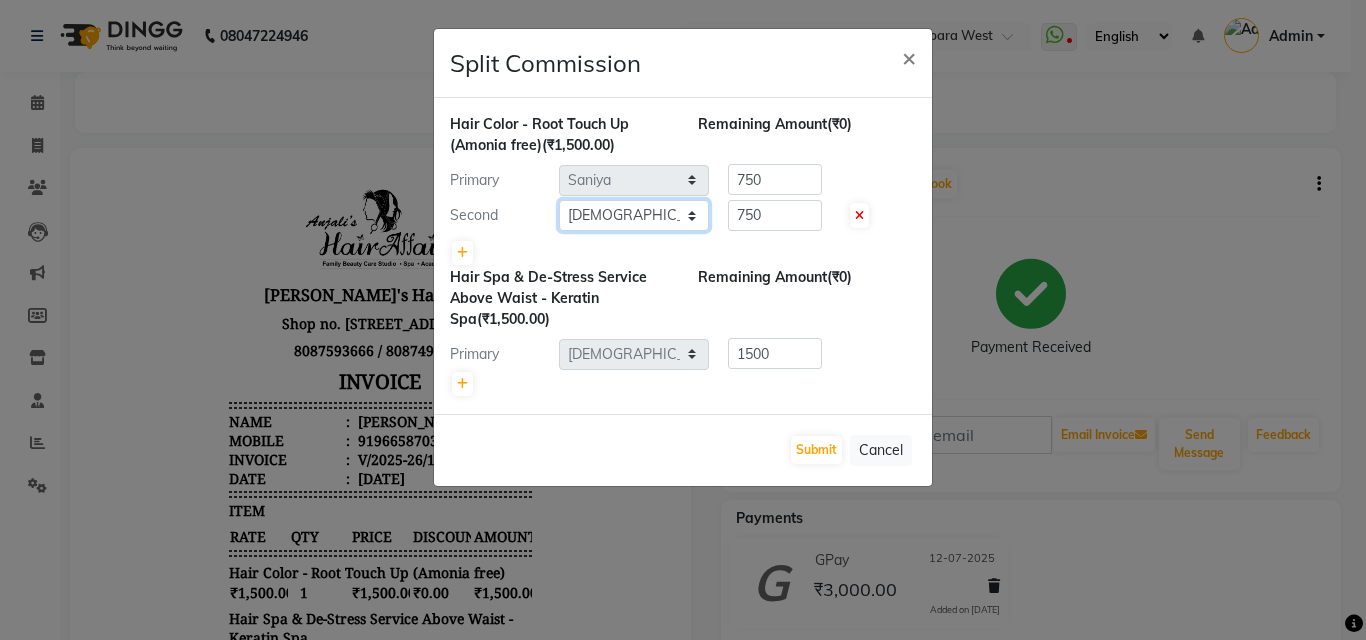 click on "Select  Amruta   Anjali   Dilip   Hair Affair   Pranali   Rashi   Sakshi   Saniya   Shweta   Umesh" 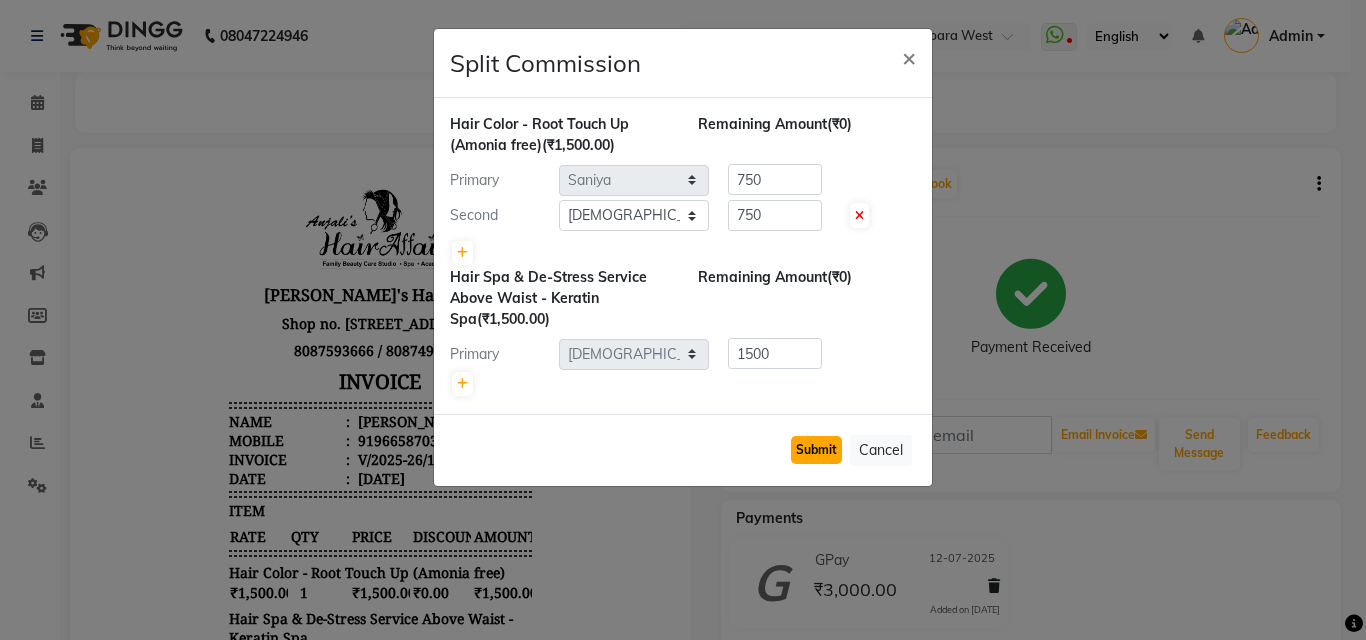click on "Submit" 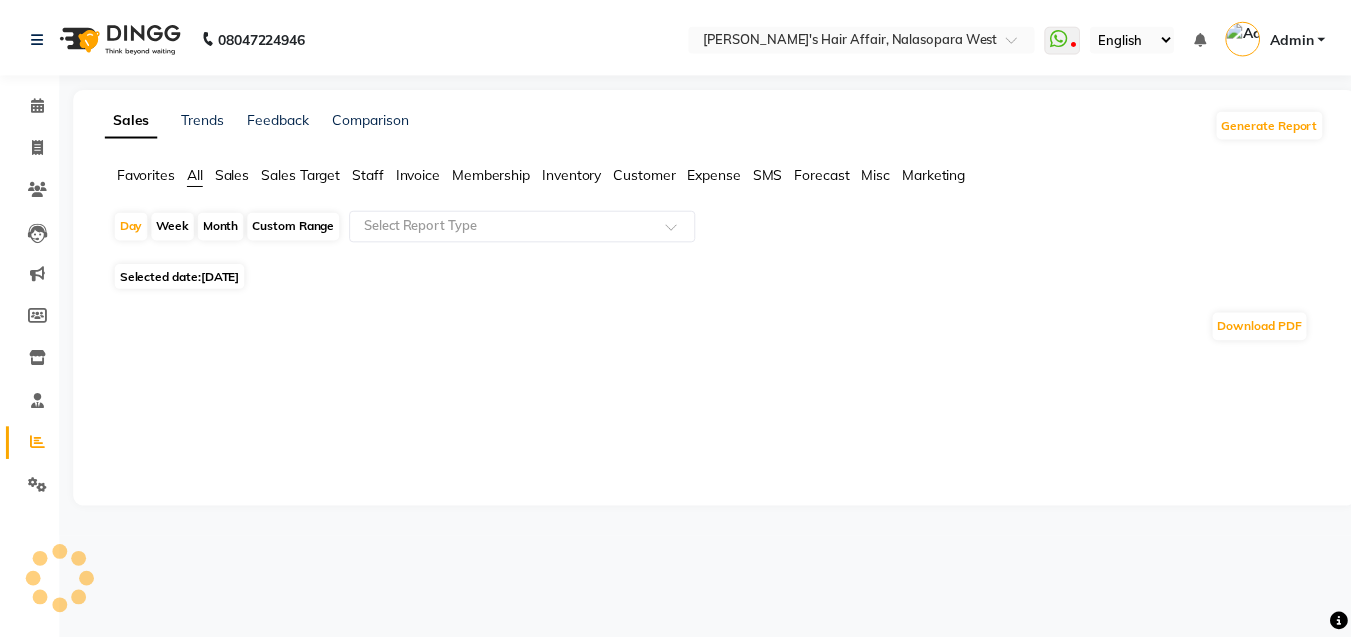 scroll, scrollTop: 0, scrollLeft: 0, axis: both 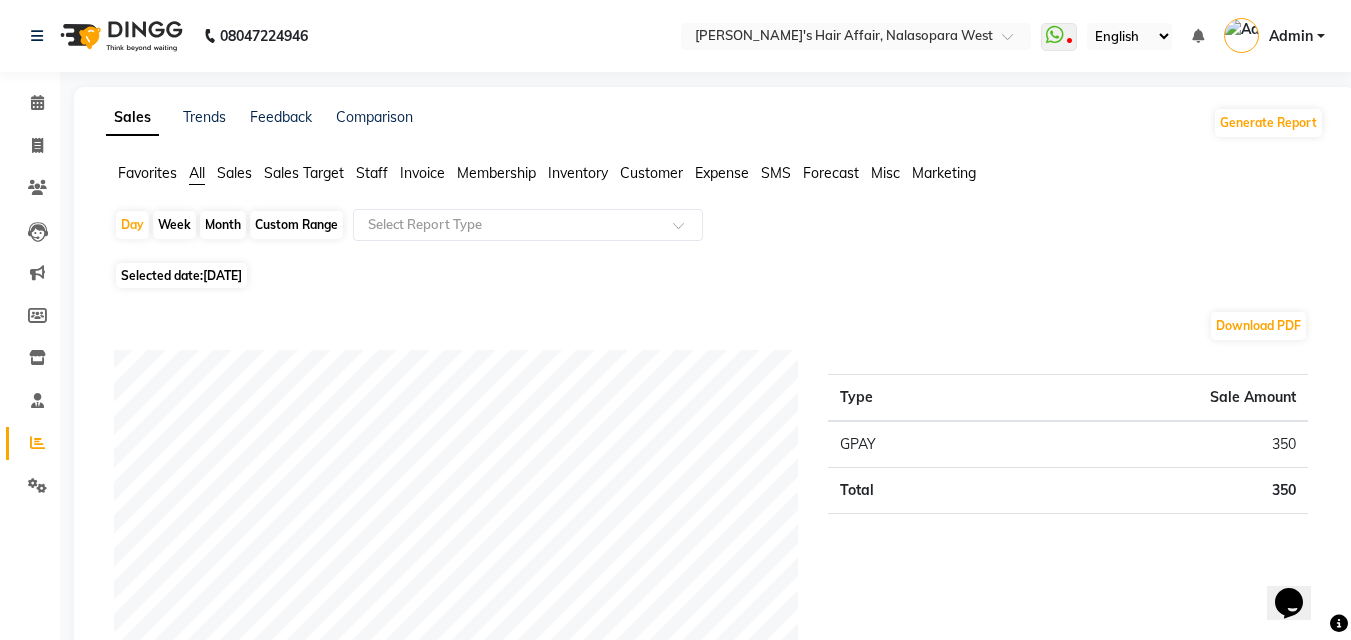 click on "Staff" 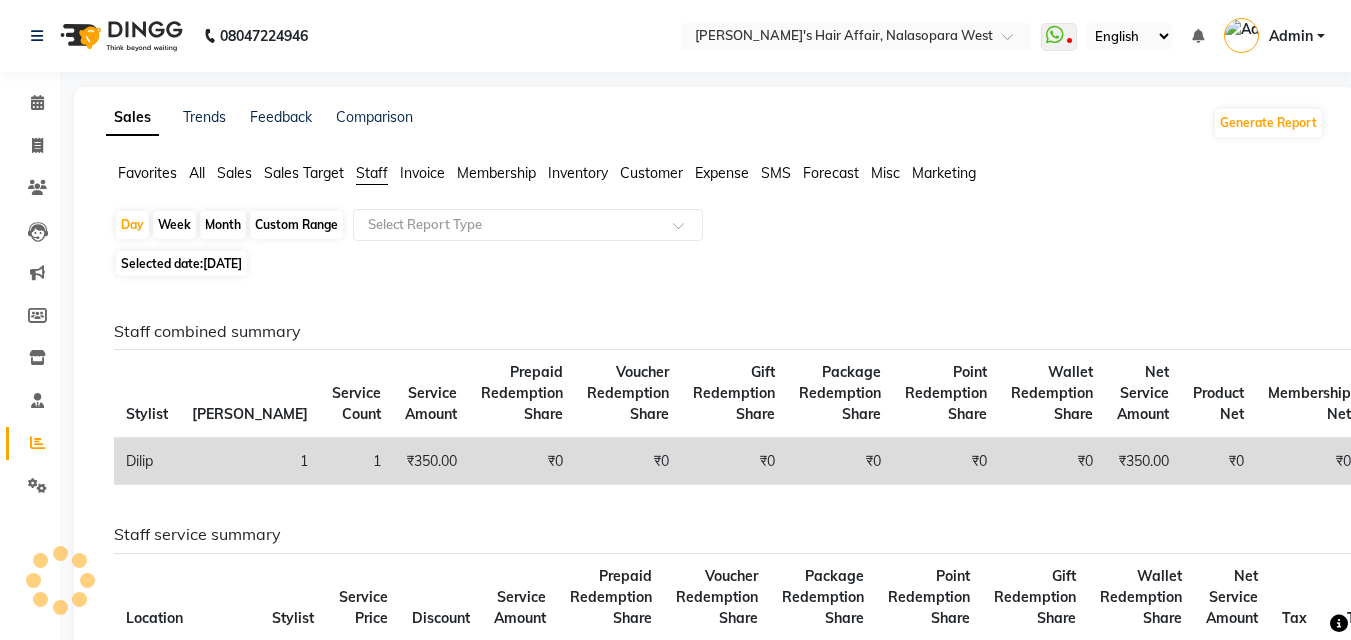 click on "Selected date:  [DATE]" 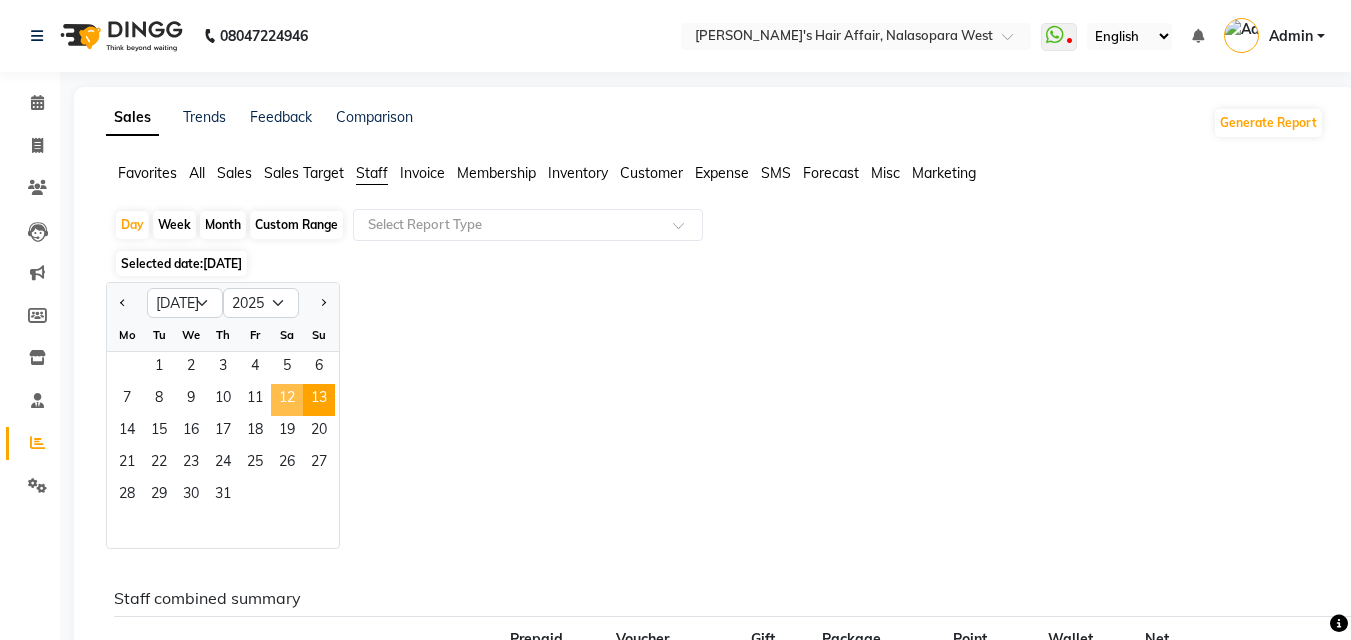 click on "12" 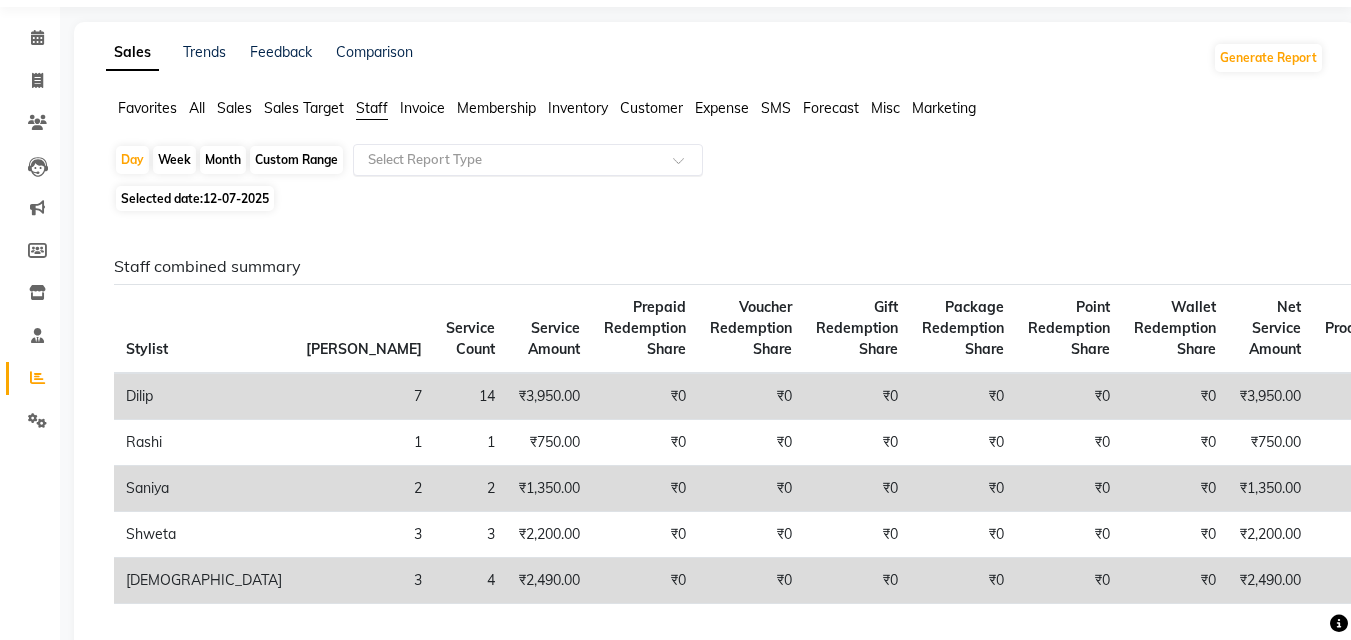 scroll, scrollTop: 100, scrollLeft: 0, axis: vertical 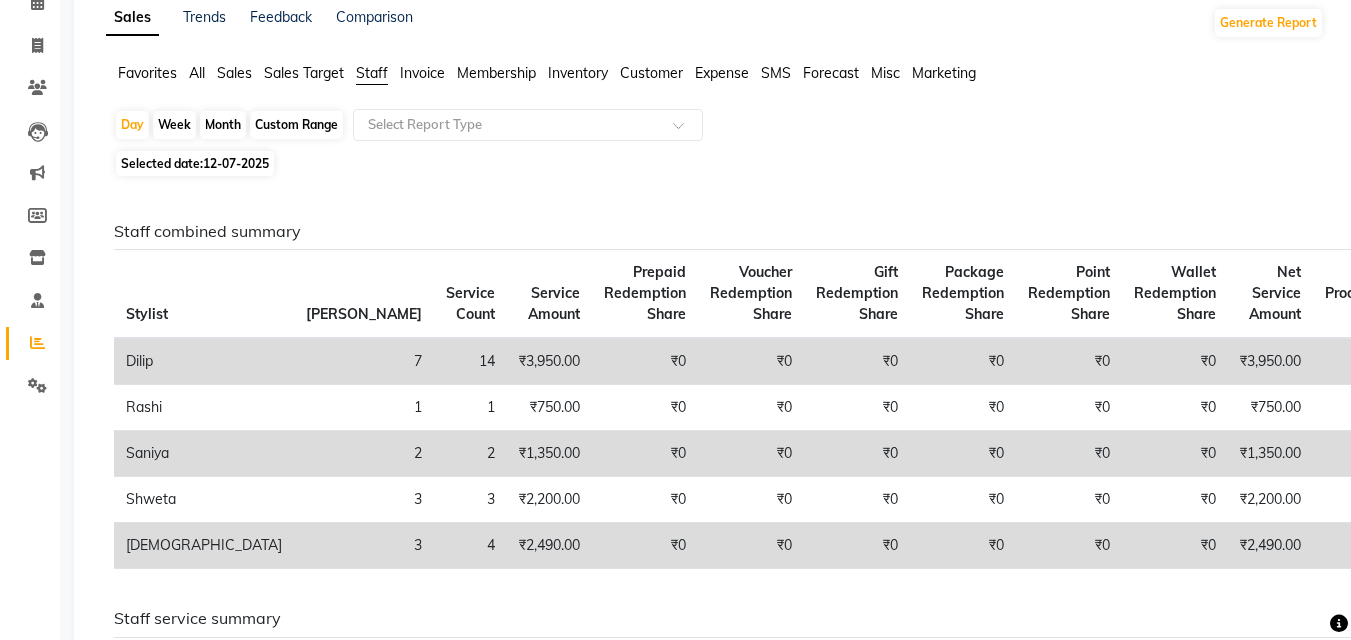 drag, startPoint x: 424, startPoint y: 237, endPoint x: 343, endPoint y: 193, distance: 92.17918 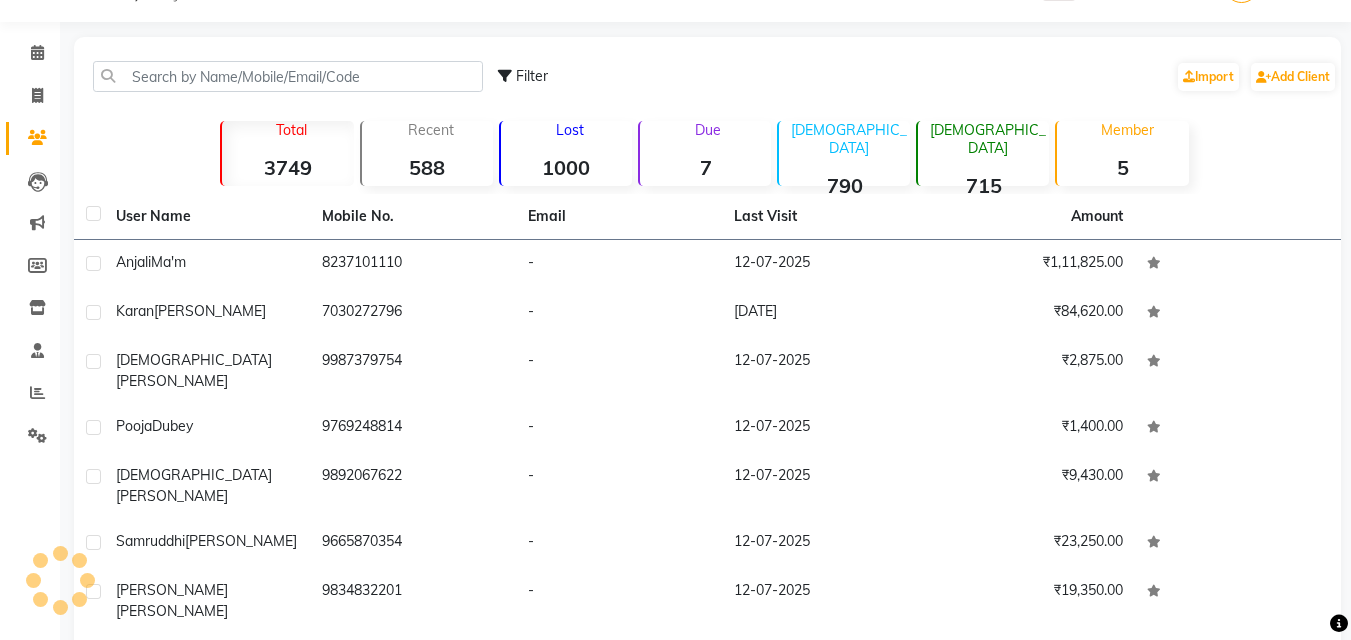scroll, scrollTop: 0, scrollLeft: 0, axis: both 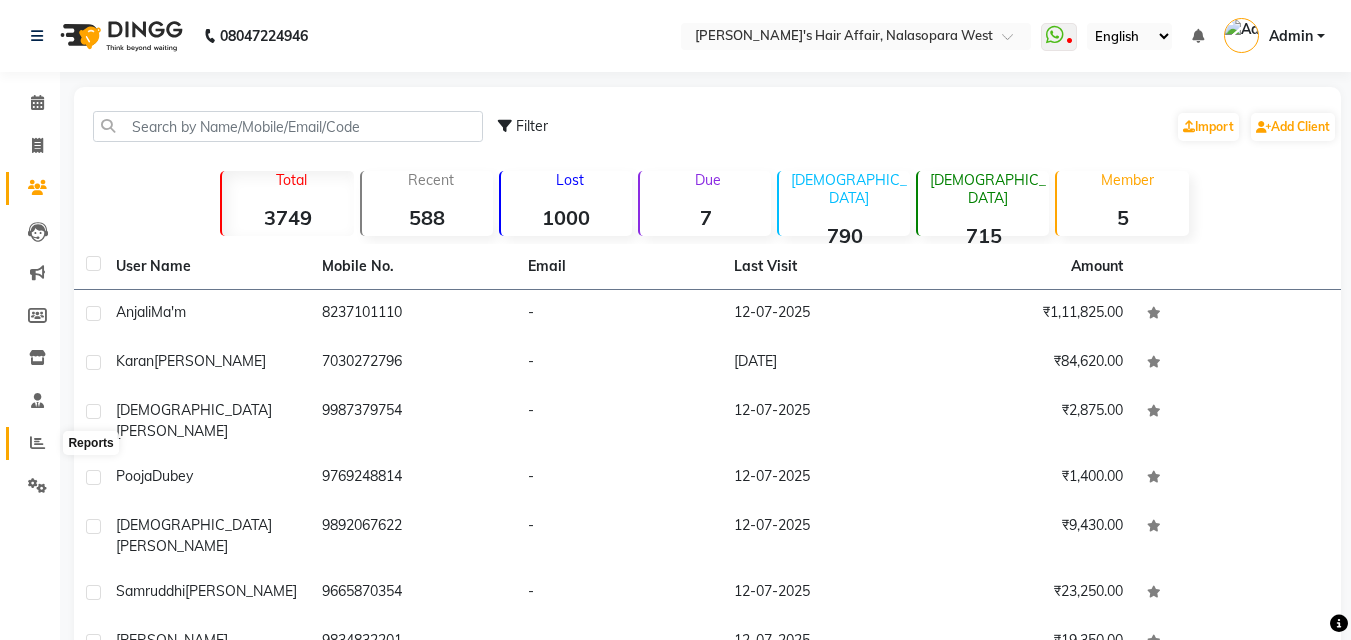 click 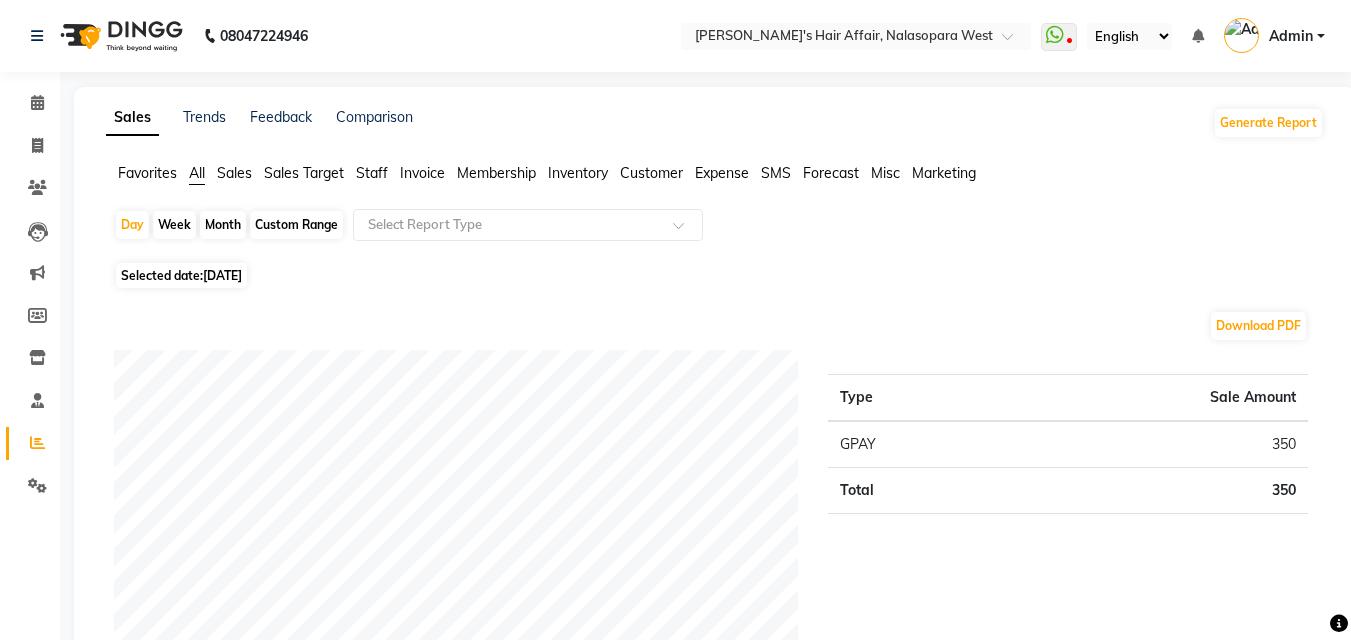 click on "Staff" 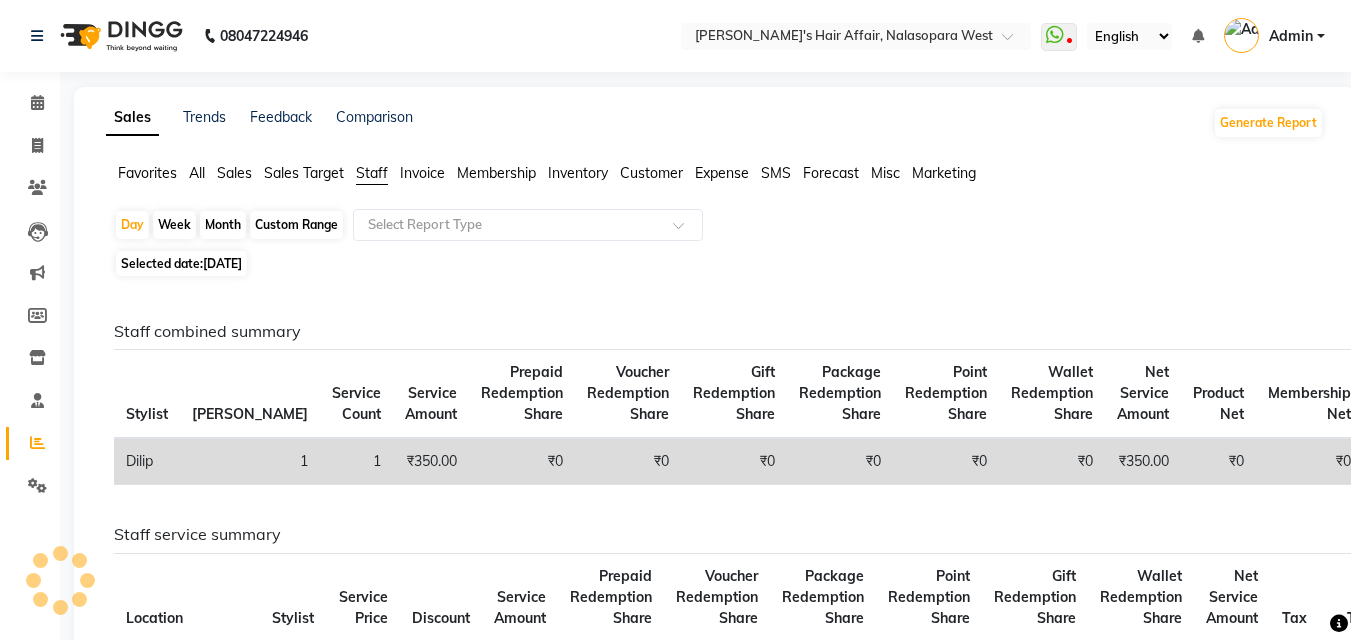 click on "[DATE]" 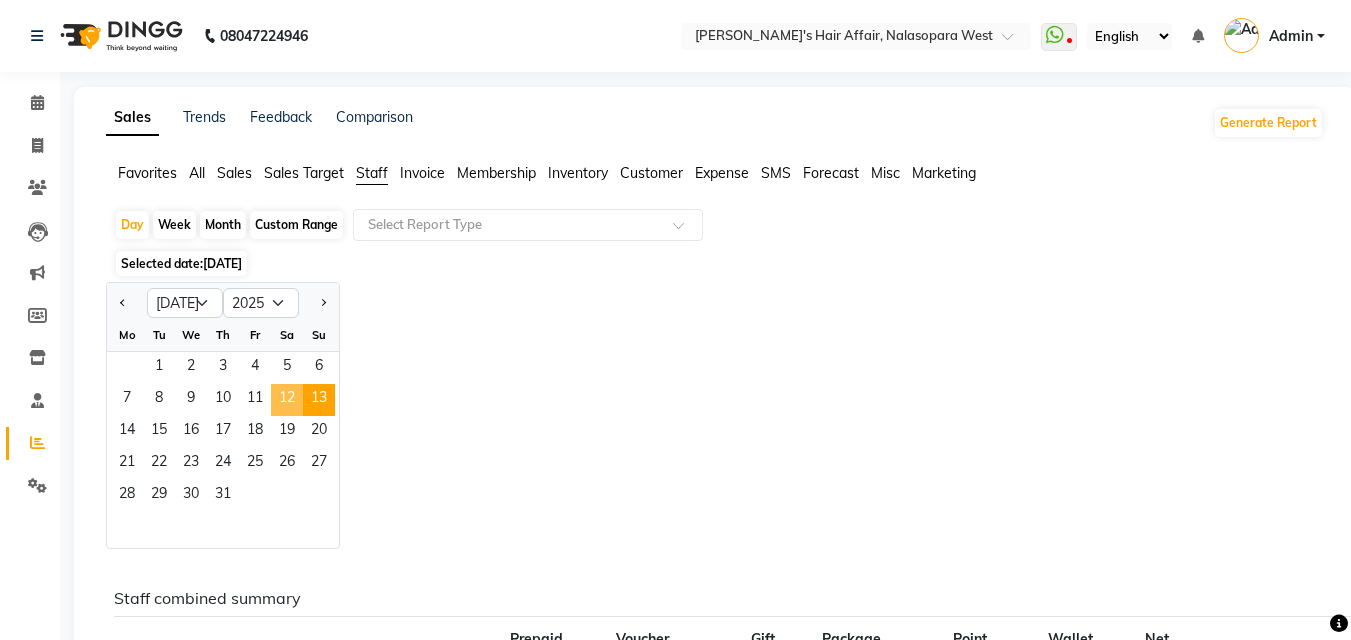 click on "12" 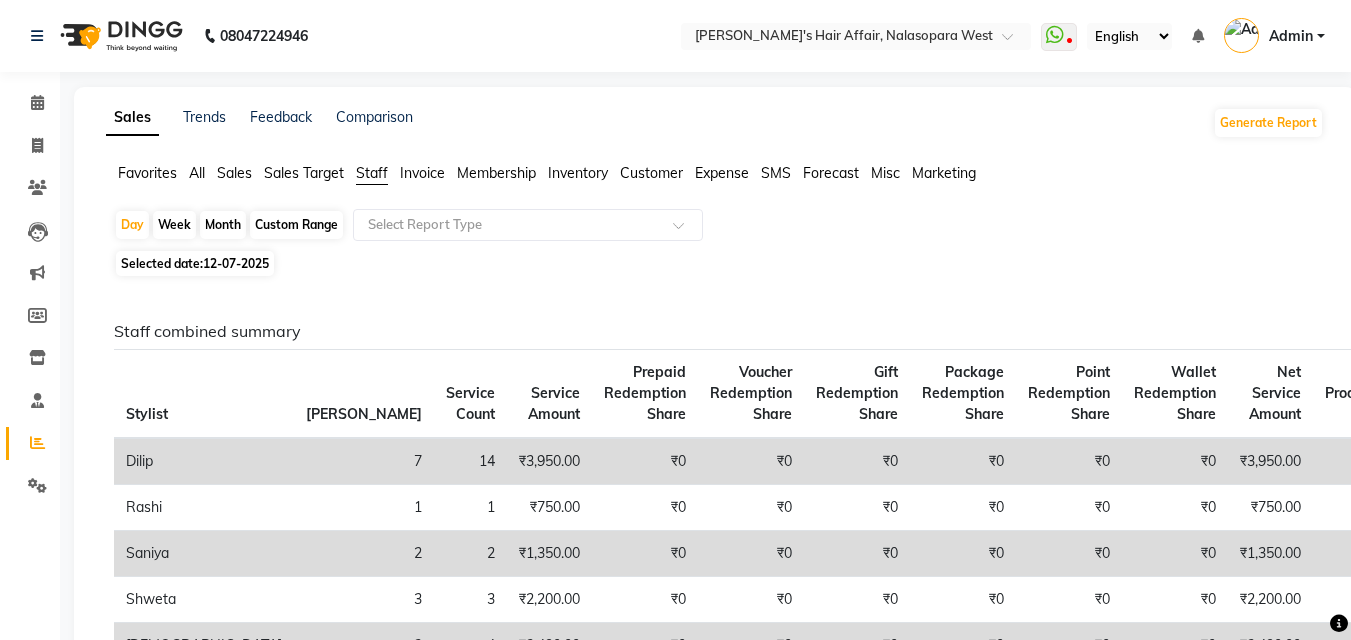 drag, startPoint x: 279, startPoint y: 390, endPoint x: 792, endPoint y: 312, distance: 518.89594 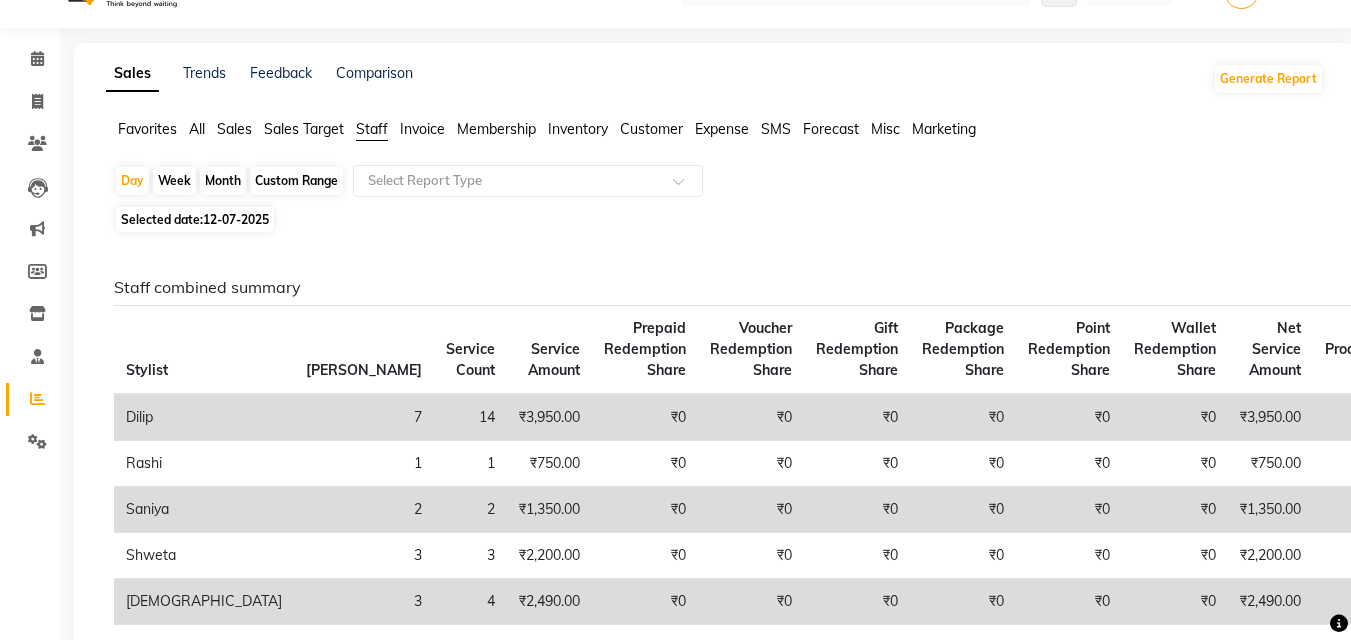 scroll, scrollTop: 0, scrollLeft: 0, axis: both 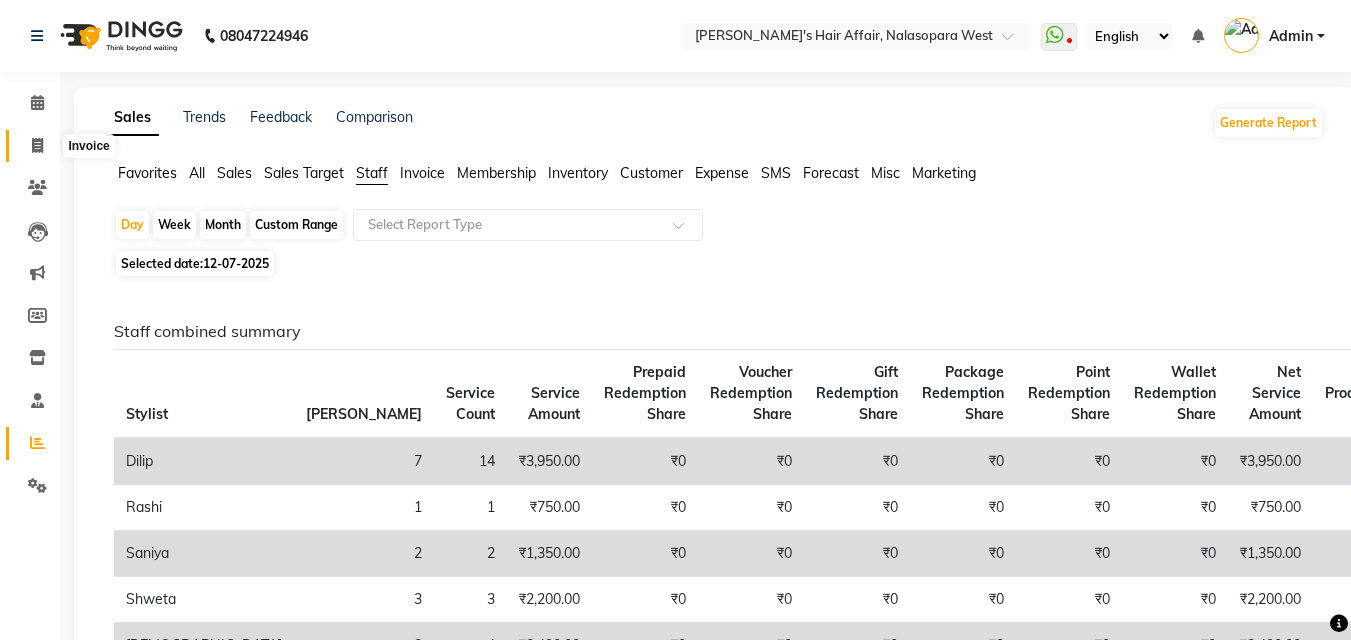 click 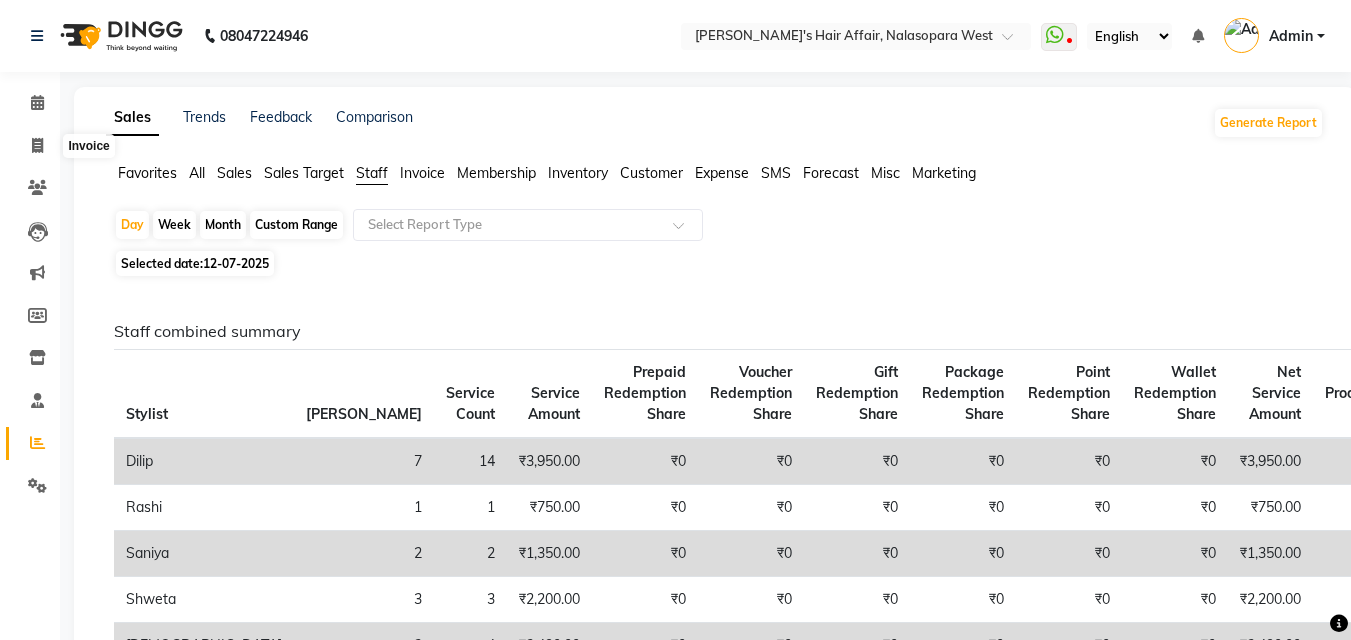 select on "6172" 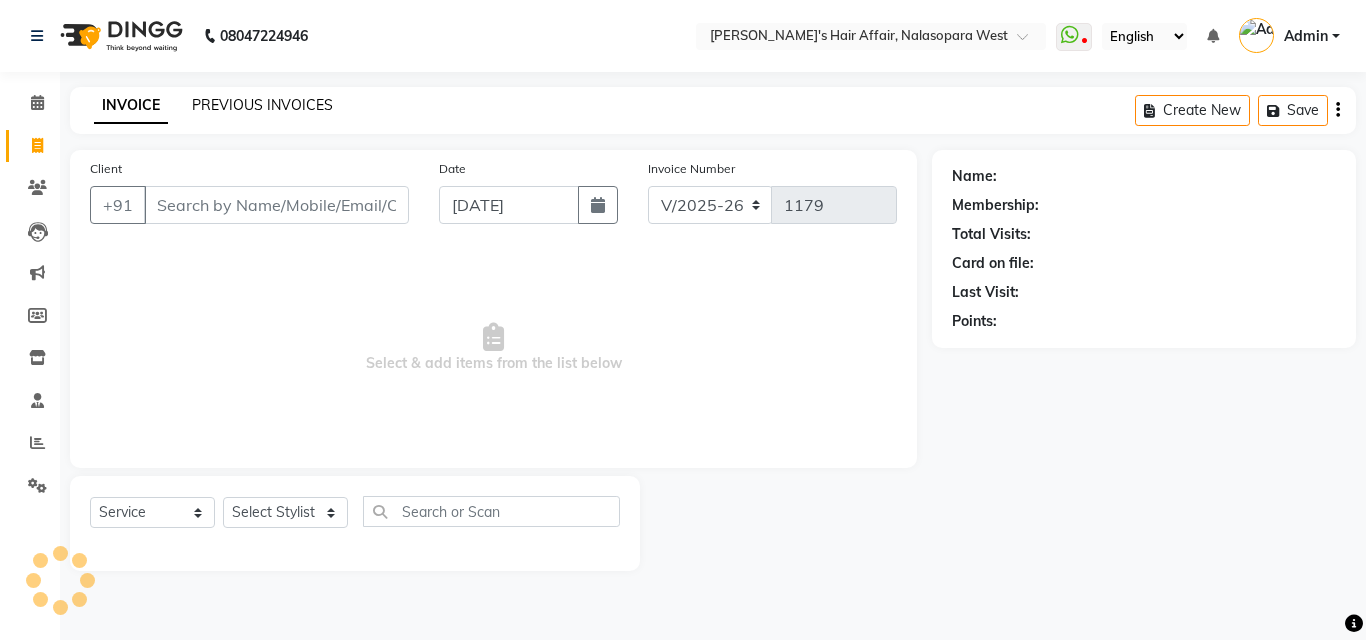 click on "PREVIOUS INVOICES" 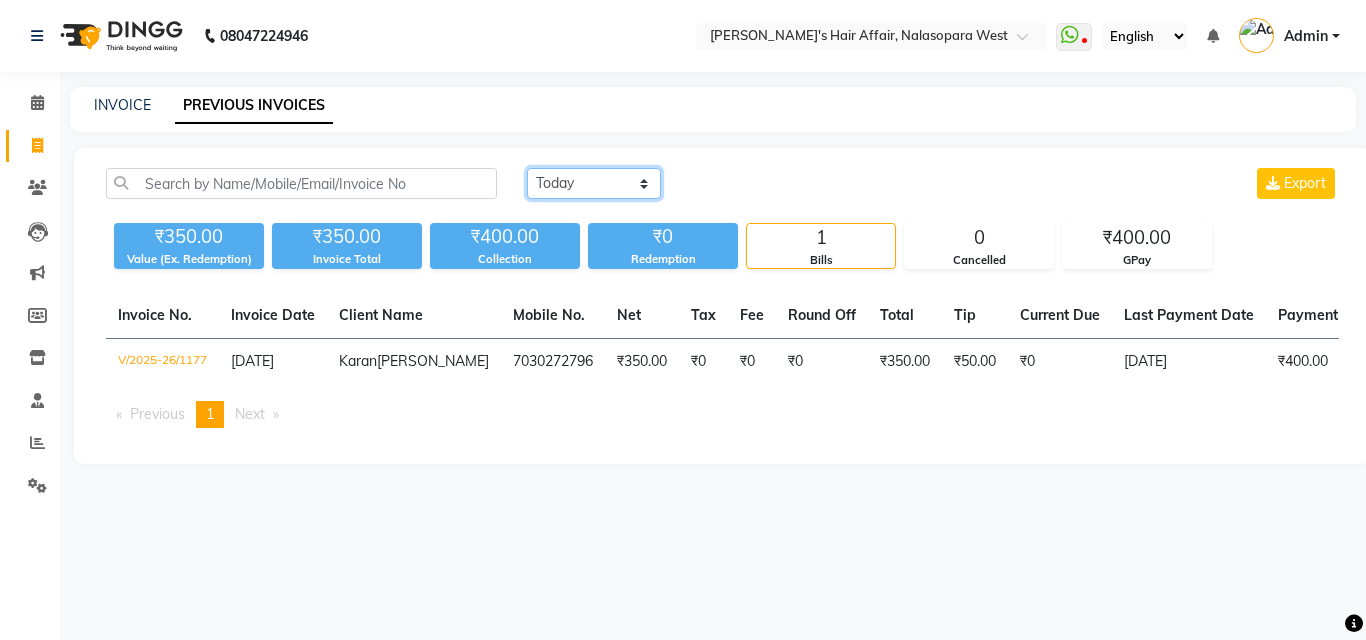 click on "[DATE] [DATE] Custom Range" 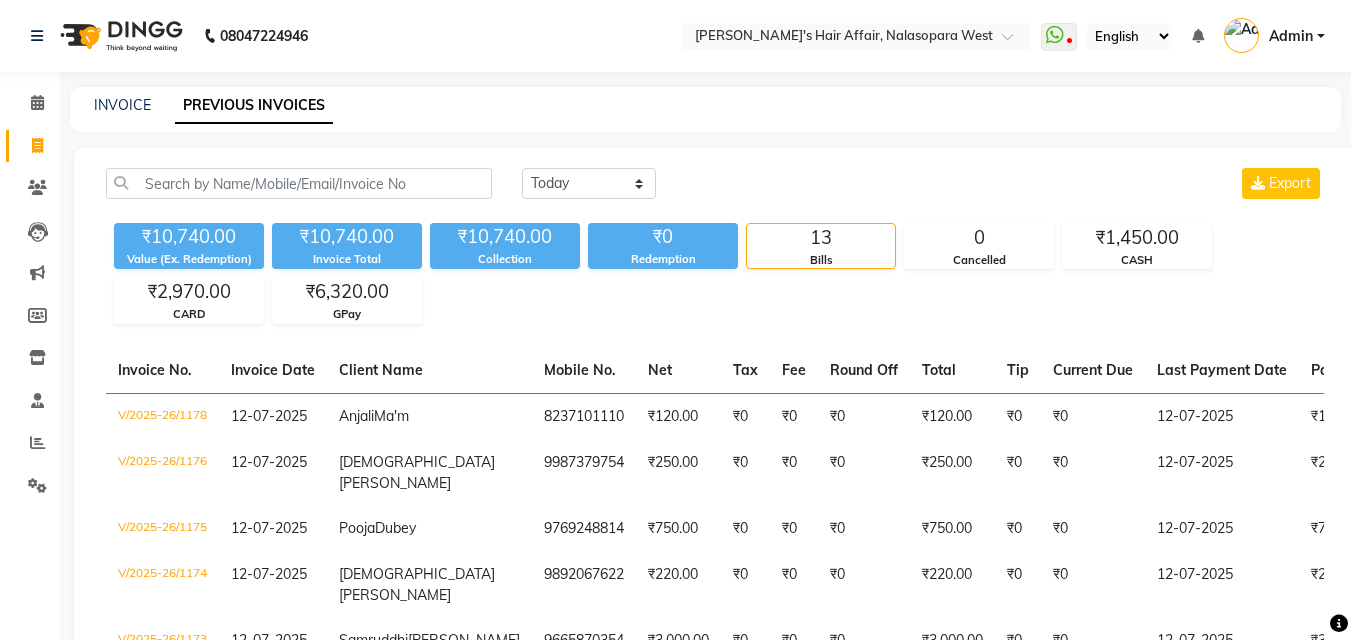 drag, startPoint x: 549, startPoint y: 312, endPoint x: 1120, endPoint y: 167, distance: 589.12305 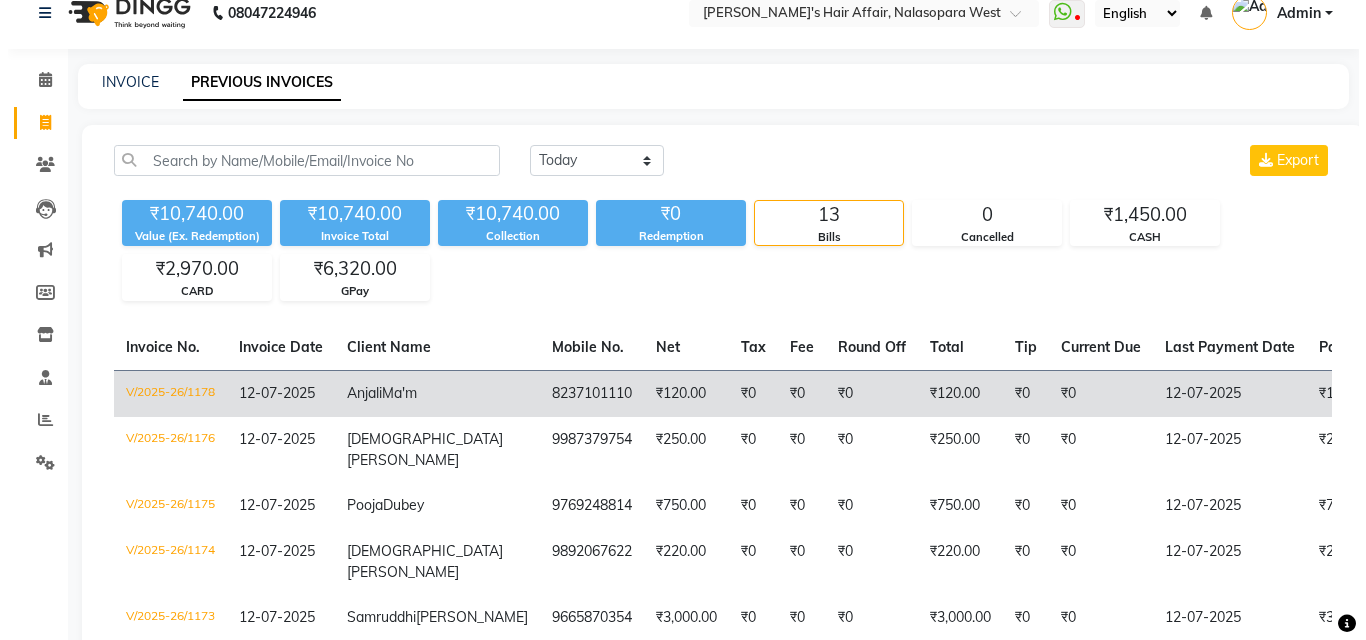 scroll, scrollTop: 0, scrollLeft: 0, axis: both 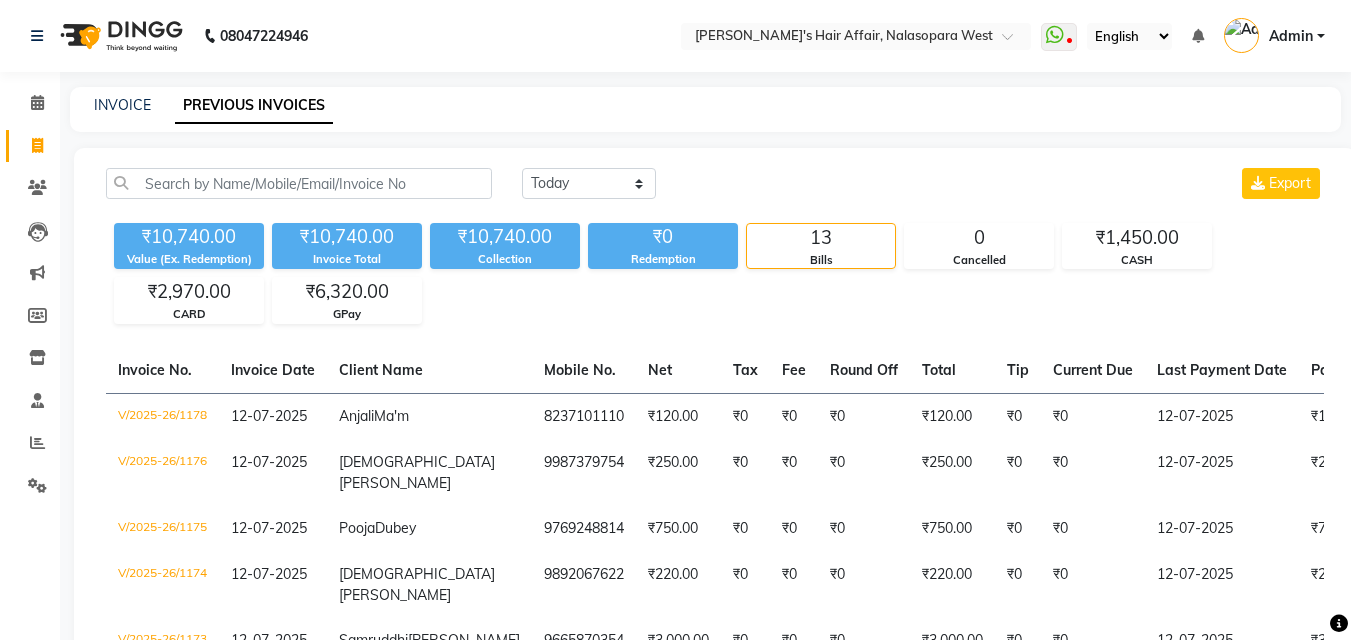 drag, startPoint x: 1083, startPoint y: 198, endPoint x: 746, endPoint y: 129, distance: 343.99127 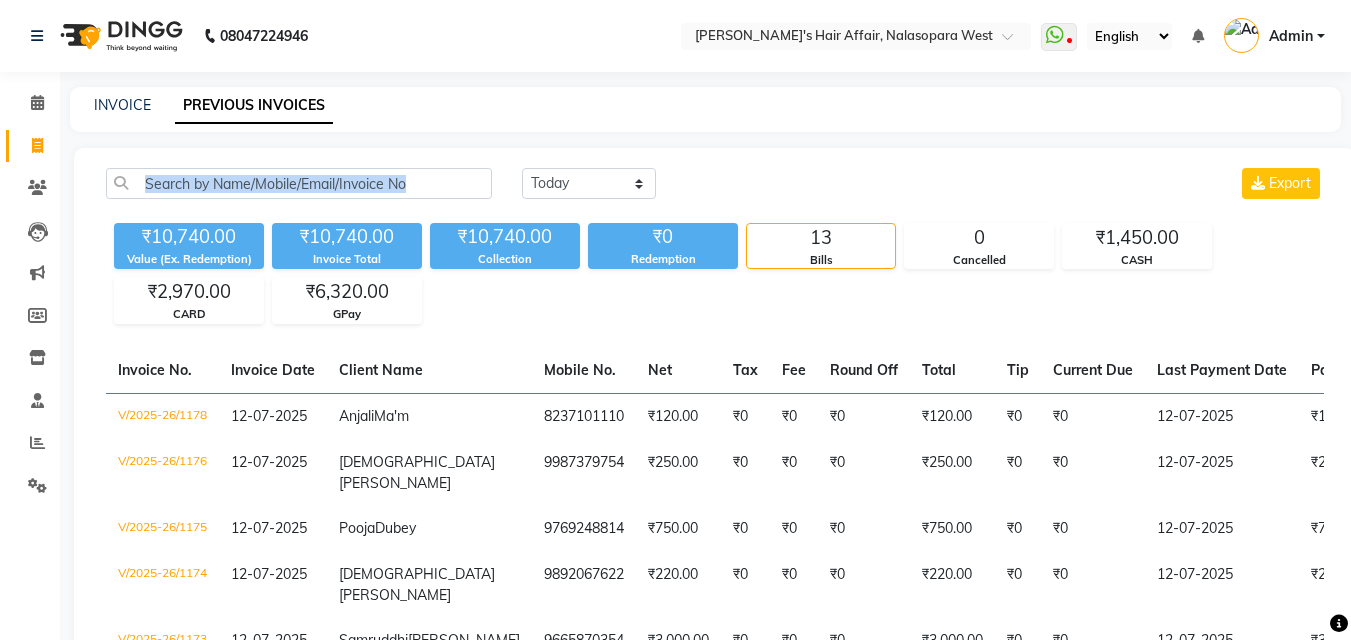 drag, startPoint x: 415, startPoint y: 113, endPoint x: 521, endPoint y: 152, distance: 112.94689 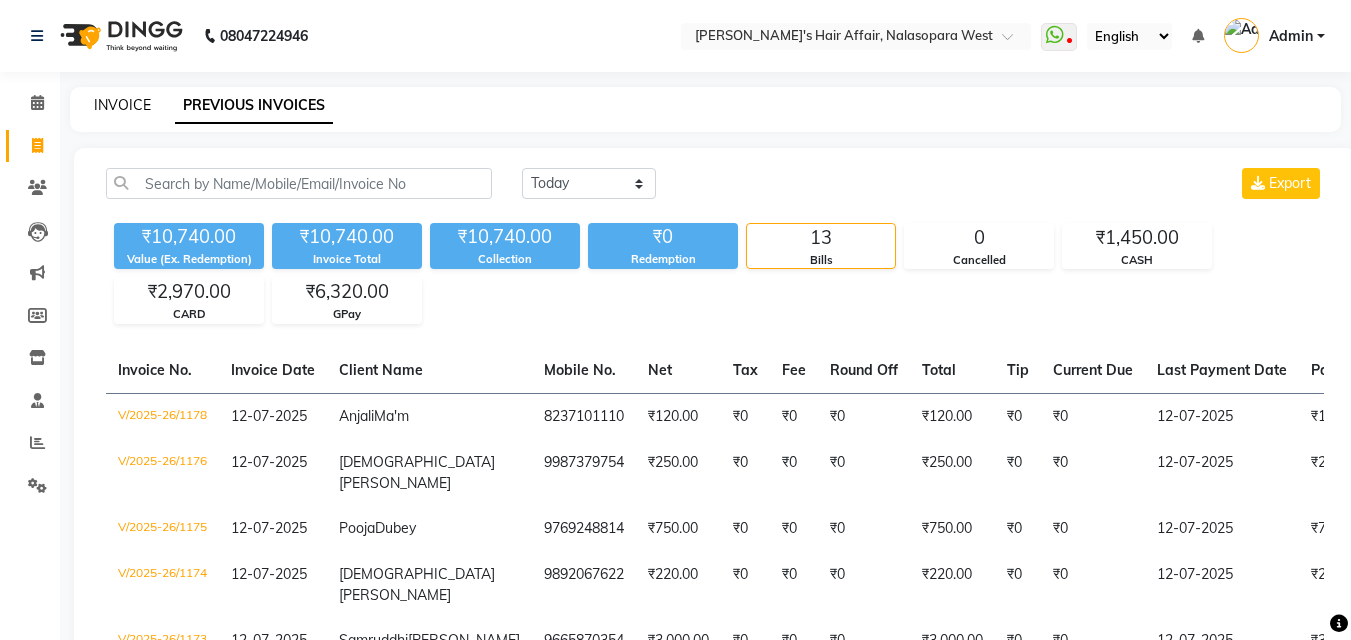 click on "INVOICE PREVIOUS INVOICES" 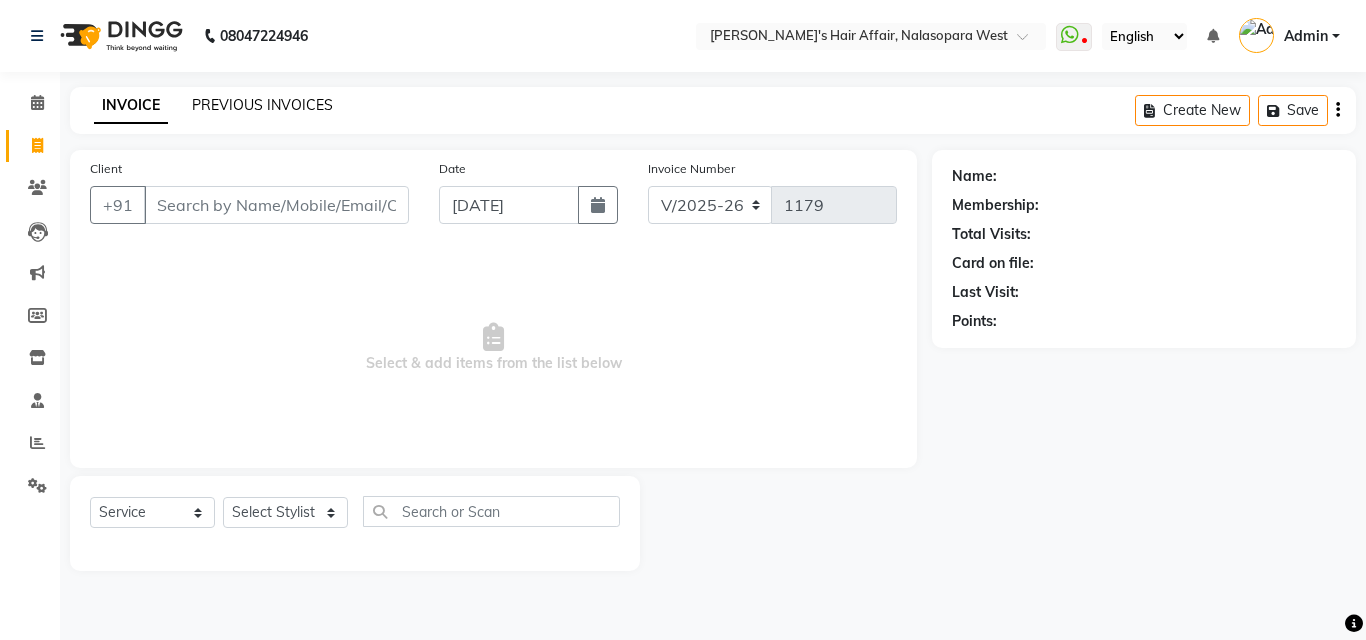 click on "PREVIOUS INVOICES" 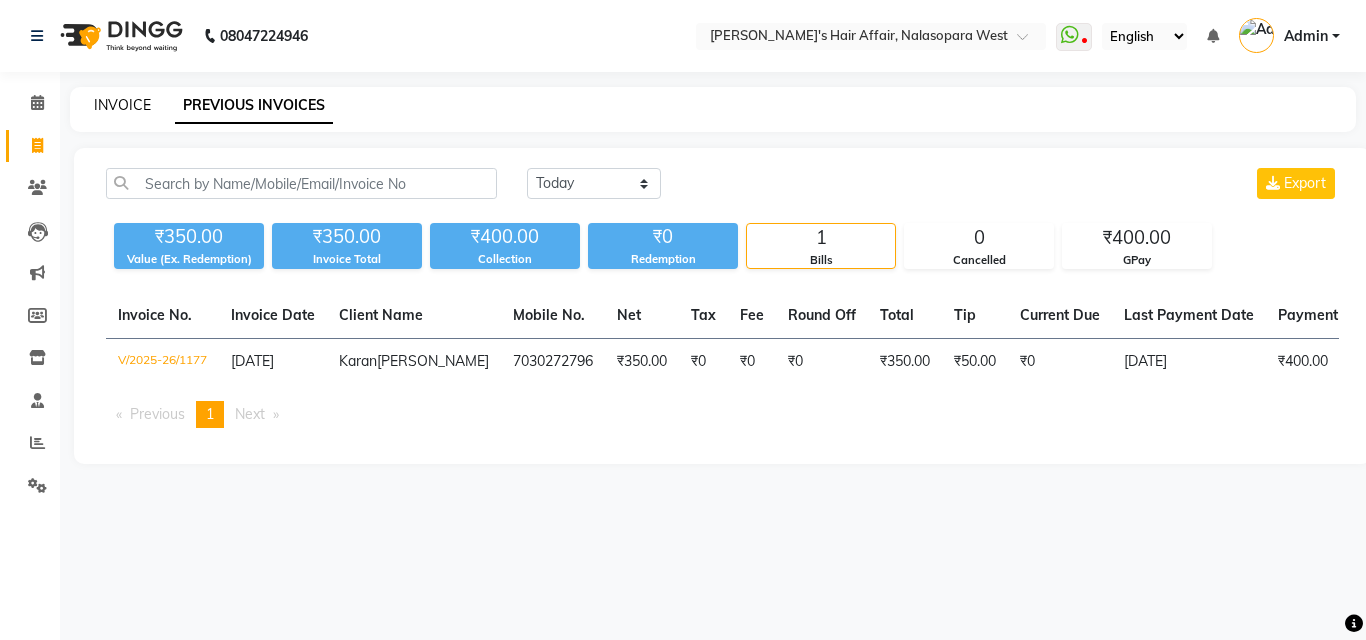 click on "INVOICE" 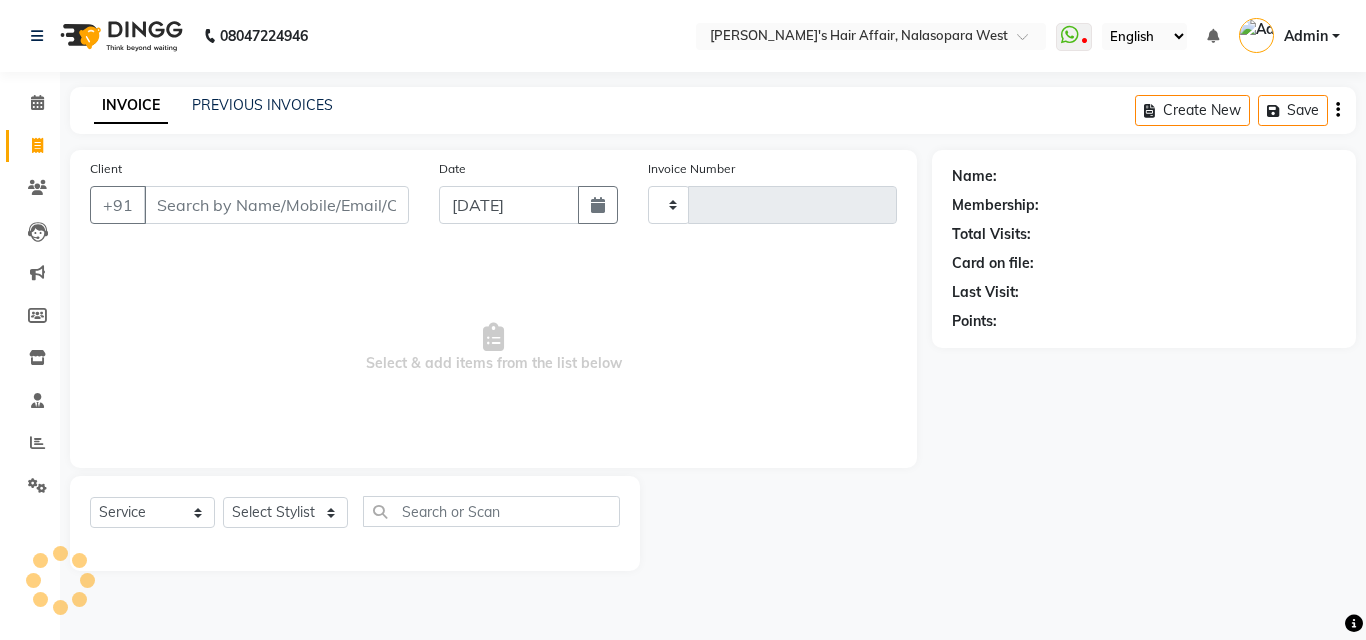 type on "1179" 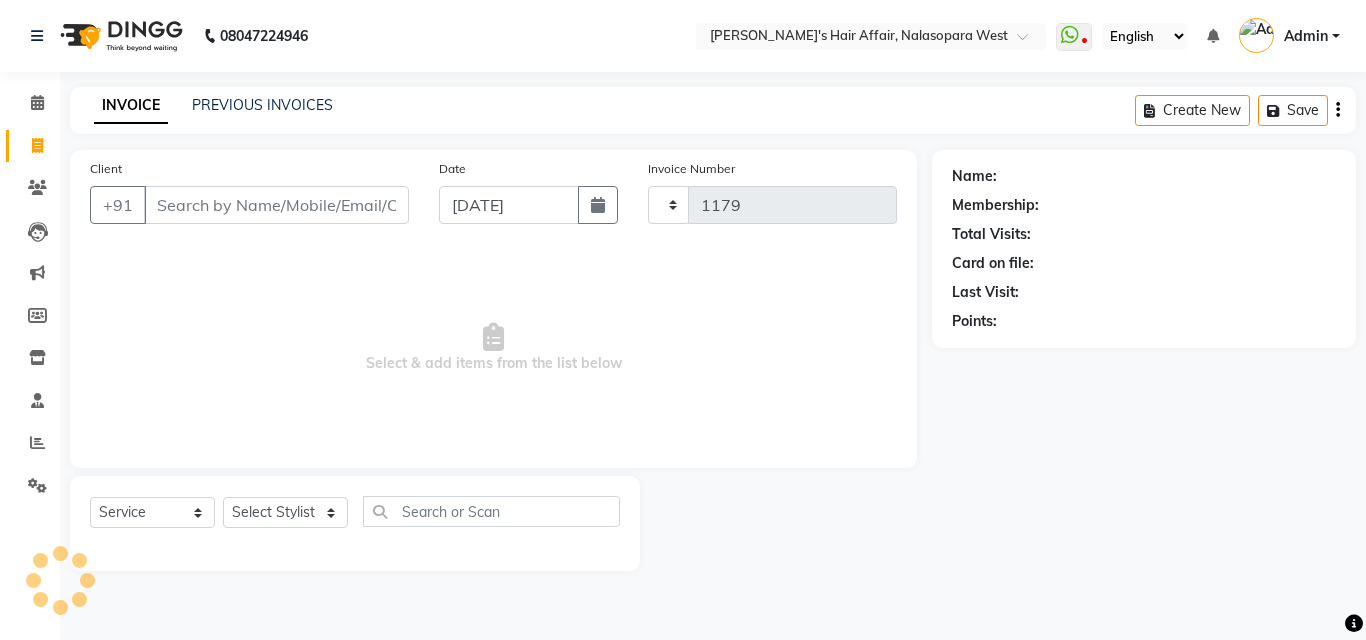 select on "6172" 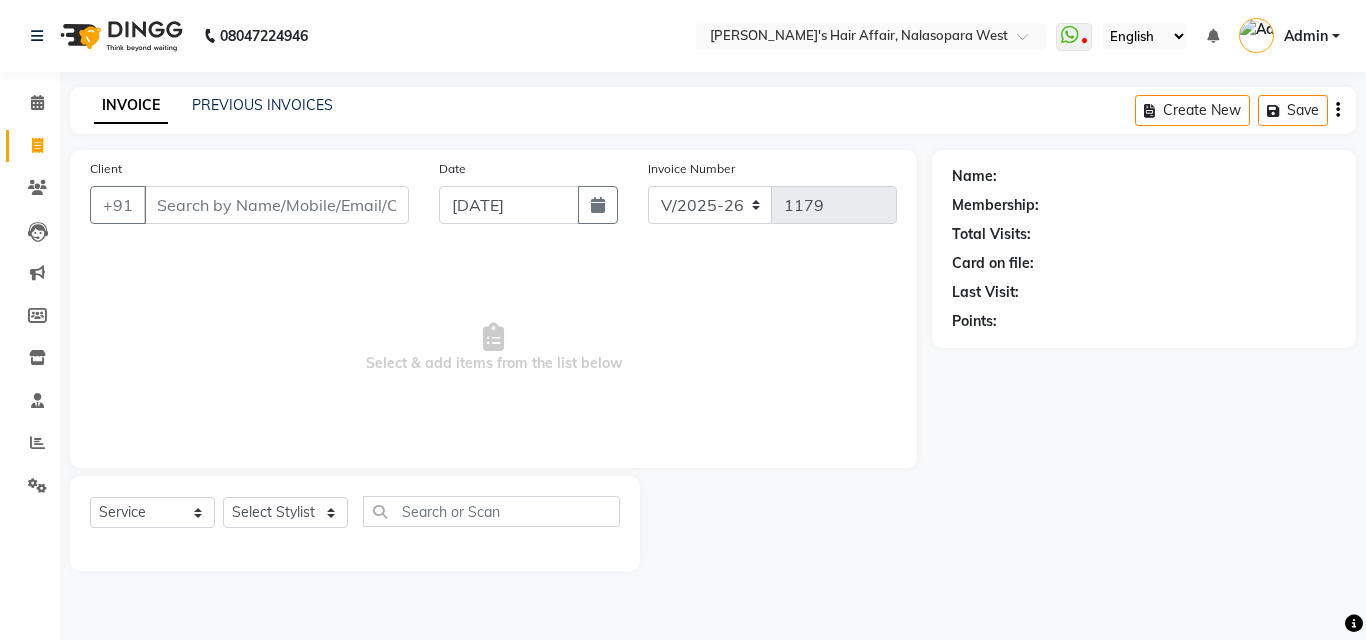 click on "INVOICE" 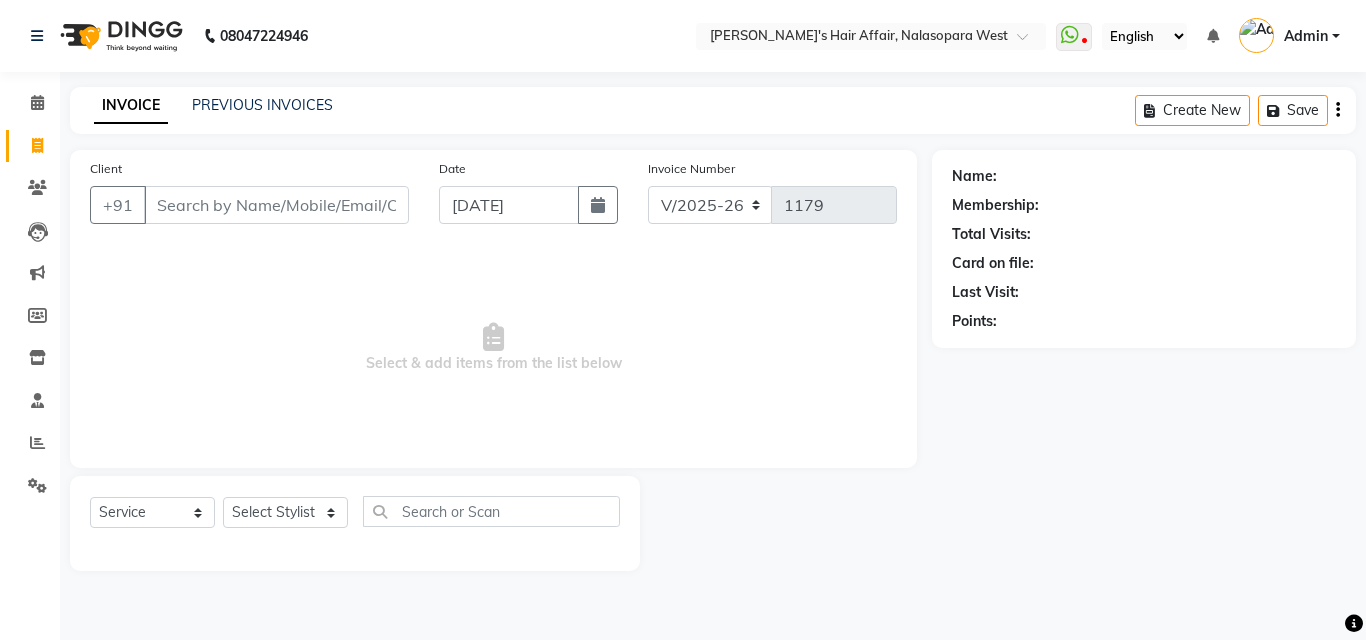 click on "INVOICE" 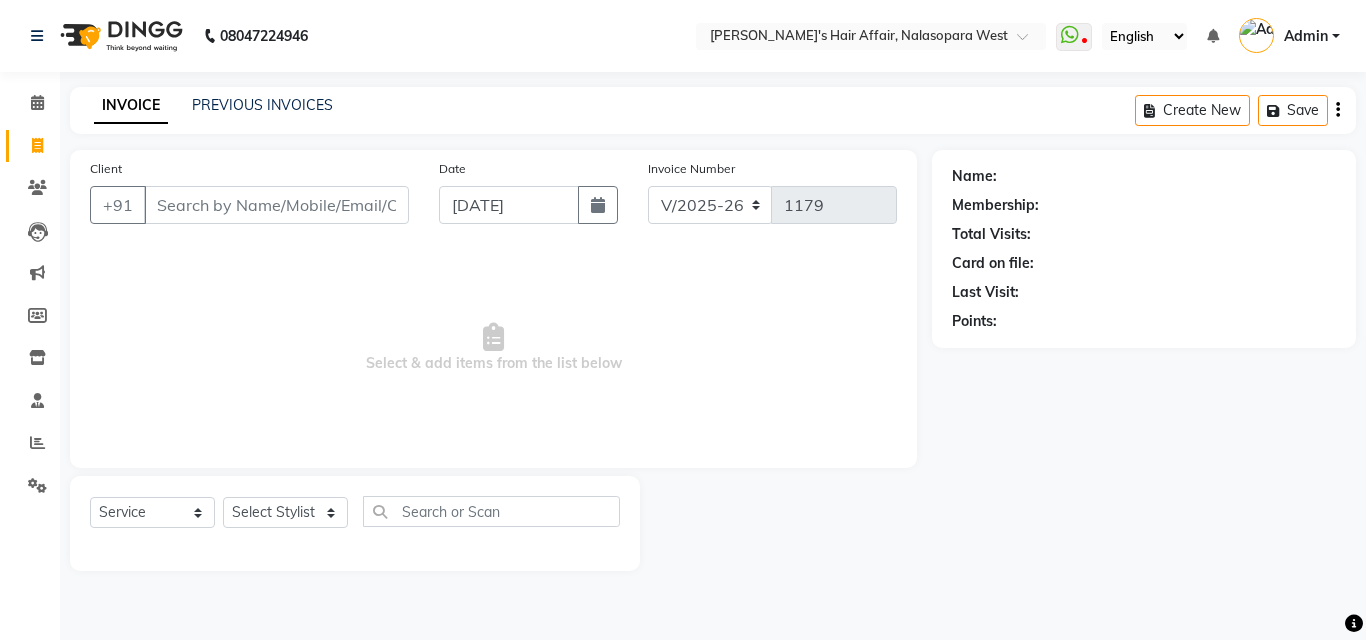 click on "INVOICE" 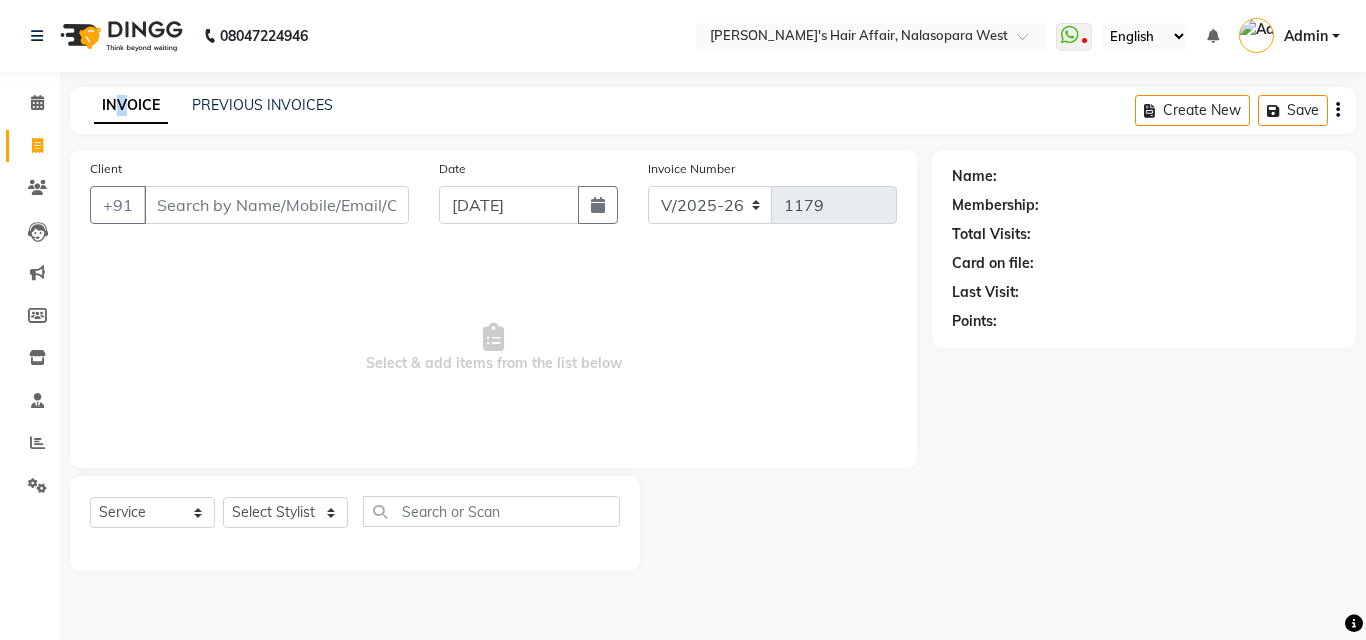 drag, startPoint x: 117, startPoint y: 105, endPoint x: 128, endPoint y: 105, distance: 11 